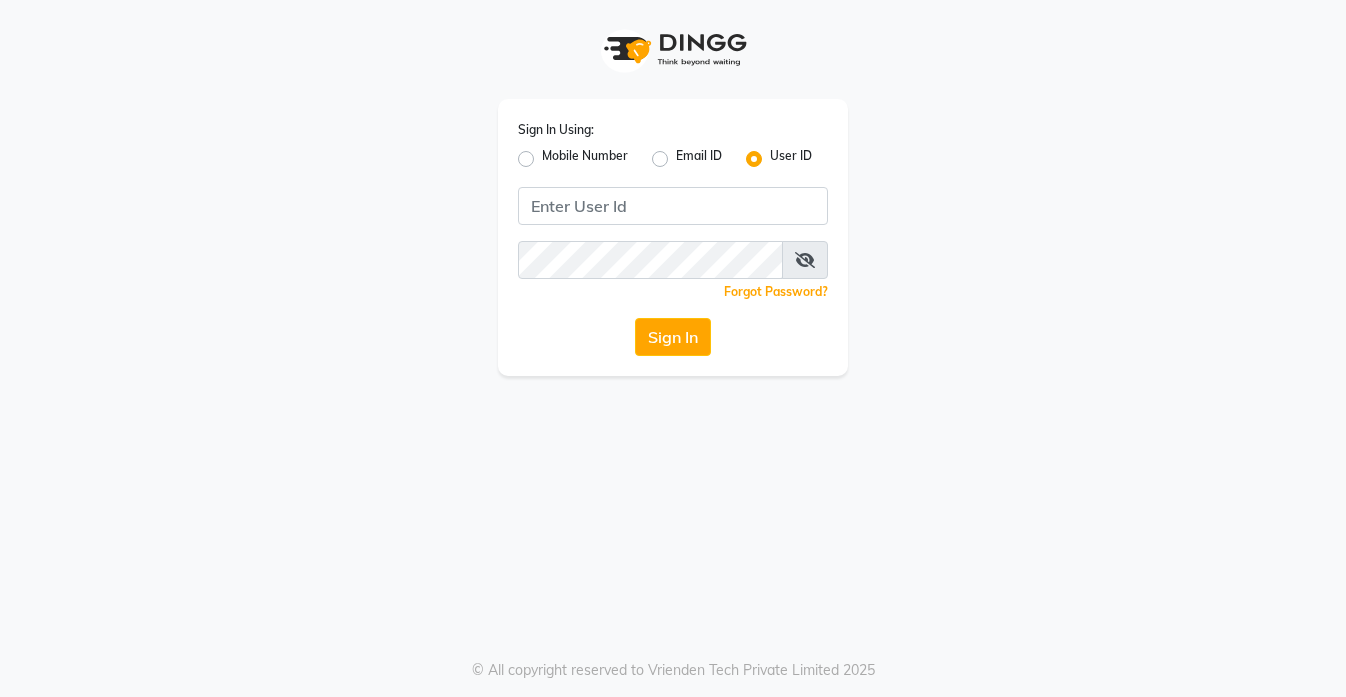 scroll, scrollTop: 0, scrollLeft: 0, axis: both 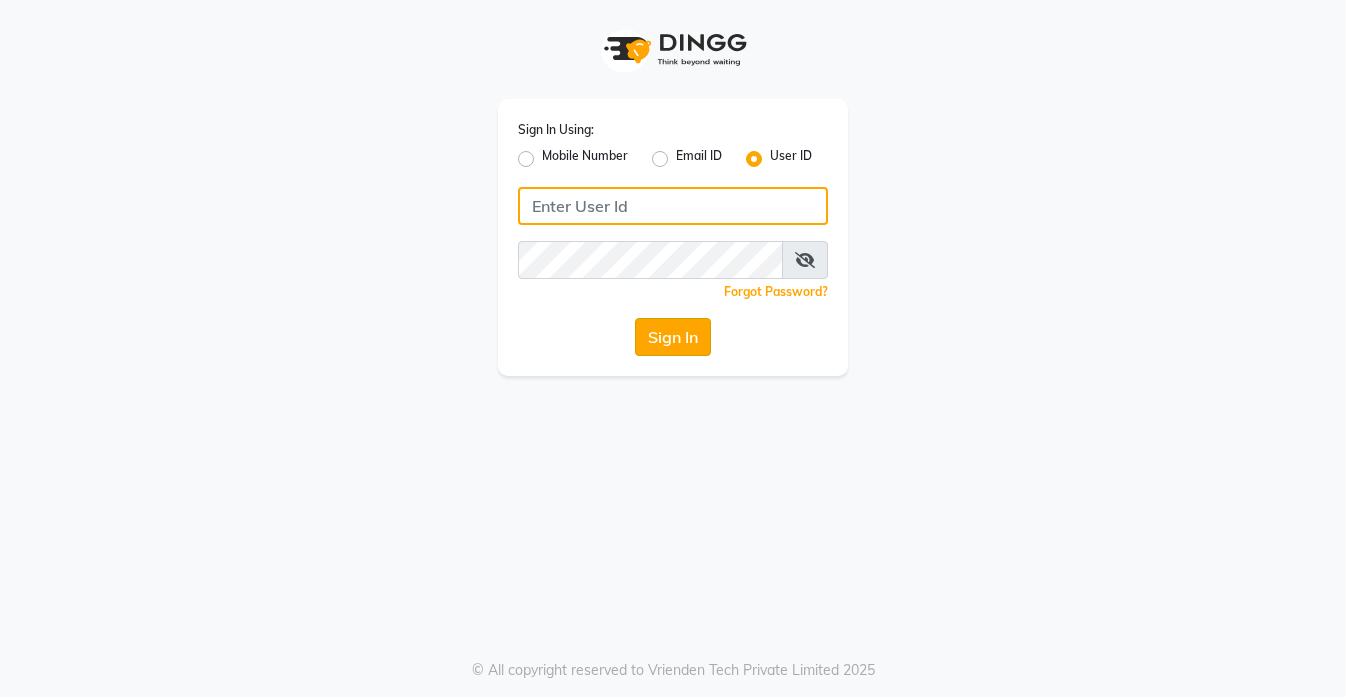 type on "koisalon" 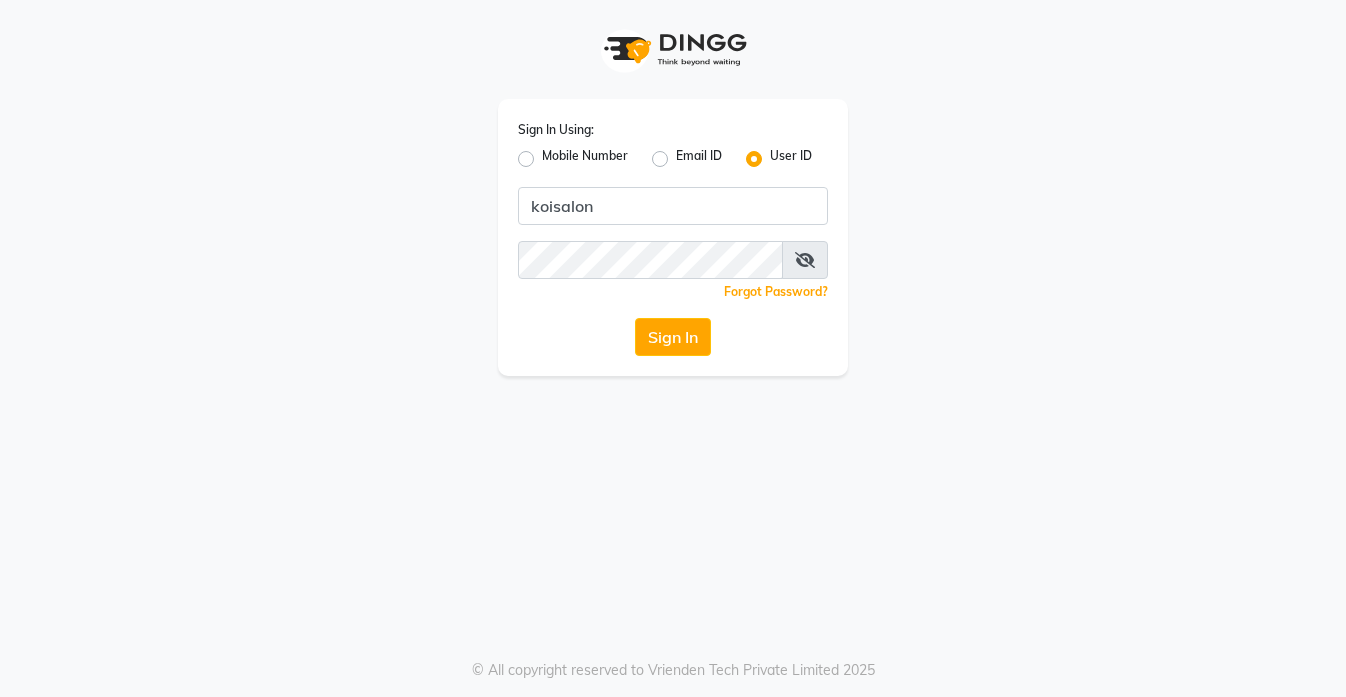 click on "Sign In" 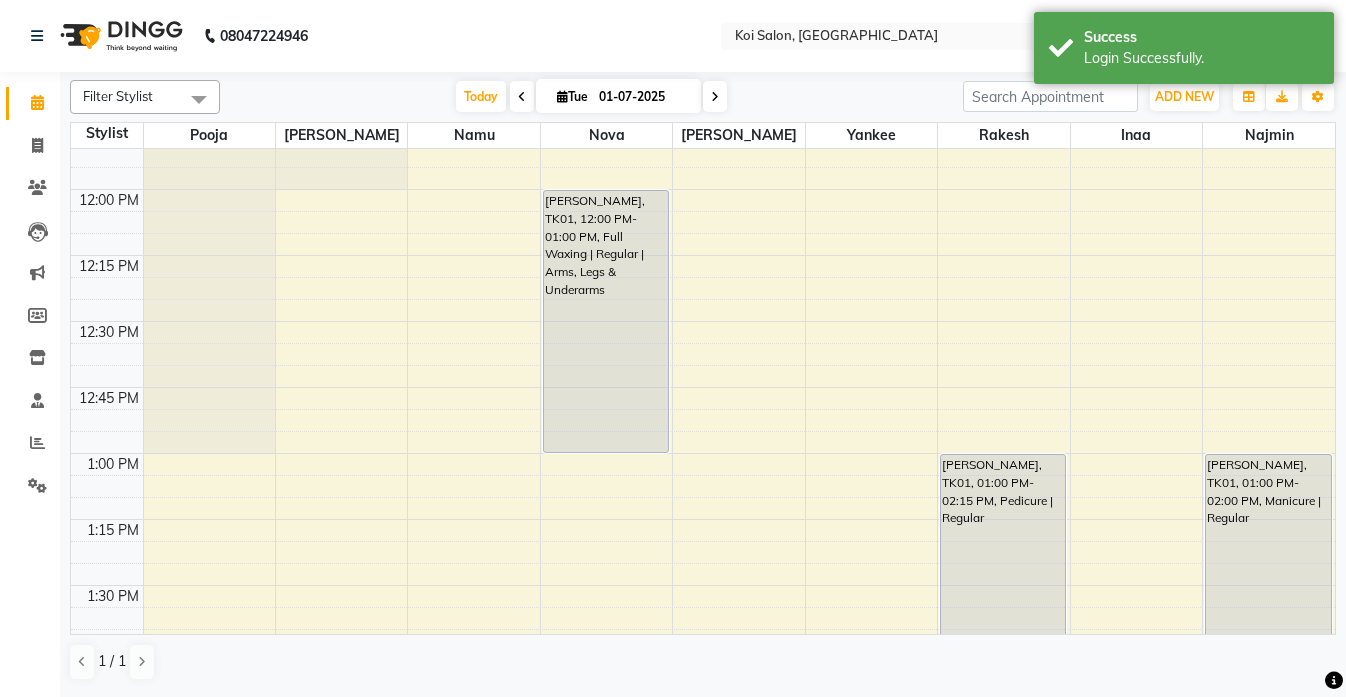 scroll, scrollTop: 741, scrollLeft: 0, axis: vertical 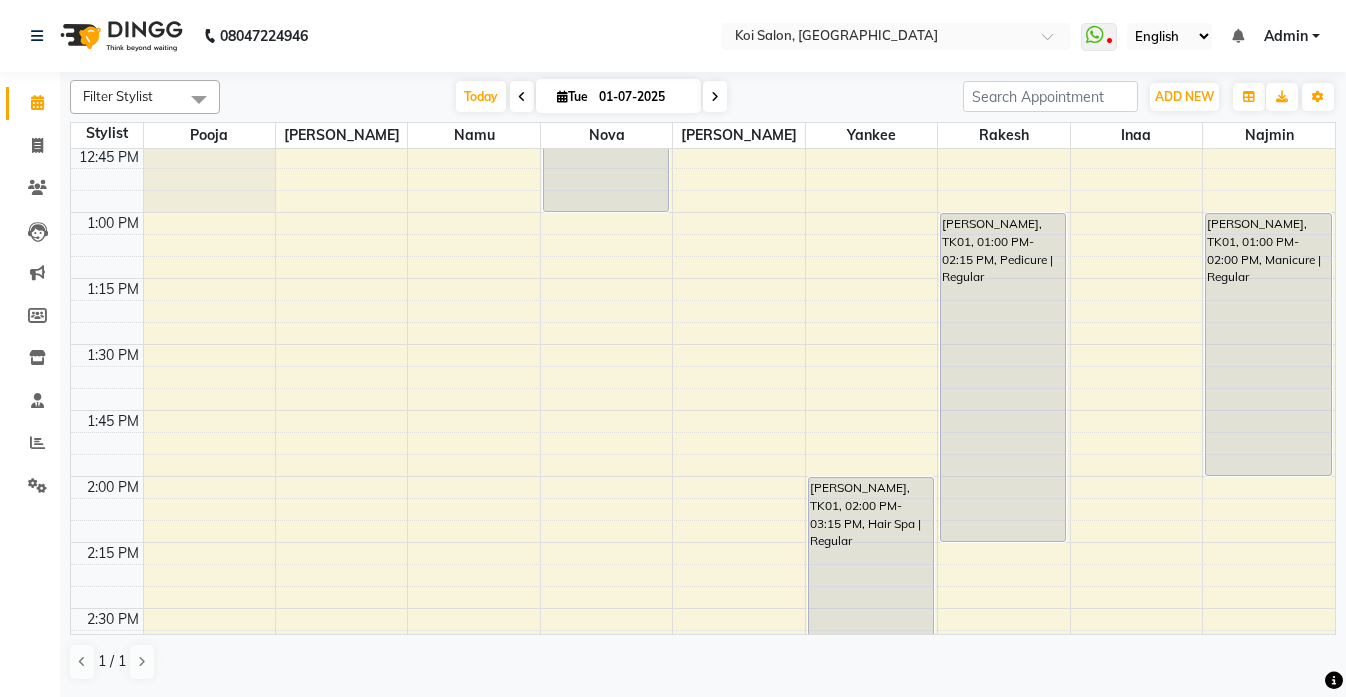 click at bounding box center (715, 96) 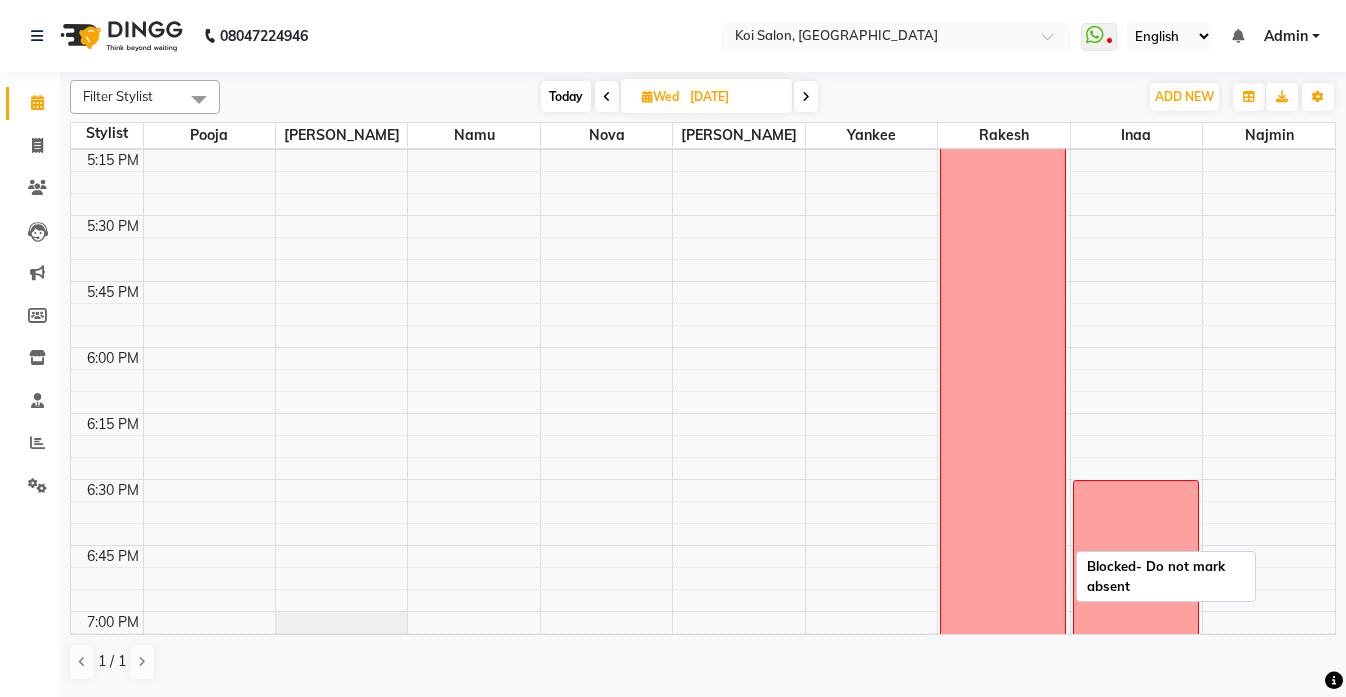 scroll, scrollTop: 2174, scrollLeft: 0, axis: vertical 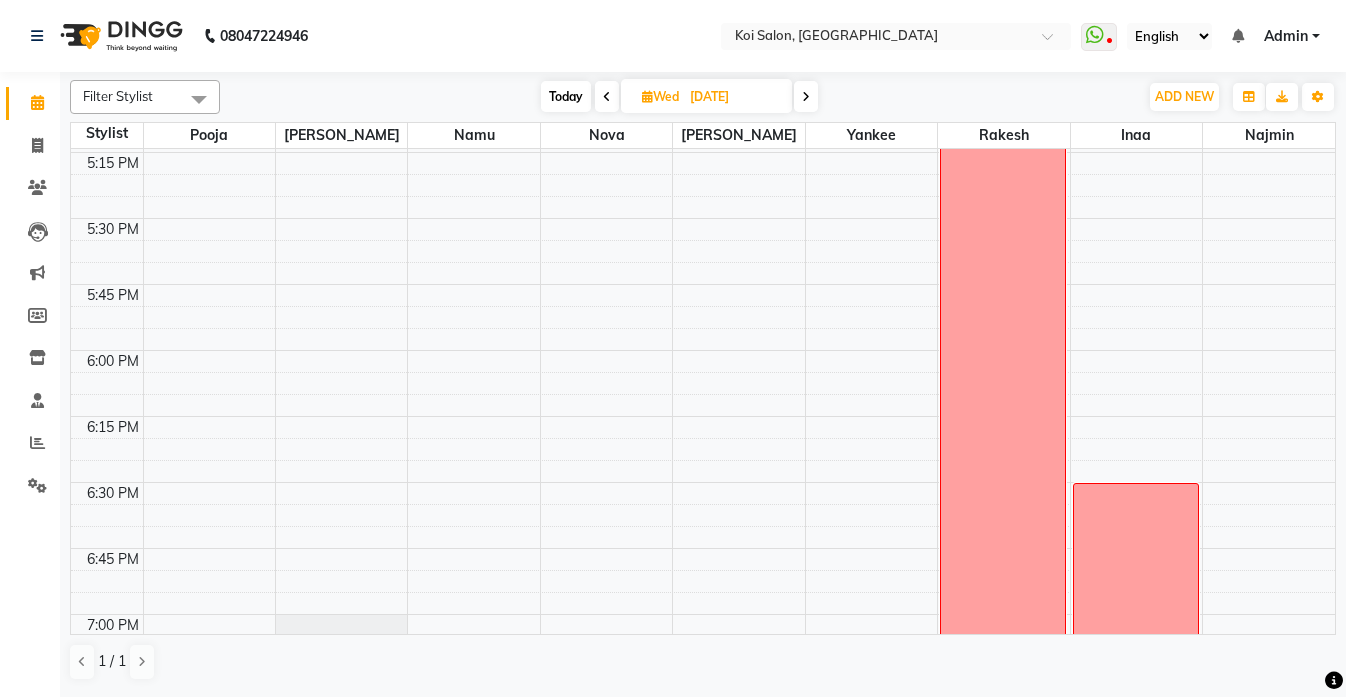 click on "9:00 AM 9:15 AM 9:30 AM 9:45 AM 10:00 AM 10:15 AM 10:30 AM 10:45 AM 11:00 AM 11:15 AM 11:30 AM 11:45 AM 12:00 PM 12:15 PM 12:30 PM 12:45 PM 1:00 PM 1:15 PM 1:30 PM 1:45 PM 2:00 PM 2:15 PM 2:30 PM 2:45 PM 3:00 PM 3:15 PM 3:30 PM 3:45 PM 4:00 PM 4:15 PM 4:30 PM 4:45 PM 5:00 PM 5:15 PM 5:30 PM 5:45 PM 6:00 PM 6:15 PM 6:30 PM 6:45 PM 7:00 PM 7:15 PM 7:30 PM 7:45 PM 8:00 PM 8:15 PM 8:30 PM 8:45 PM  Blocked- Do not mark absent   Blocked" at bounding box center (703, -442) 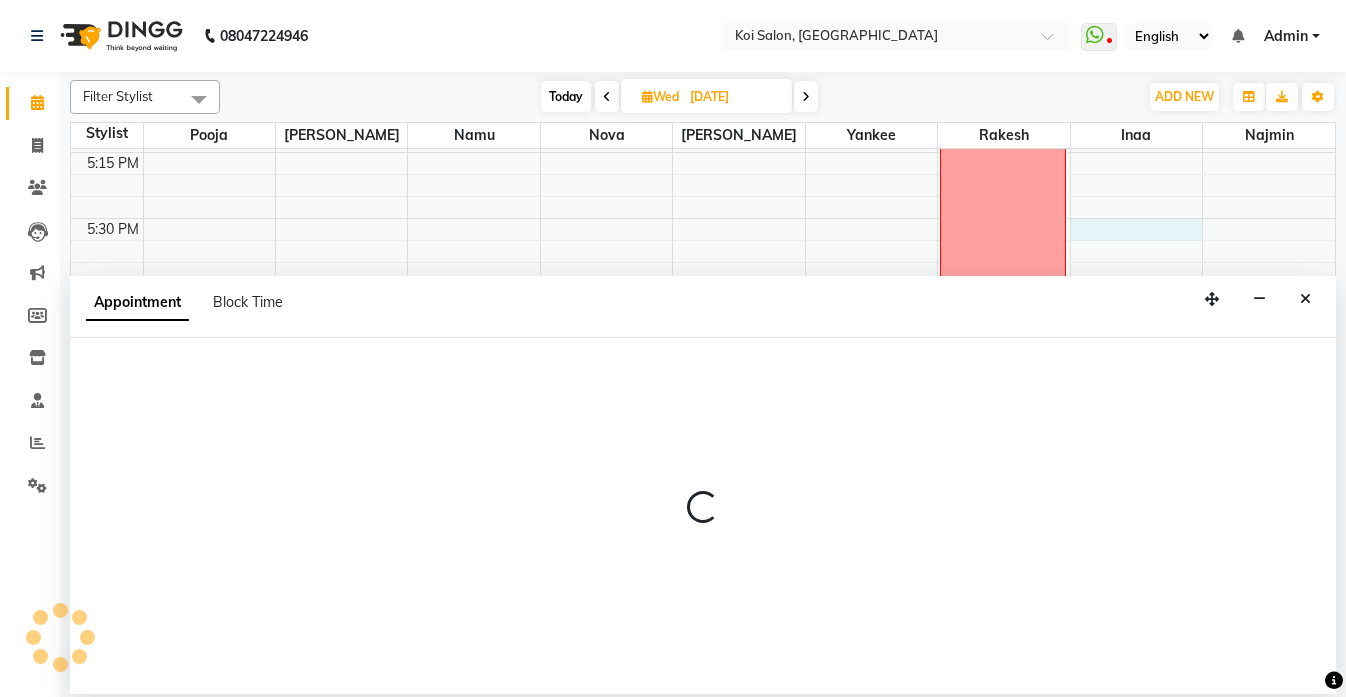 select on "44730" 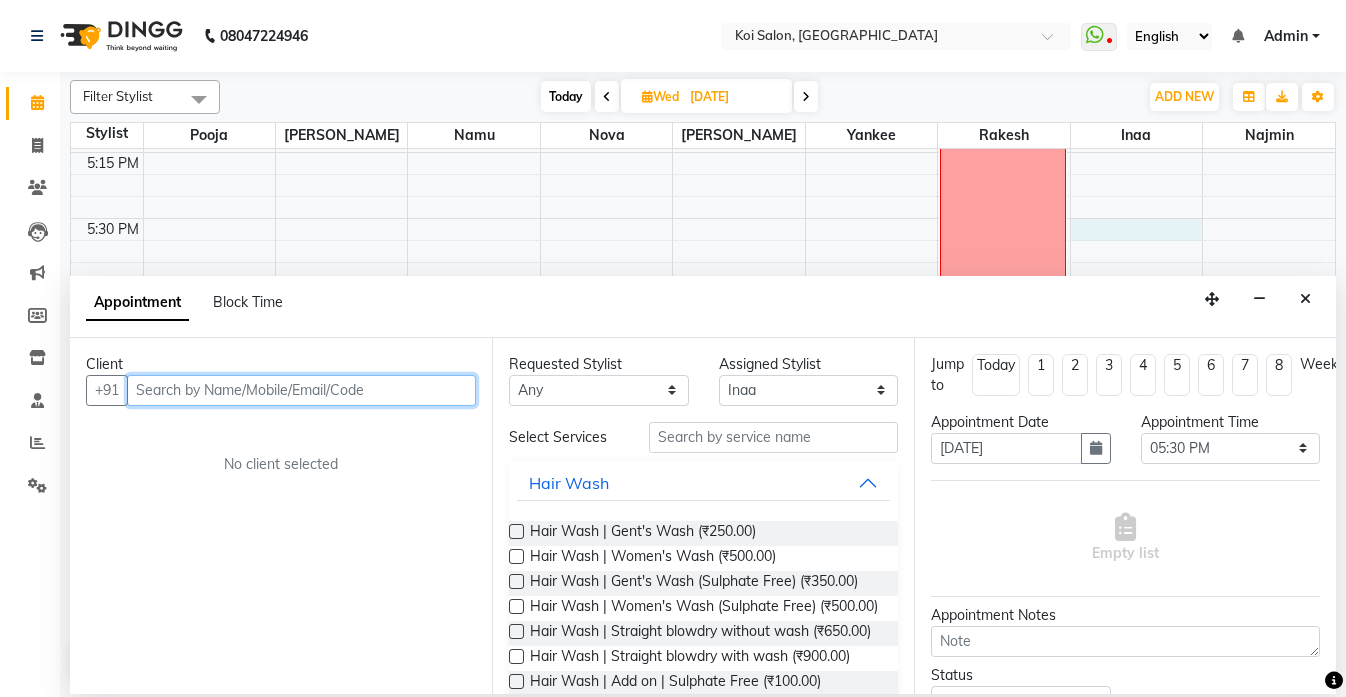 click at bounding box center (301, 390) 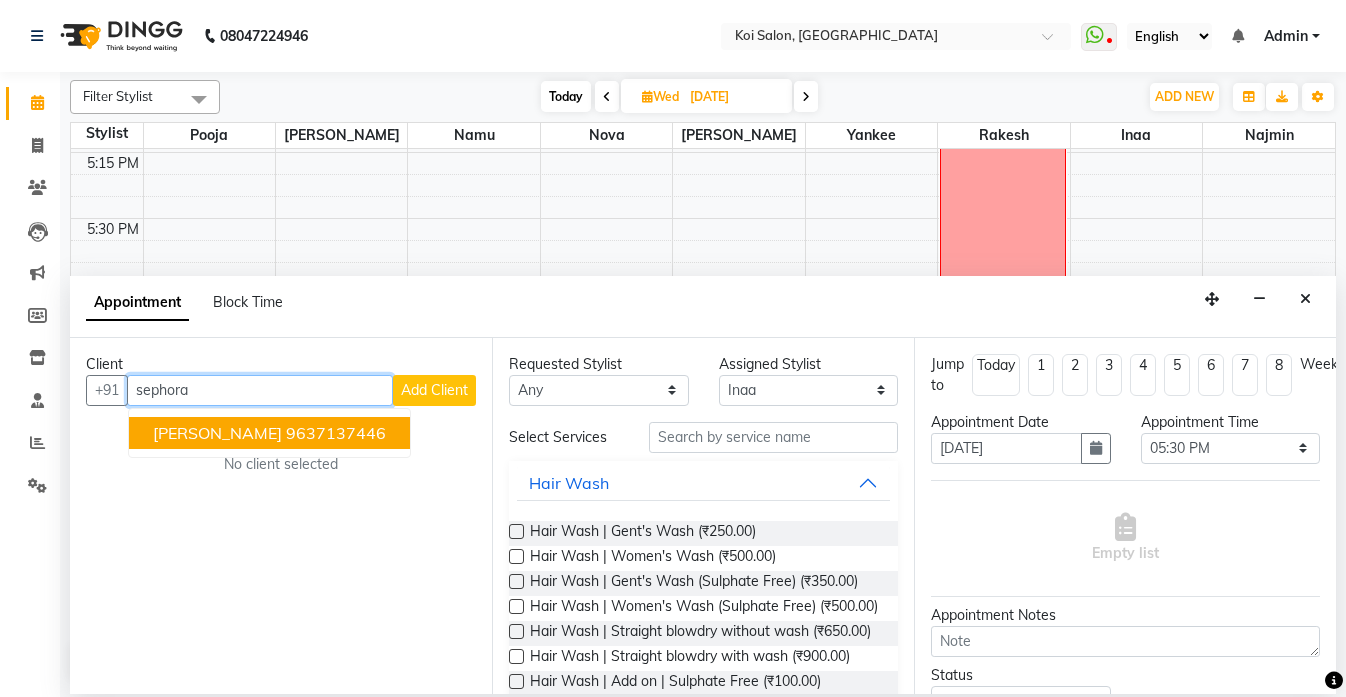 click on "[PERSON_NAME]  9637137446" at bounding box center (269, 433) 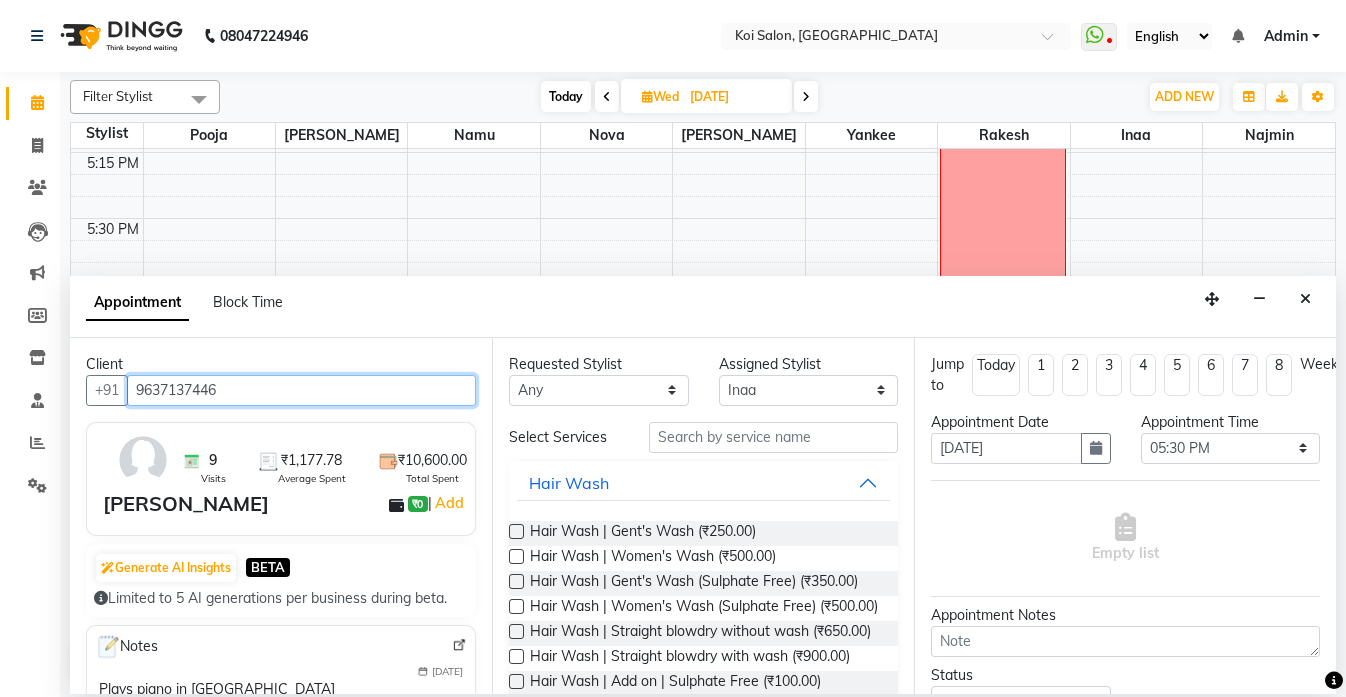 type on "9637137446" 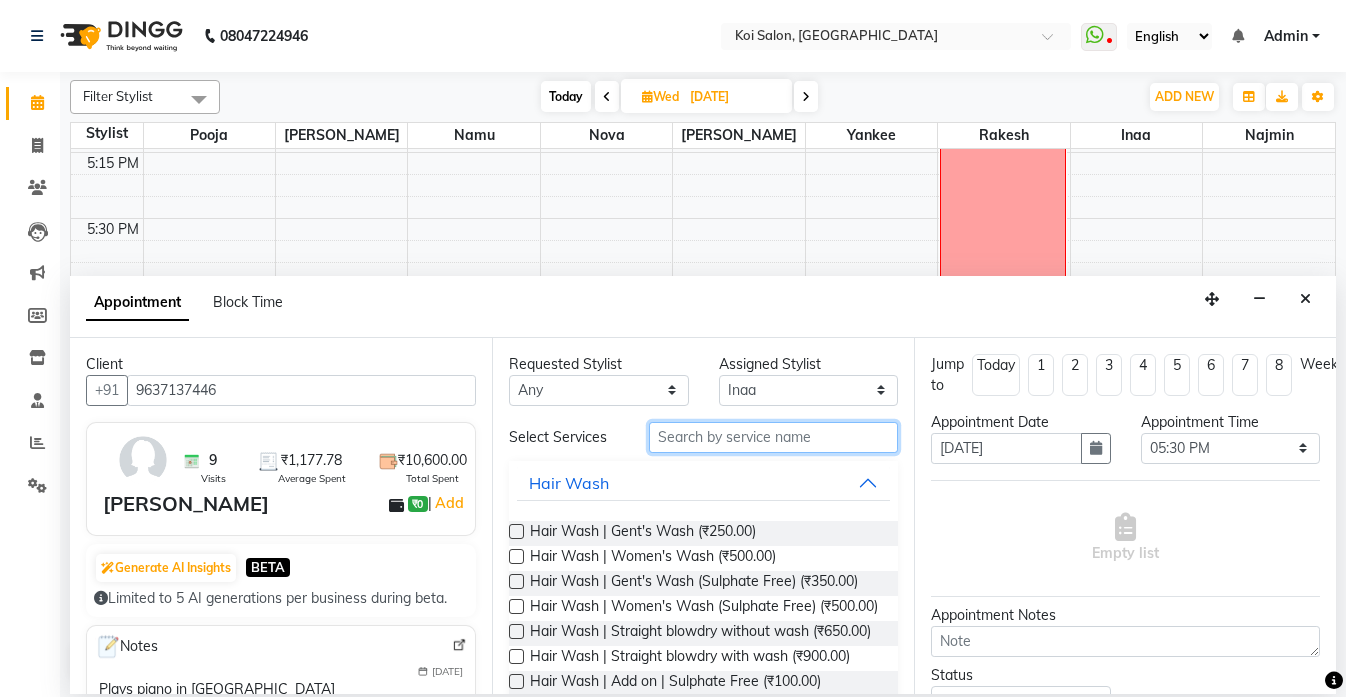 click at bounding box center (773, 437) 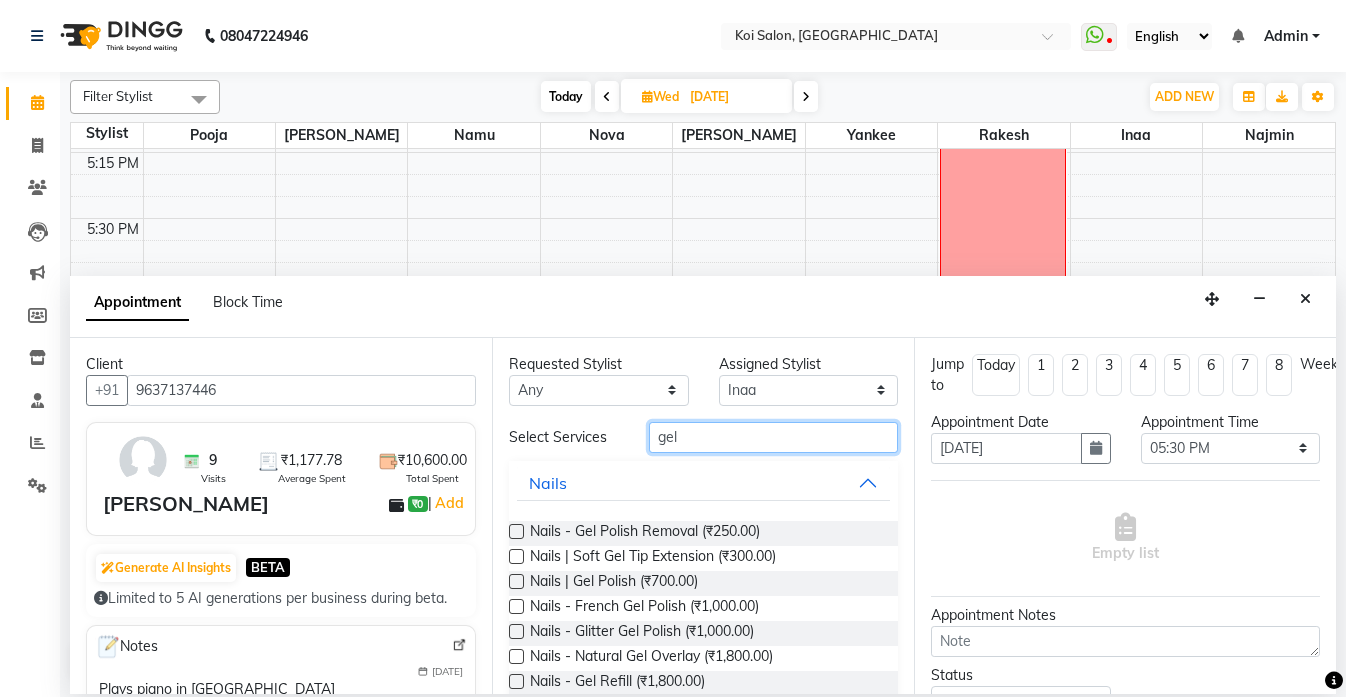 type on "gel" 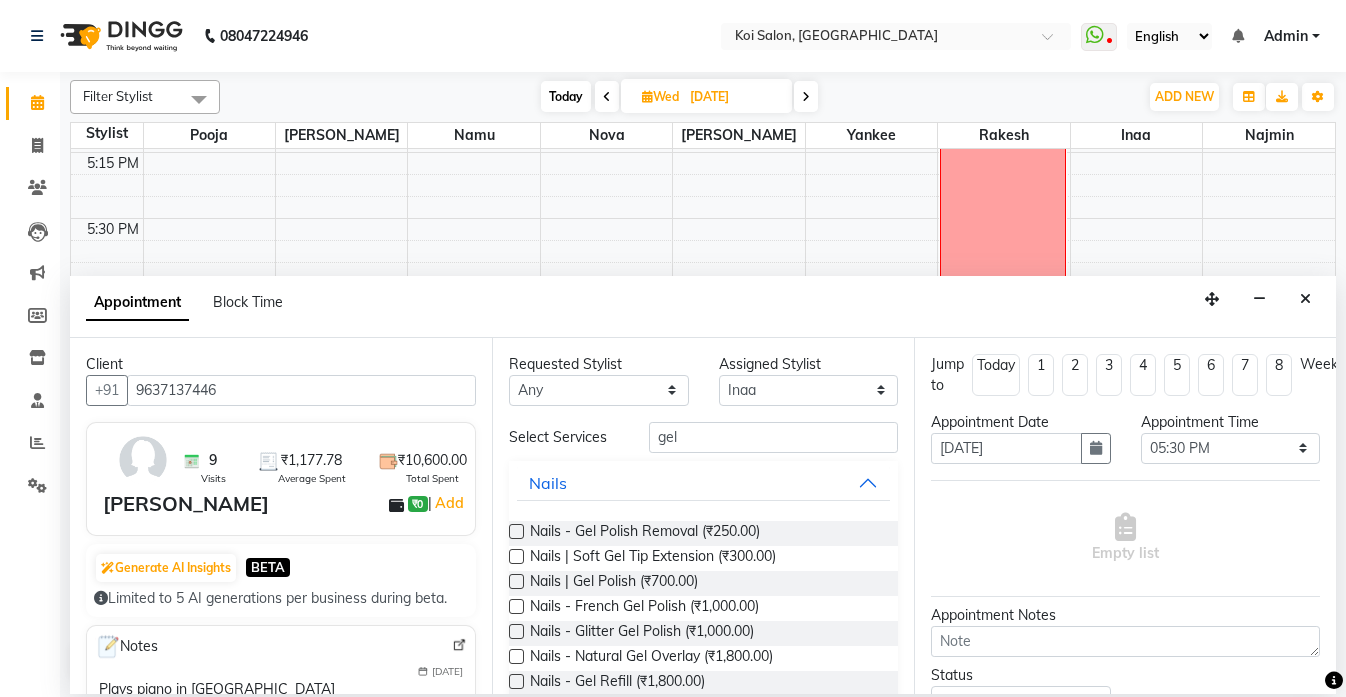 click at bounding box center (516, 581) 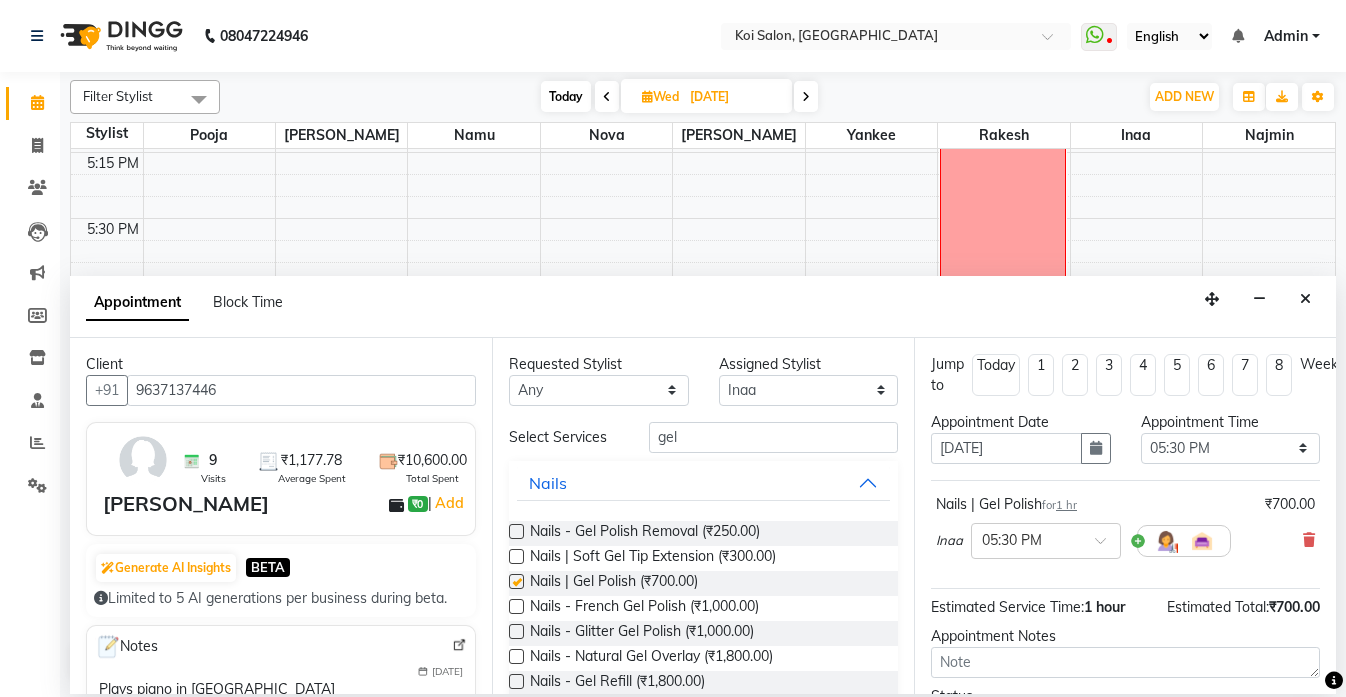 checkbox on "false" 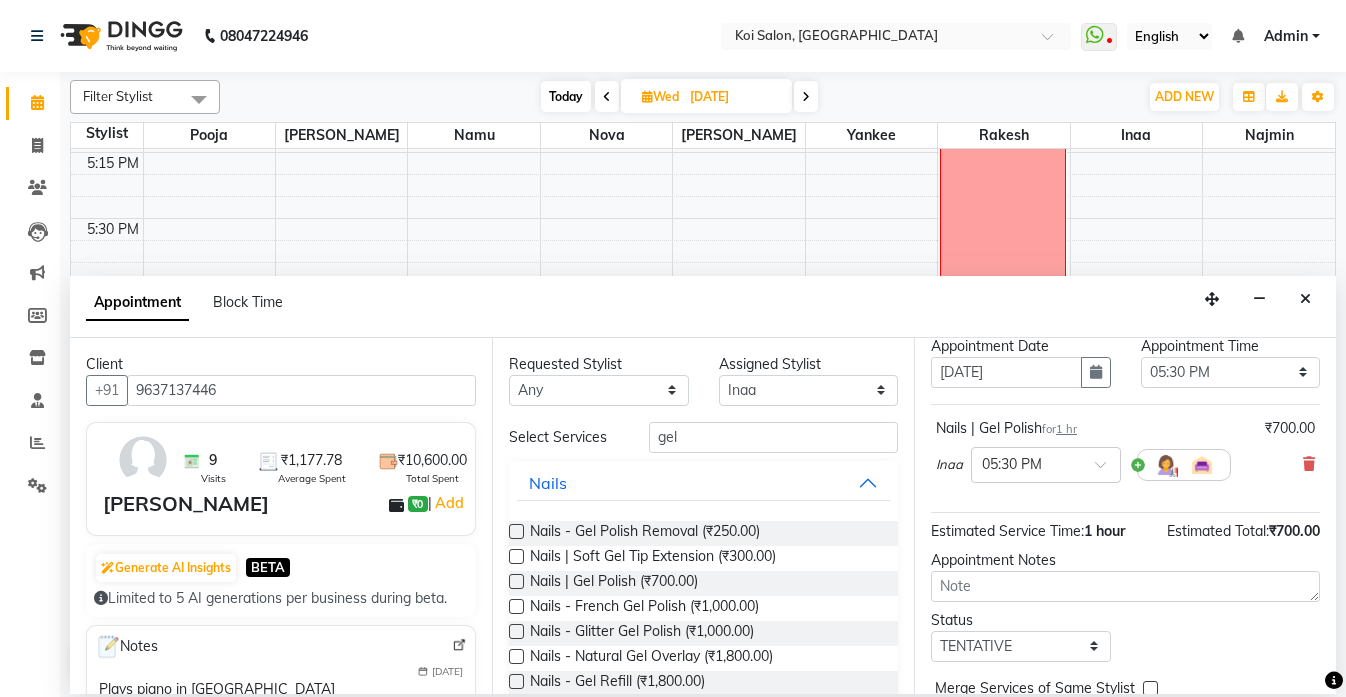 scroll, scrollTop: 170, scrollLeft: 0, axis: vertical 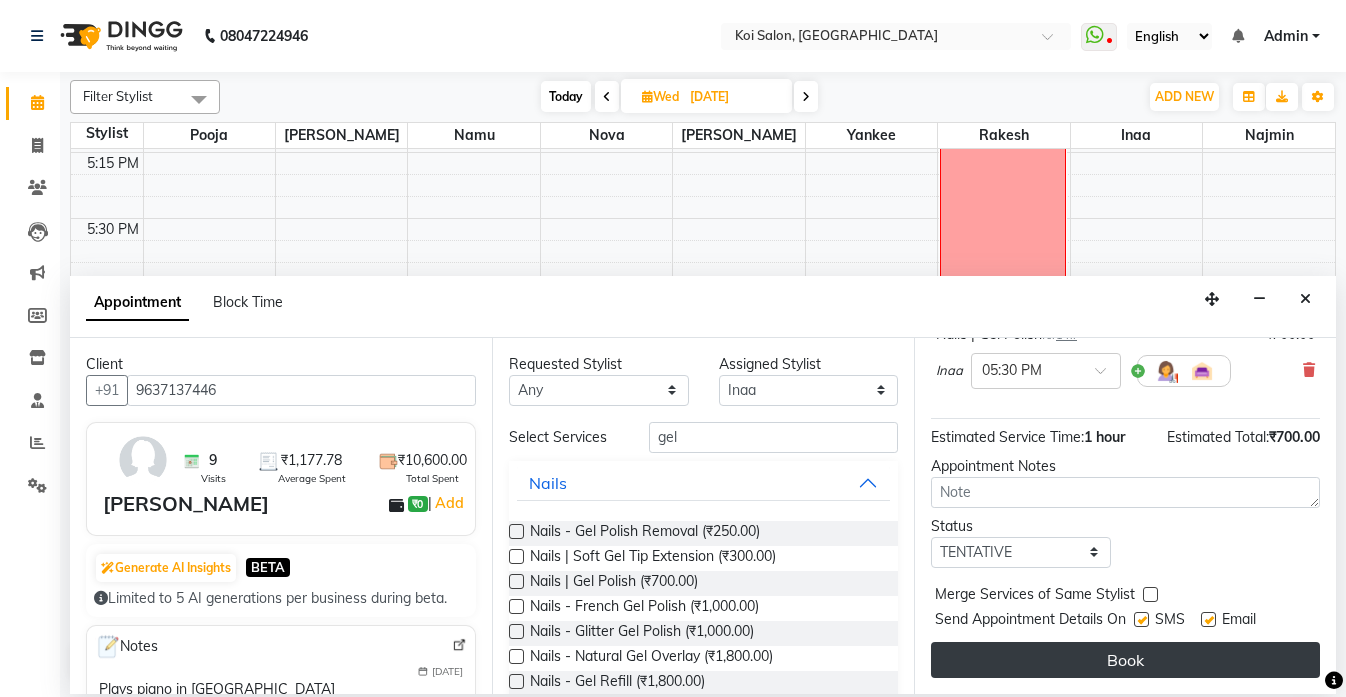 click on "Book" at bounding box center (1125, 660) 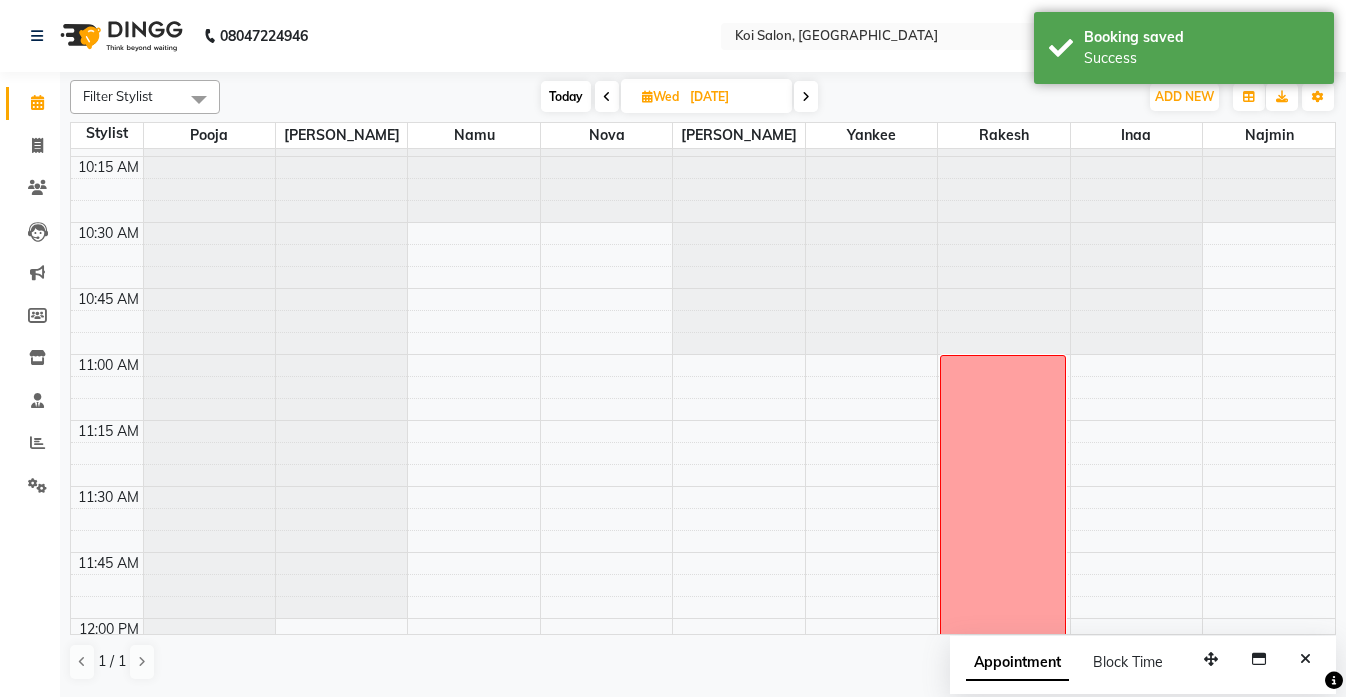 scroll, scrollTop: 286, scrollLeft: 0, axis: vertical 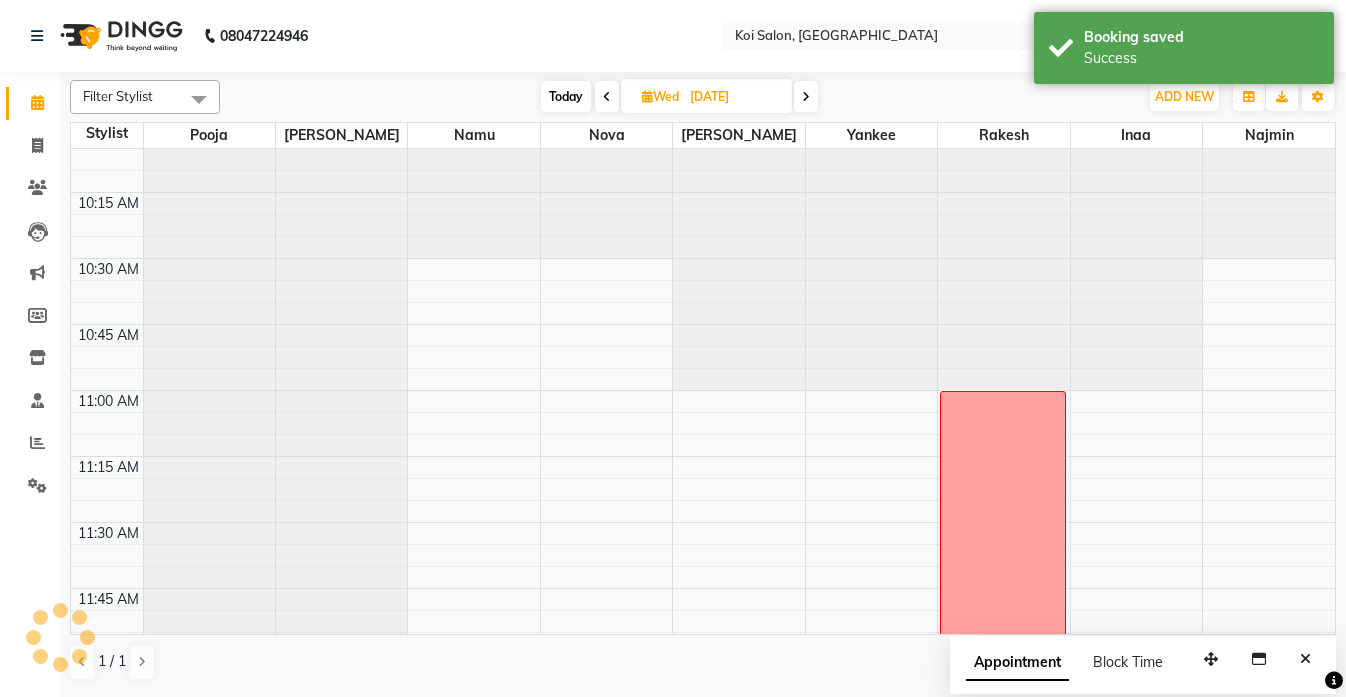 click at bounding box center [607, 97] 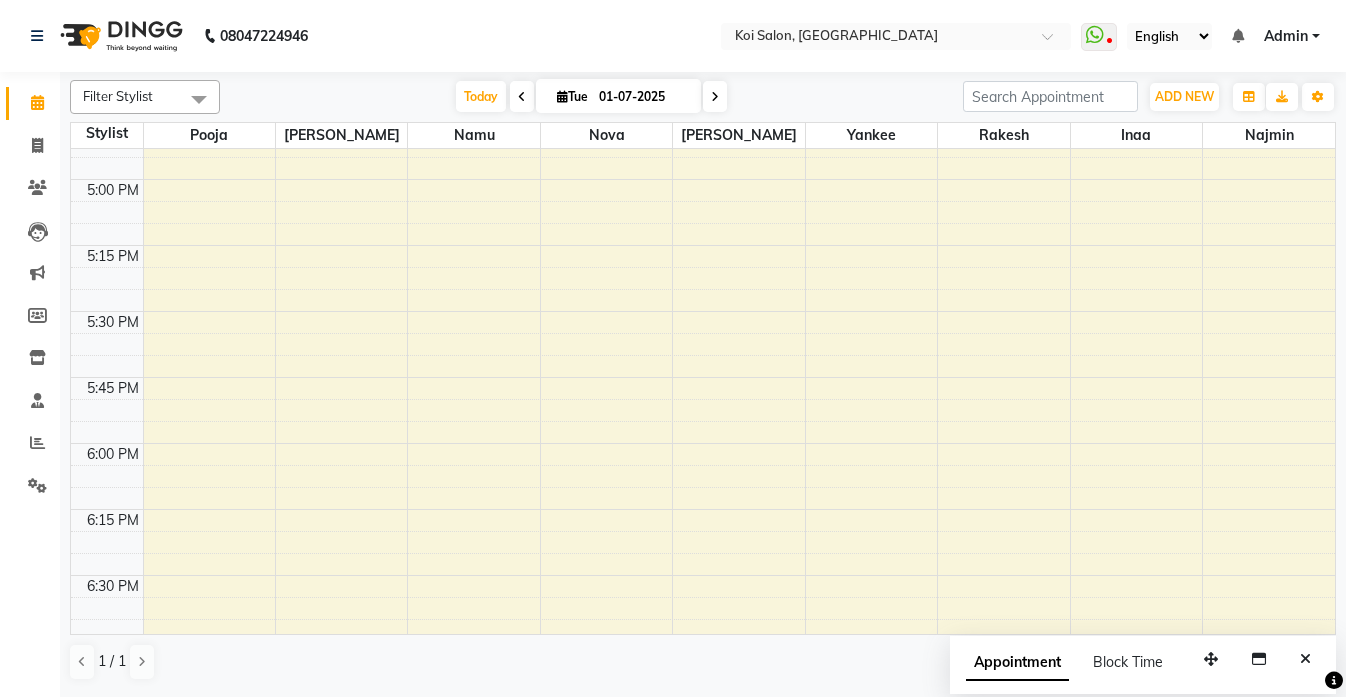 scroll, scrollTop: 2088, scrollLeft: 0, axis: vertical 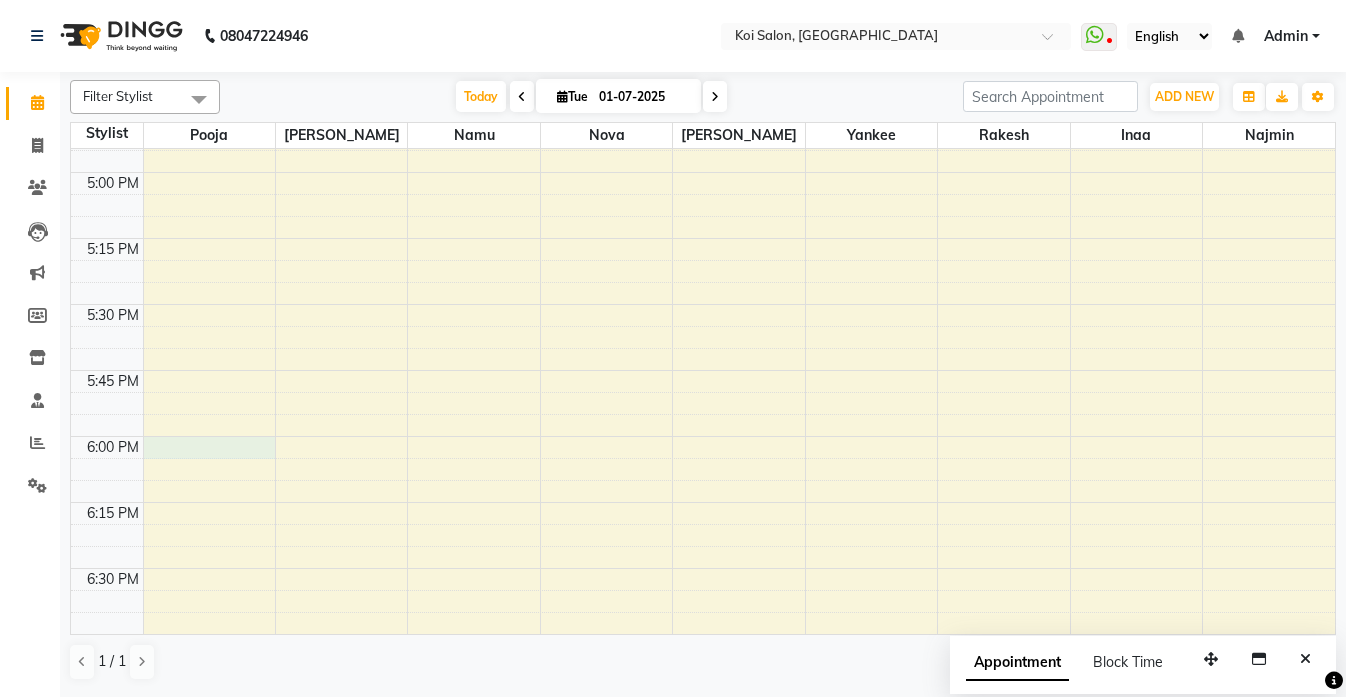 click on "9:00 AM 9:15 AM 9:30 AM 9:45 AM 10:00 AM 10:15 AM 10:30 AM 10:45 AM 11:00 AM 11:15 AM 11:30 AM 11:45 AM 12:00 PM 12:15 PM 12:30 PM 12:45 PM 1:00 PM 1:15 PM 1:30 PM 1:45 PM 2:00 PM 2:15 PM 2:30 PM 2:45 PM 3:00 PM 3:15 PM 3:30 PM 3:45 PM 4:00 PM 4:15 PM 4:30 PM 4:45 PM 5:00 PM 5:15 PM 5:30 PM 5:45 PM 6:00 PM 6:15 PM 6:30 PM 6:45 PM 7:00 PM 7:15 PM 7:30 PM 7:45 PM 8:00 PM 8:15 PM 8:30 PM 8:45 PM    [PERSON_NAME], TK01, 12:00 PM-01:00 PM, Full Waxing | Regular | Arms, Legs & Underarms    [PERSON_NAME], TK01, 02:00 PM-03:15 PM, Hair Spa | Regular    [PERSON_NAME], TK01, 01:00 PM-02:15 PM, Pedicure | Regular    [PERSON_NAME], TK01, 01:00 PM-02:00 PM, Manicure | Regular" at bounding box center (703, -356) 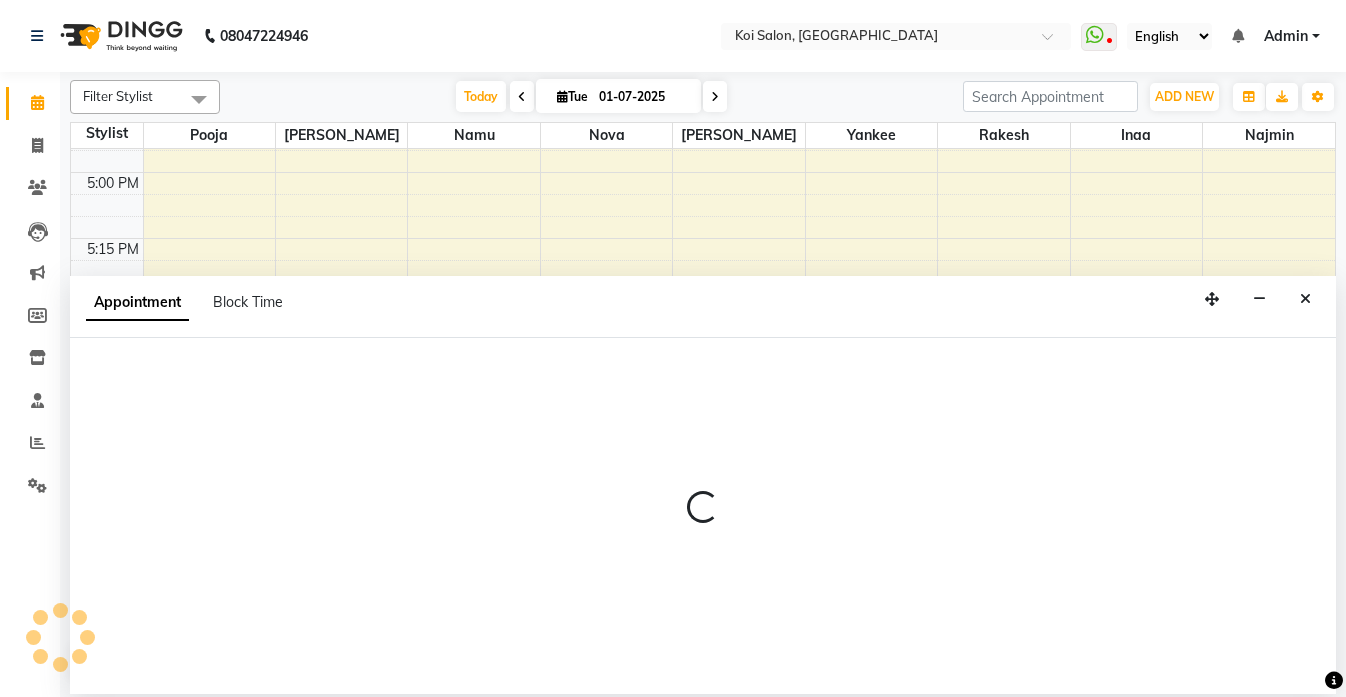 select on "16513" 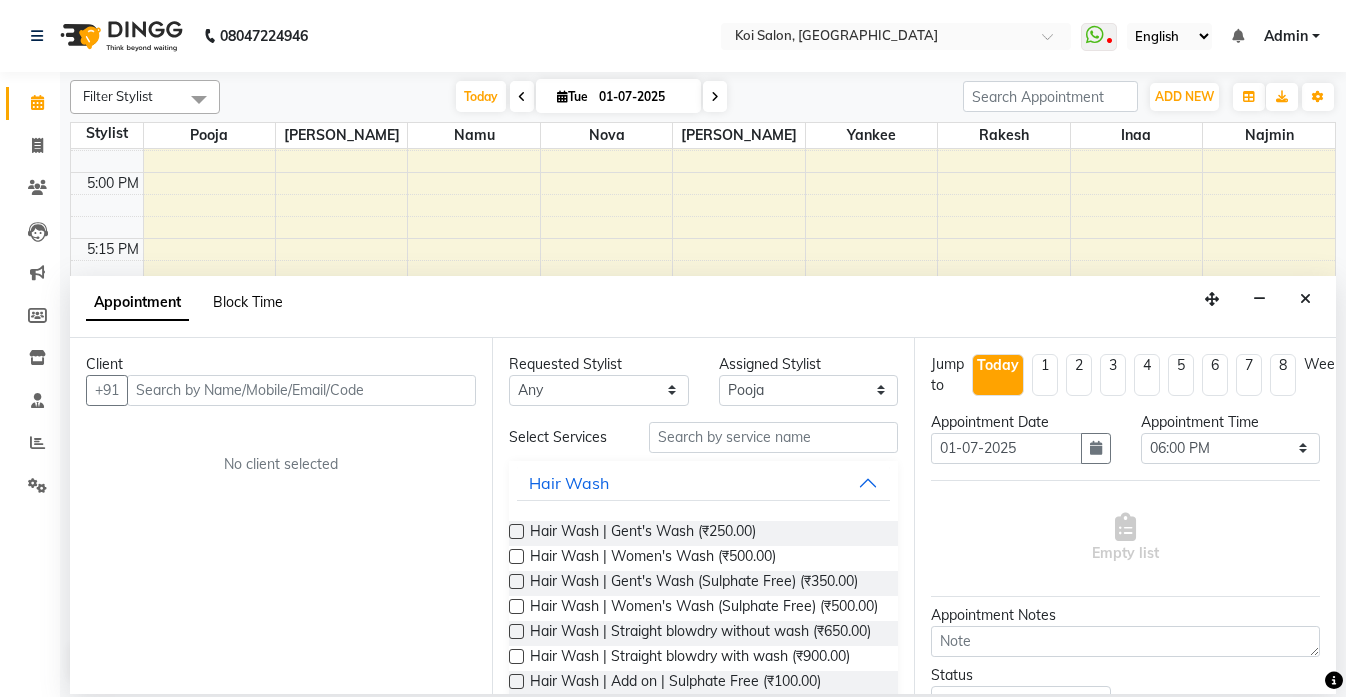 click on "Block Time" at bounding box center [248, 302] 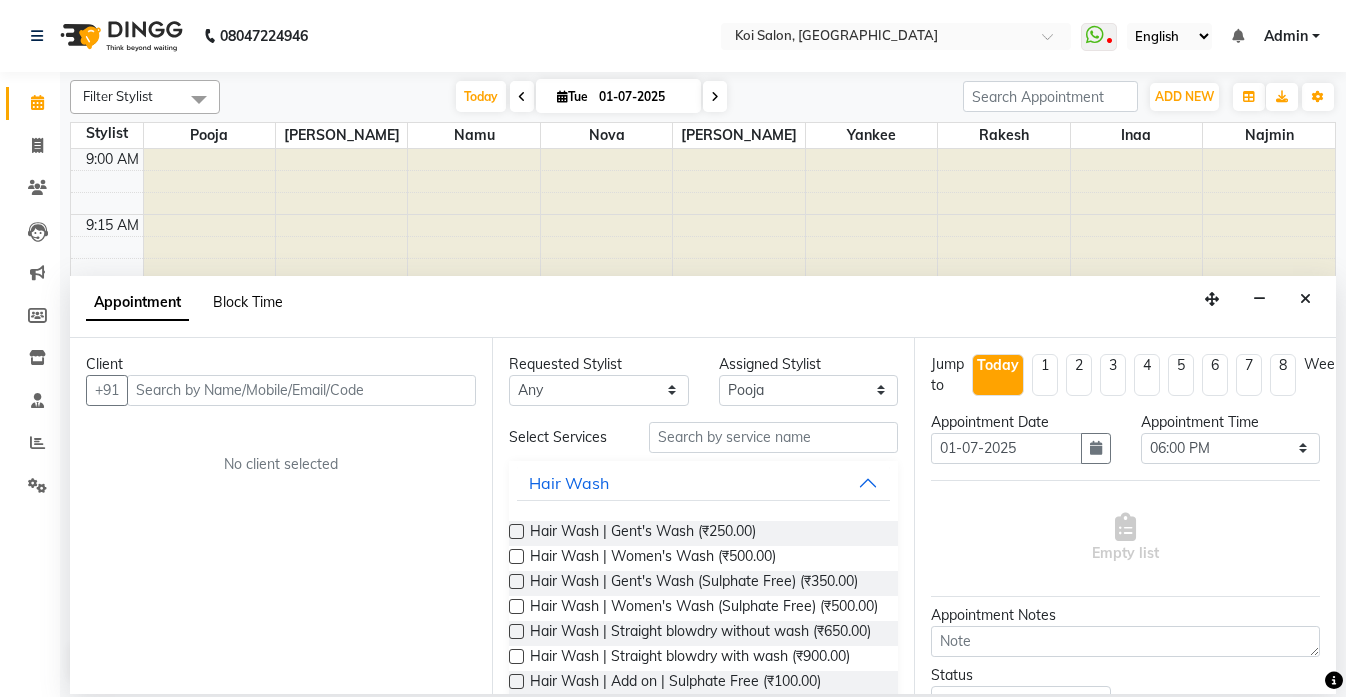 select on "16513" 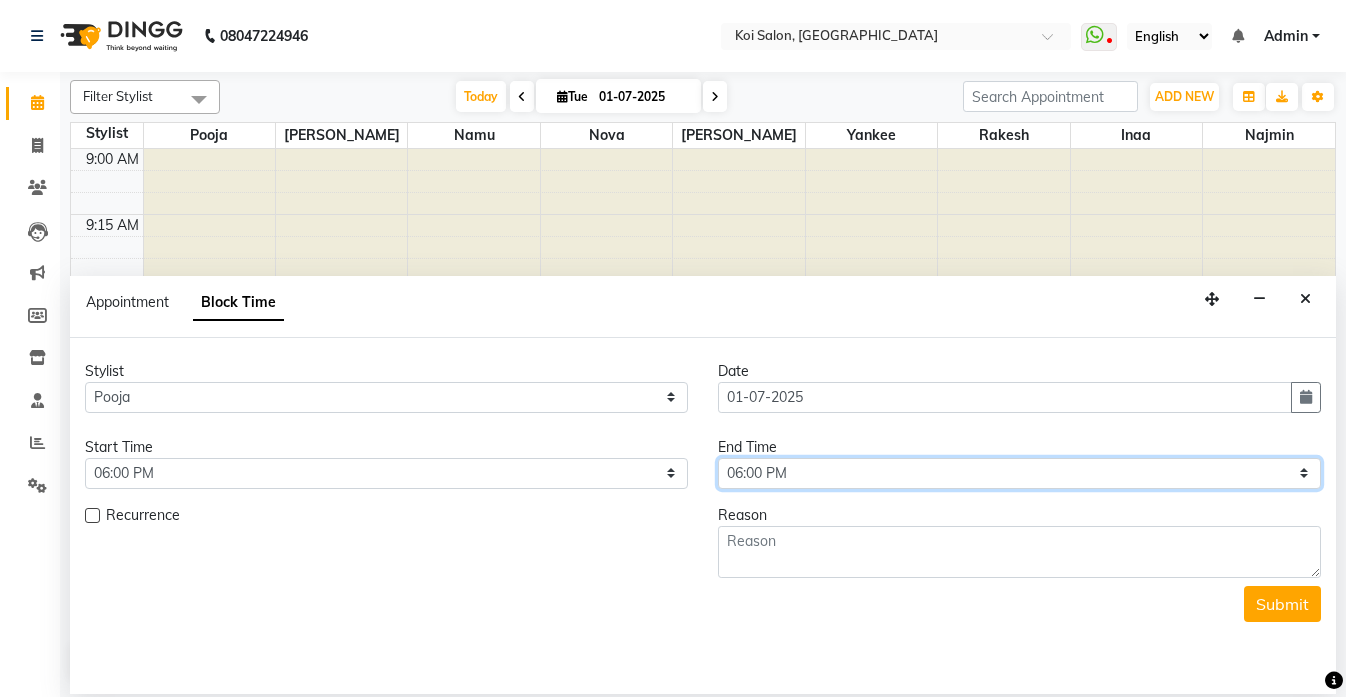 click on "Select 10:00 AM 10:15 AM 10:30 AM 10:45 AM 11:00 AM 11:15 AM 11:30 AM 11:45 AM 12:00 PM 12:15 PM 12:30 PM 12:45 PM 01:00 PM 01:15 PM 01:30 PM 01:45 PM 02:00 PM 02:15 PM 02:30 PM 02:45 PM 03:00 PM 03:15 PM 03:30 PM 03:45 PM 04:00 PM 04:15 PM 04:30 PM 04:45 PM 05:00 PM 05:15 PM 05:30 PM 05:45 PM 06:00 PM 06:15 PM 06:30 PM 06:45 PM 07:00 PM 07:15 PM 07:30 PM 07:45 PM 08:00 PM" at bounding box center (1019, 473) 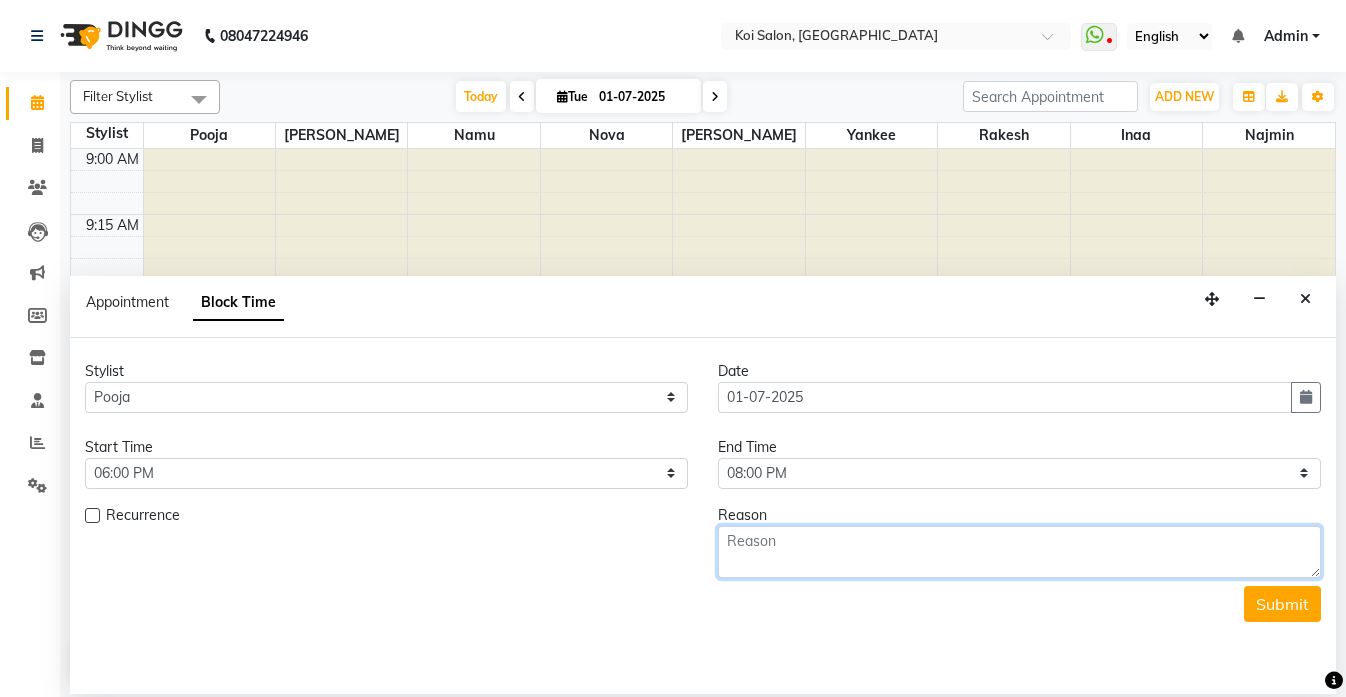 click at bounding box center (1019, 552) 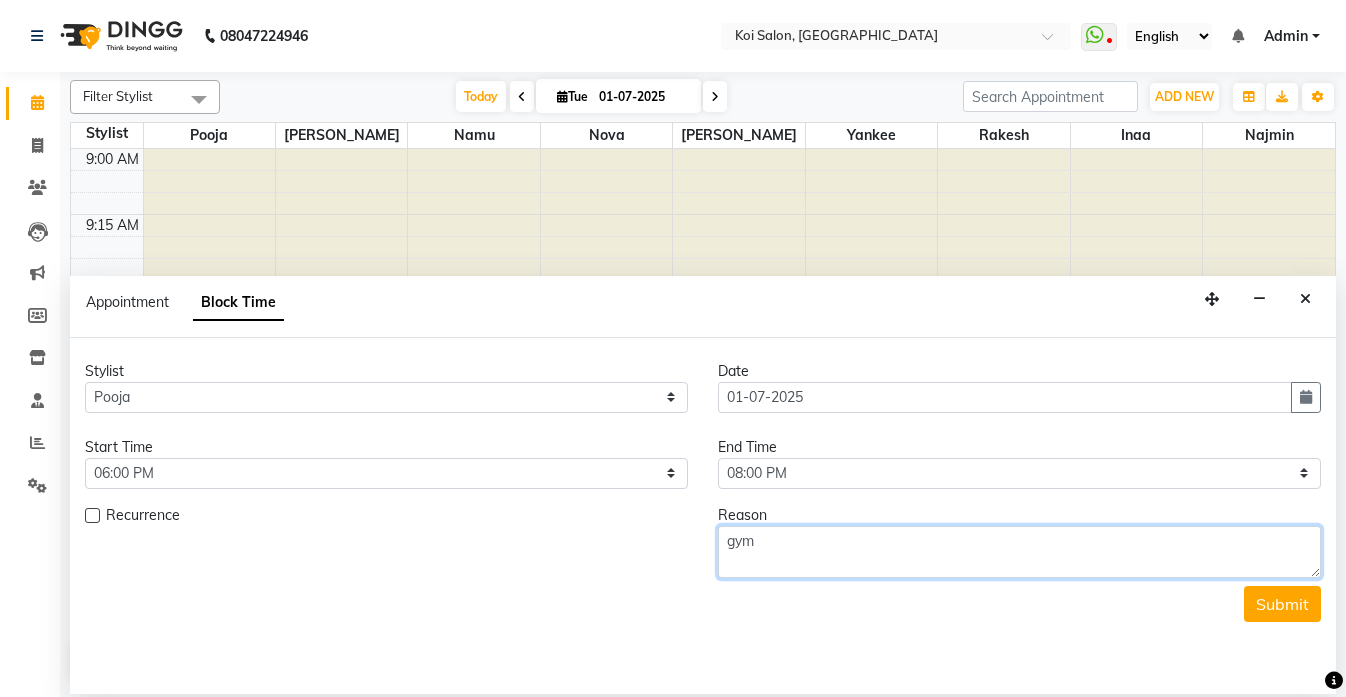 type on "gym" 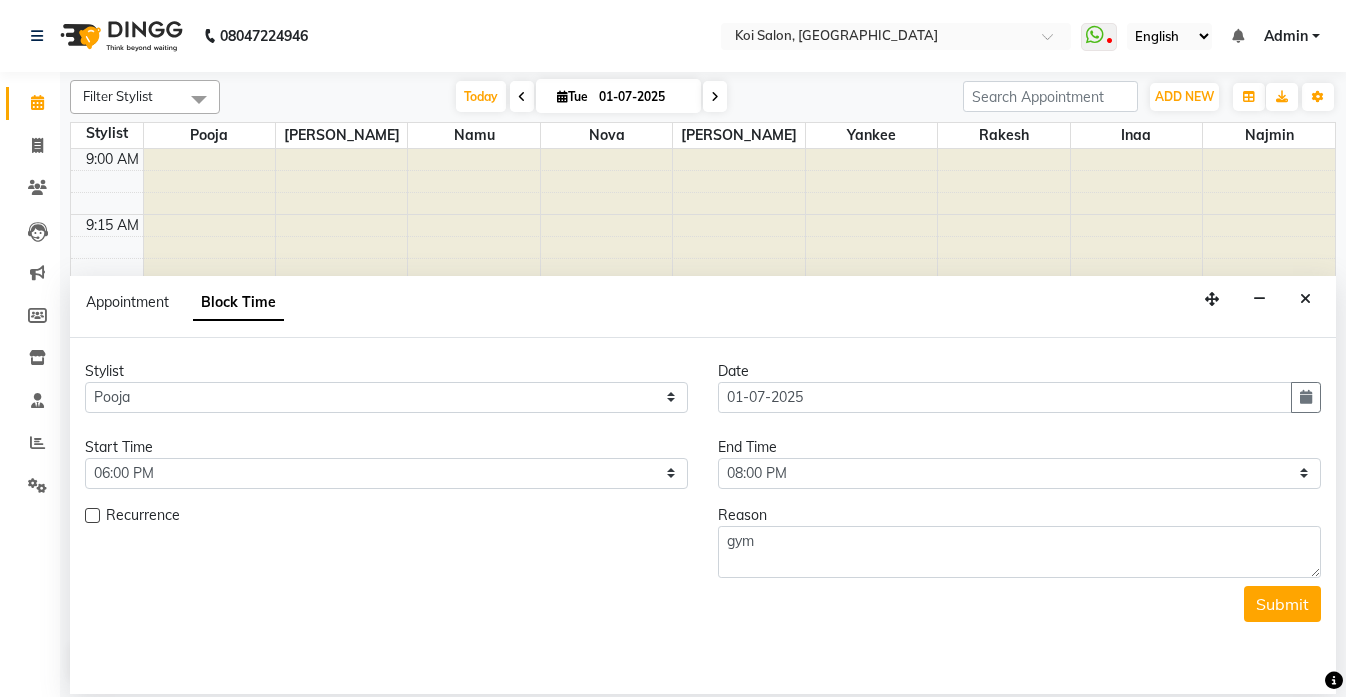 click on "Submit" at bounding box center [1282, 604] 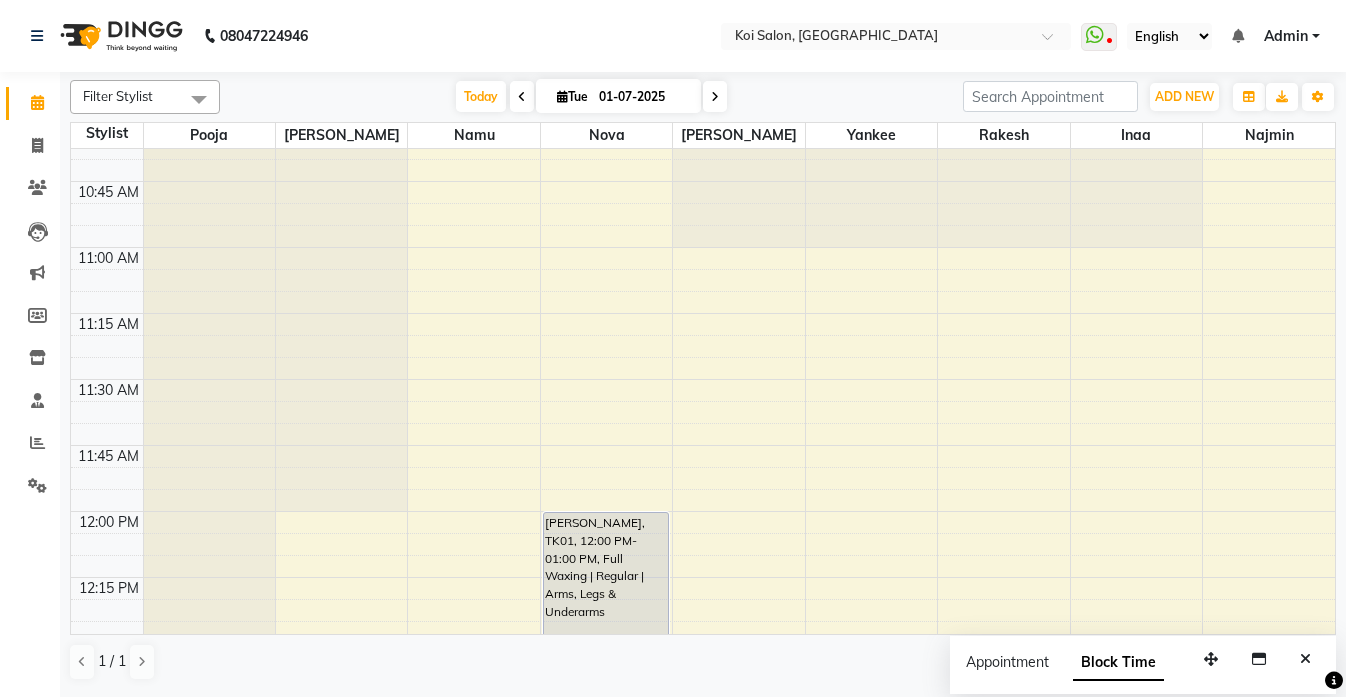 scroll, scrollTop: 425, scrollLeft: 0, axis: vertical 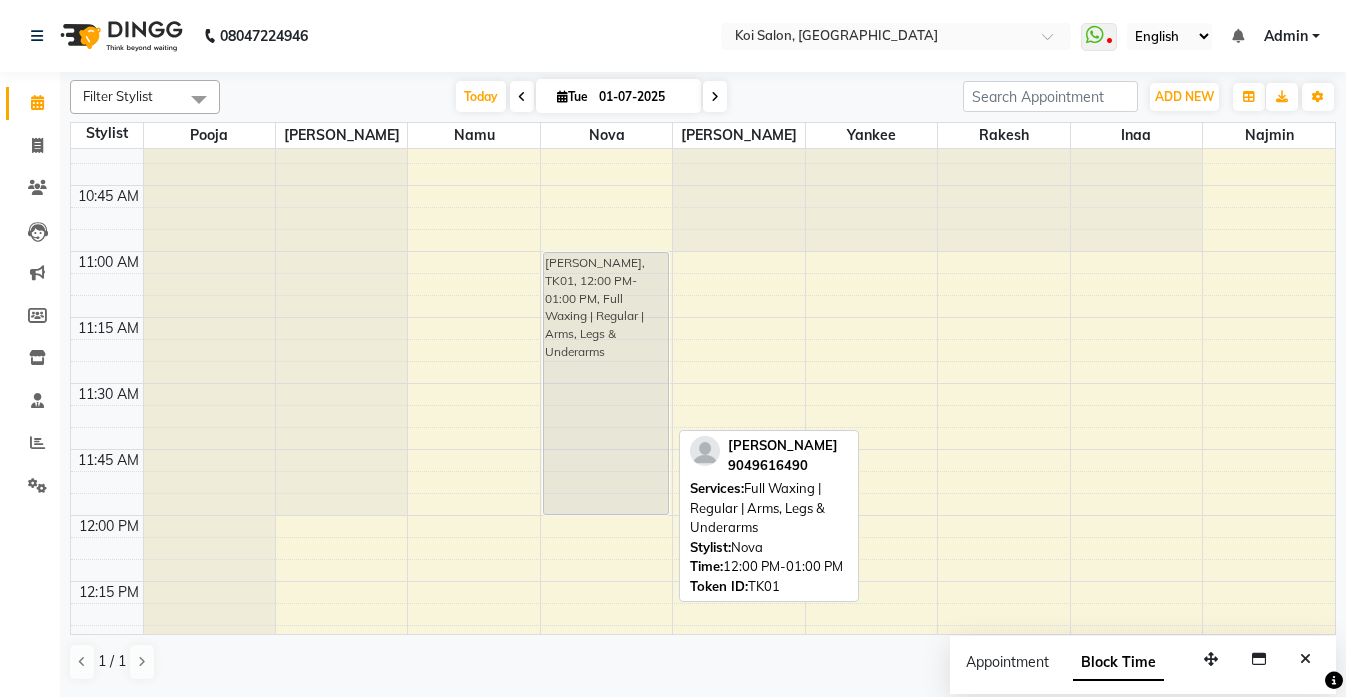 drag, startPoint x: 631, startPoint y: 545, endPoint x: 636, endPoint y: 280, distance: 265.04718 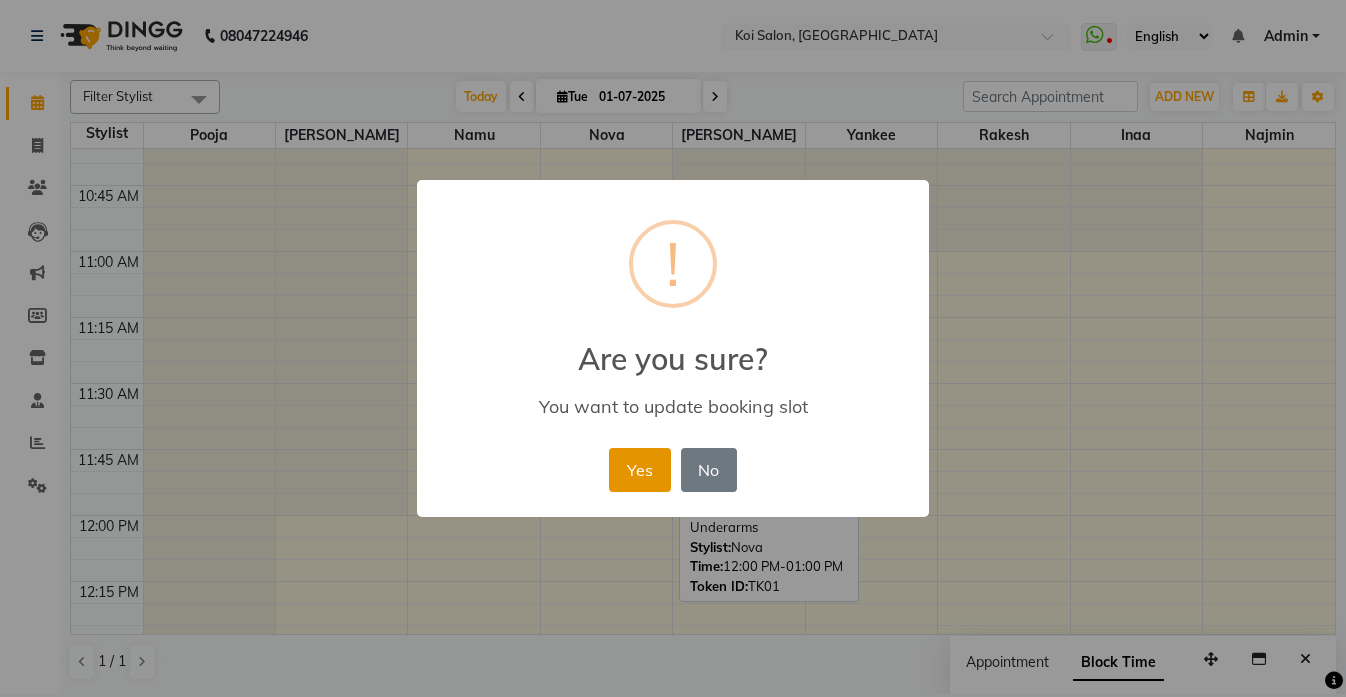 click on "Yes" at bounding box center (639, 470) 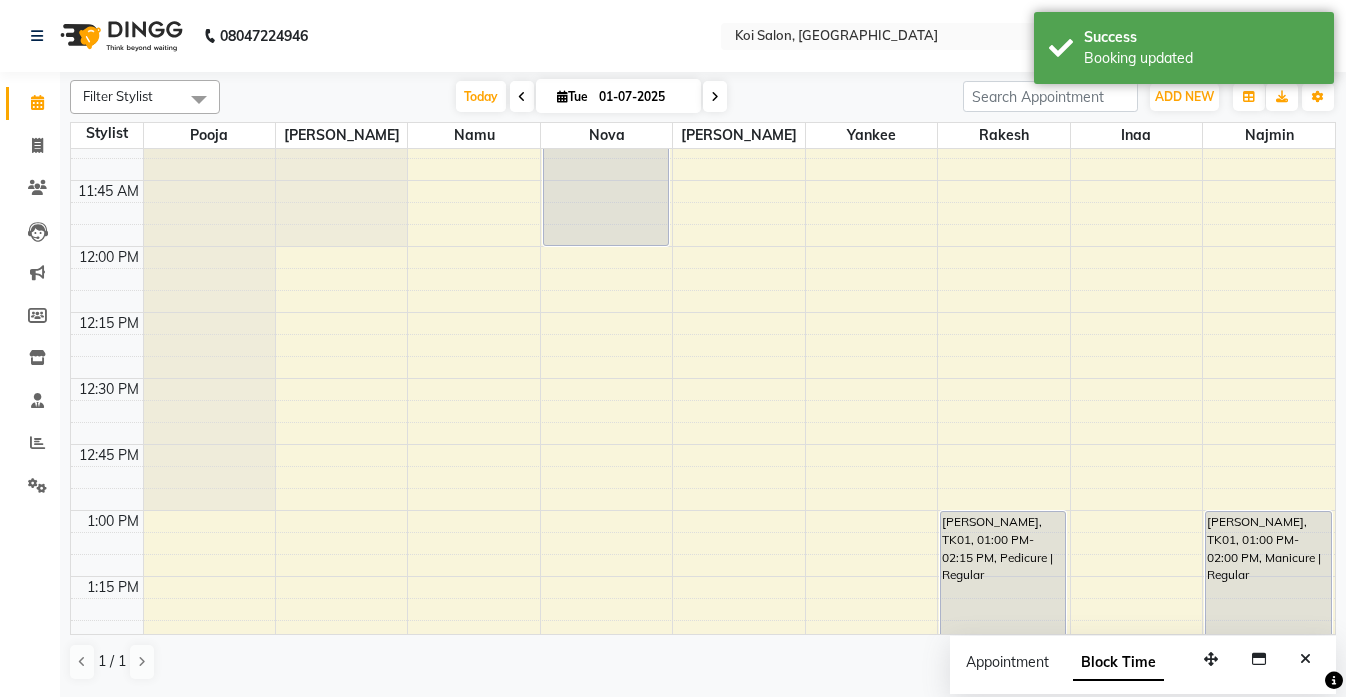 scroll, scrollTop: 690, scrollLeft: 0, axis: vertical 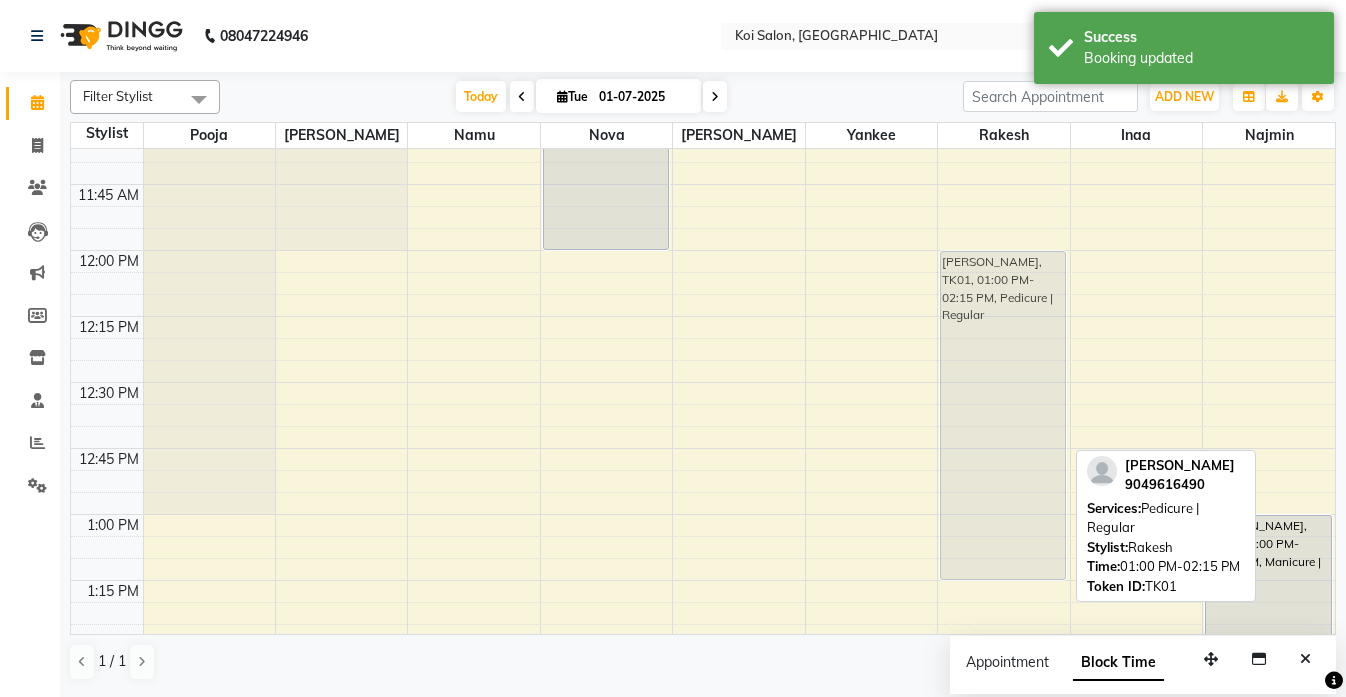 drag, startPoint x: 1009, startPoint y: 617, endPoint x: 975, endPoint y: 357, distance: 262.21365 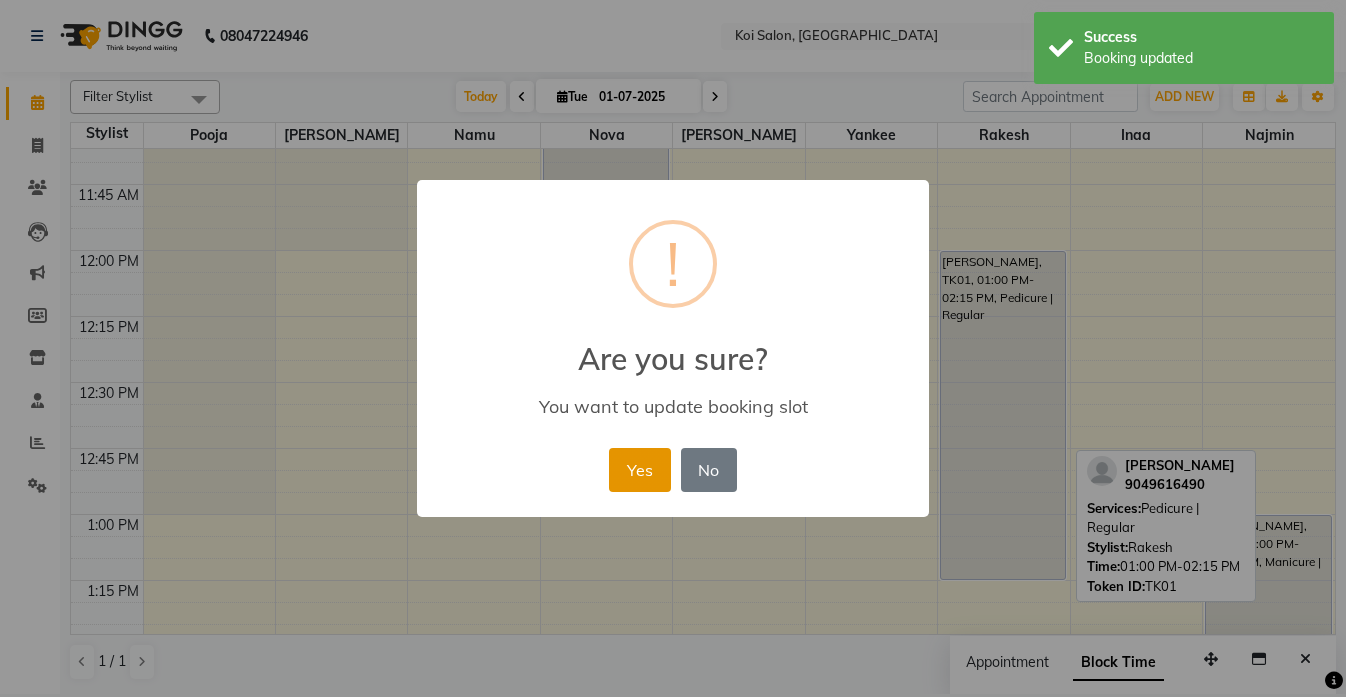 click on "Yes" at bounding box center (639, 470) 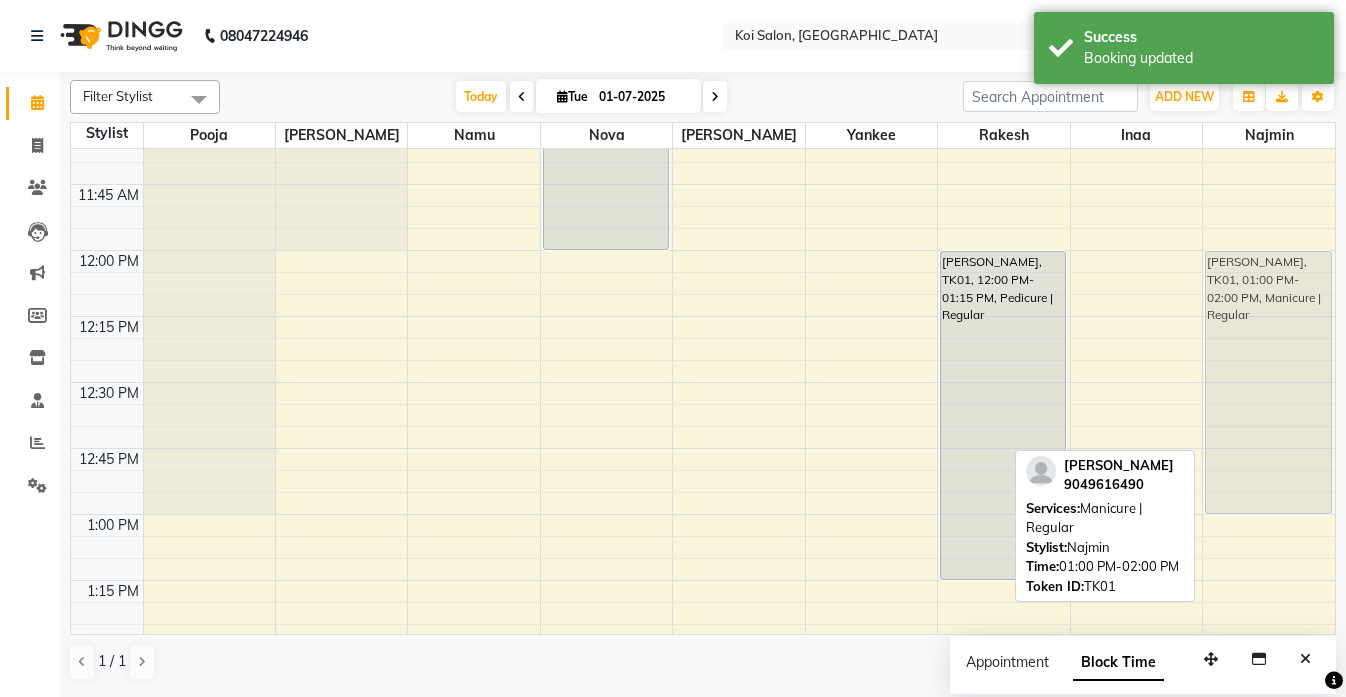 drag, startPoint x: 1261, startPoint y: 577, endPoint x: 1252, endPoint y: 322, distance: 255.15877 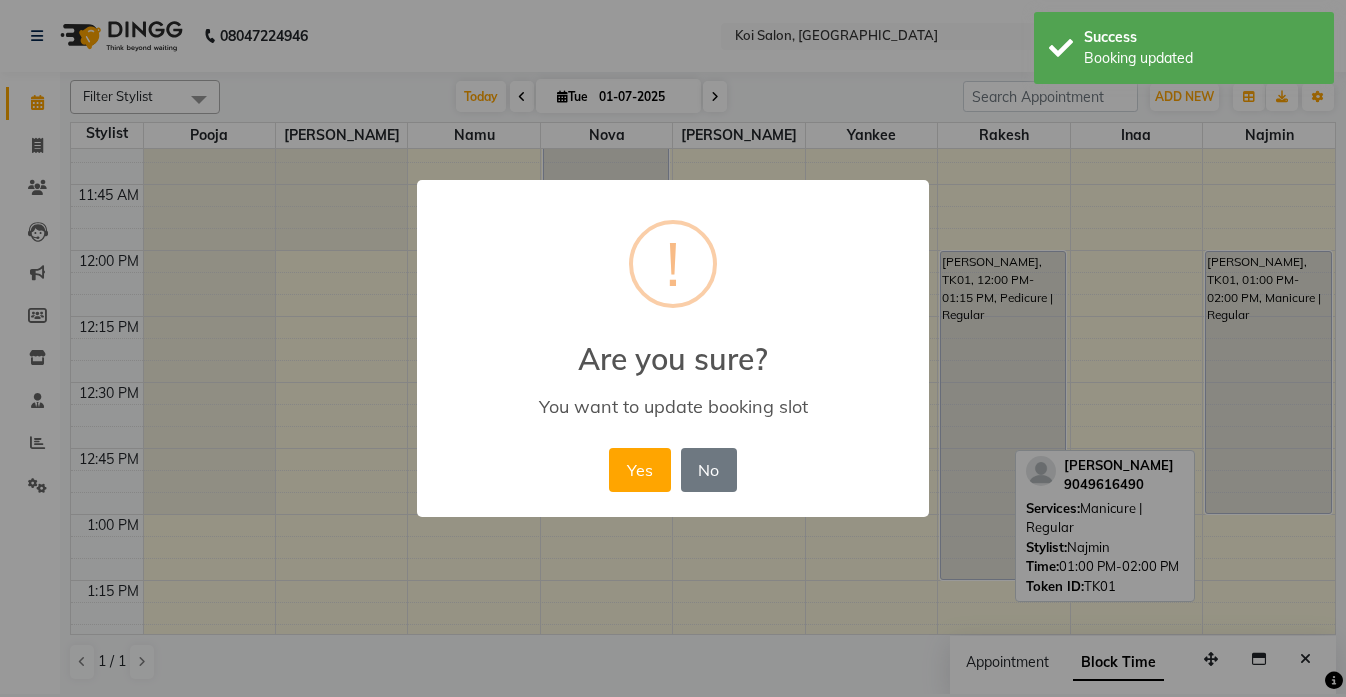 click on "Yes No No" at bounding box center [672, 470] 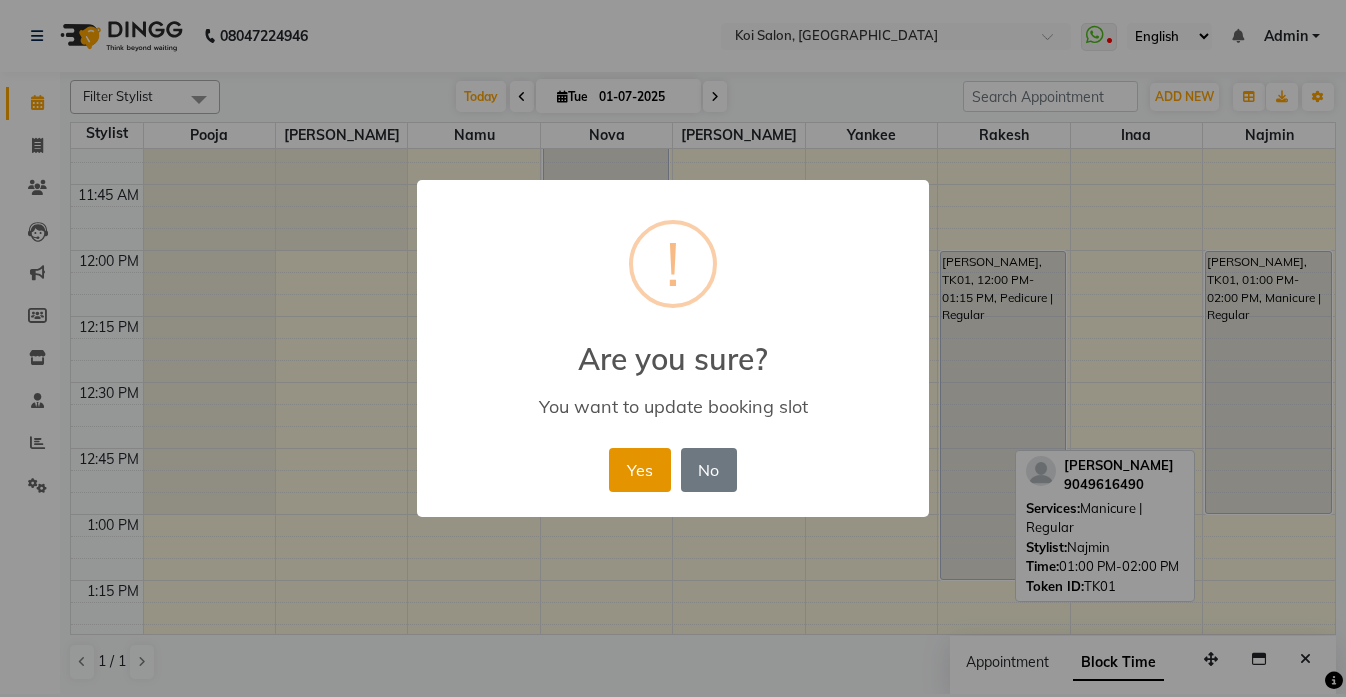 click on "Yes" at bounding box center [639, 470] 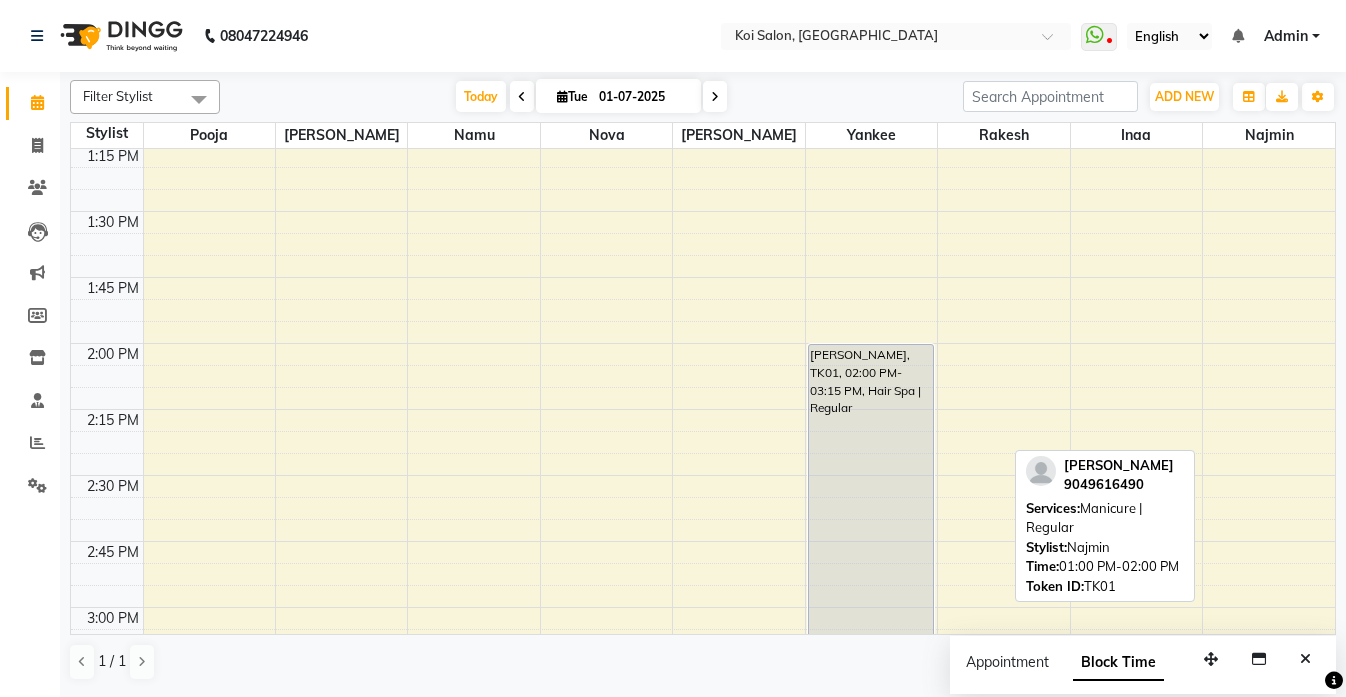 scroll, scrollTop: 1112, scrollLeft: 0, axis: vertical 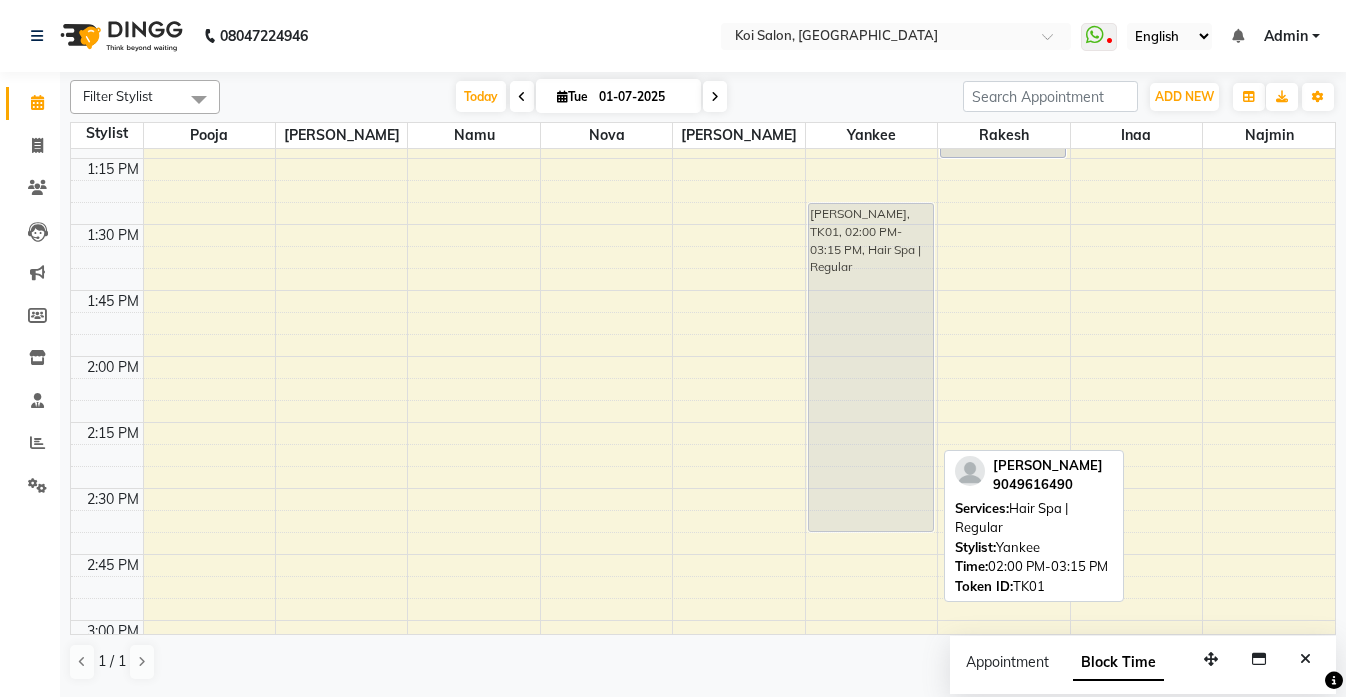 drag, startPoint x: 882, startPoint y: 472, endPoint x: 926, endPoint y: 322, distance: 156.32019 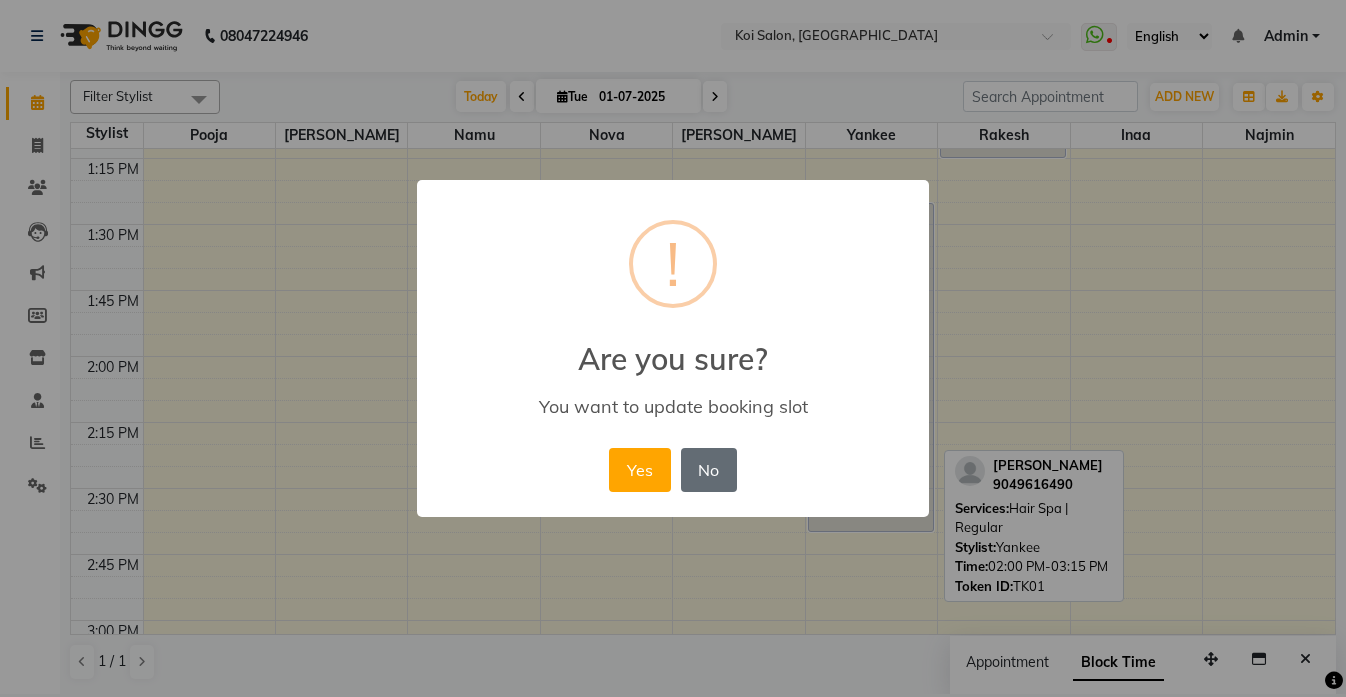 click on "No" at bounding box center (709, 470) 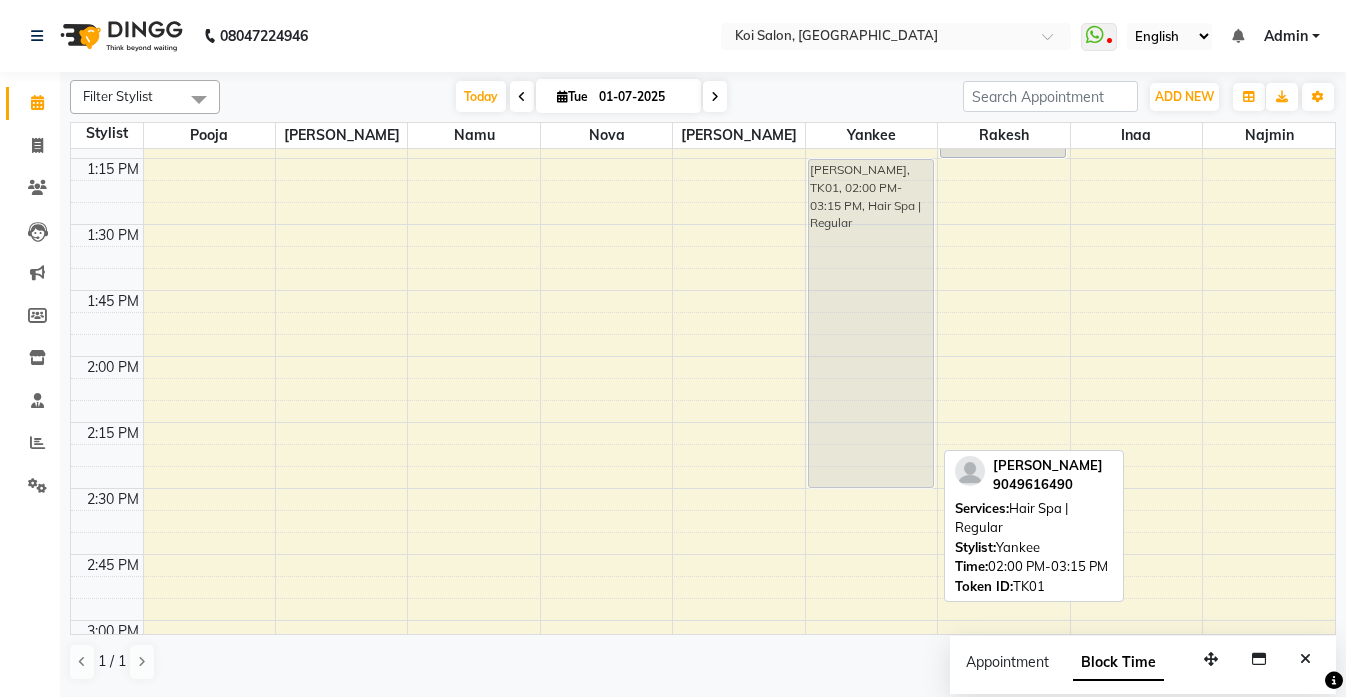 drag, startPoint x: 855, startPoint y: 502, endPoint x: 858, endPoint y: 316, distance: 186.02419 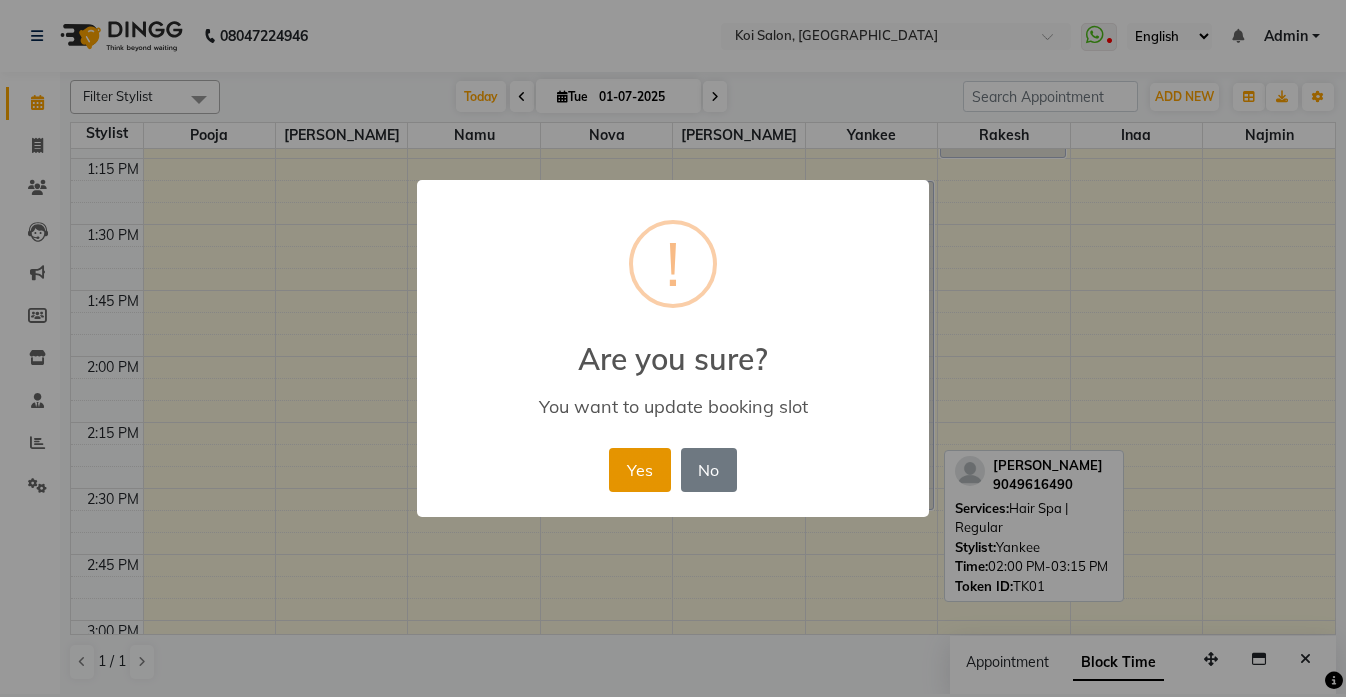 click on "Yes" at bounding box center [639, 470] 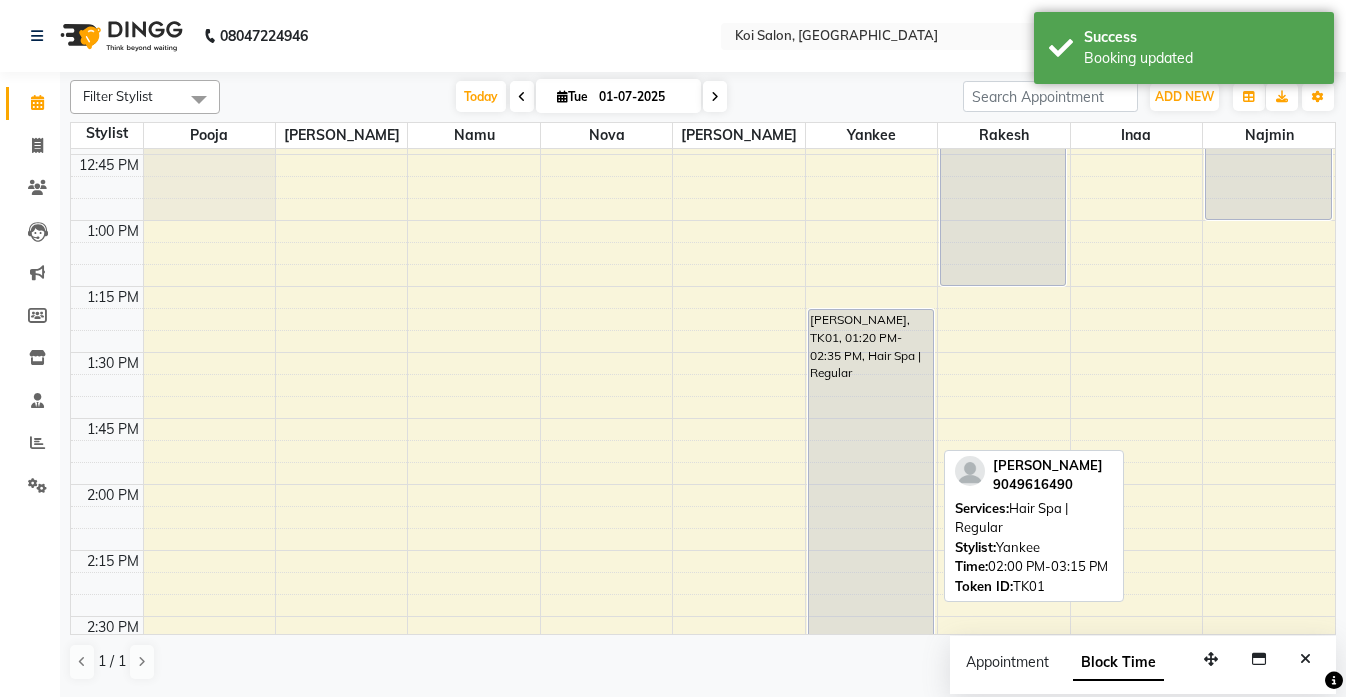 scroll, scrollTop: 983, scrollLeft: 0, axis: vertical 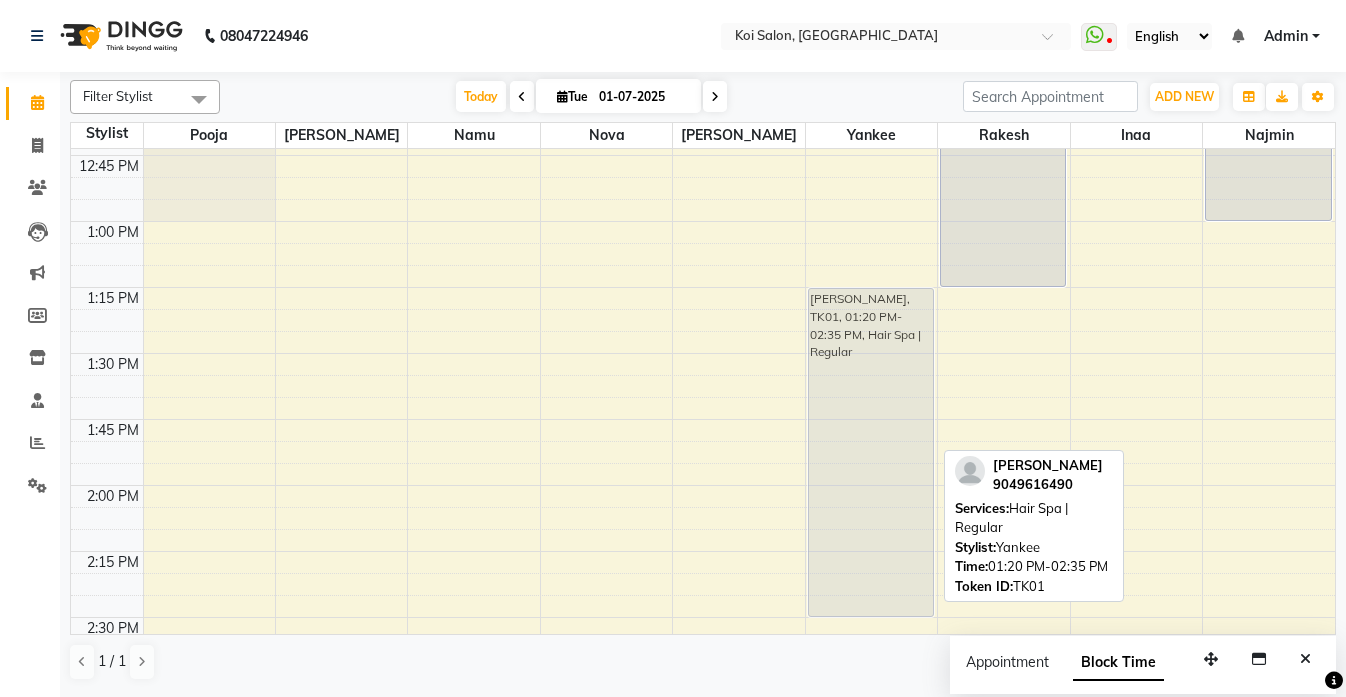 drag, startPoint x: 875, startPoint y: 472, endPoint x: 875, endPoint y: 449, distance: 23 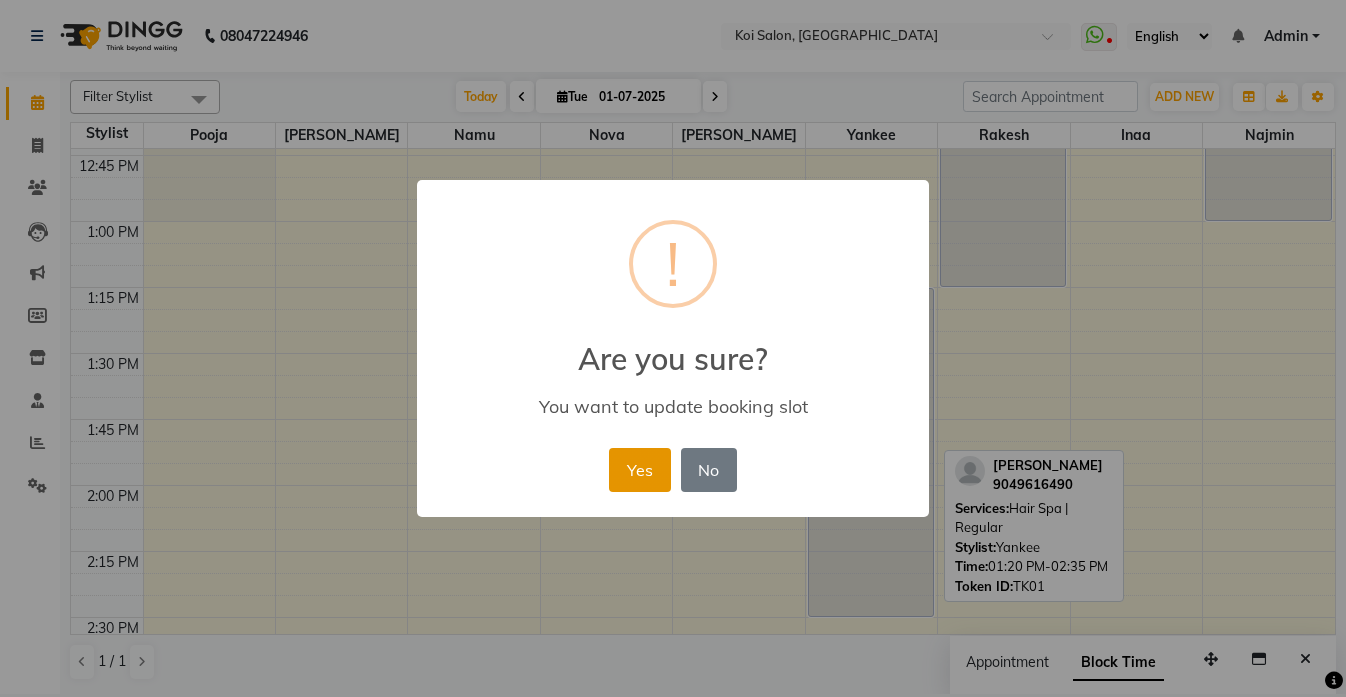 click on "Yes" at bounding box center [639, 470] 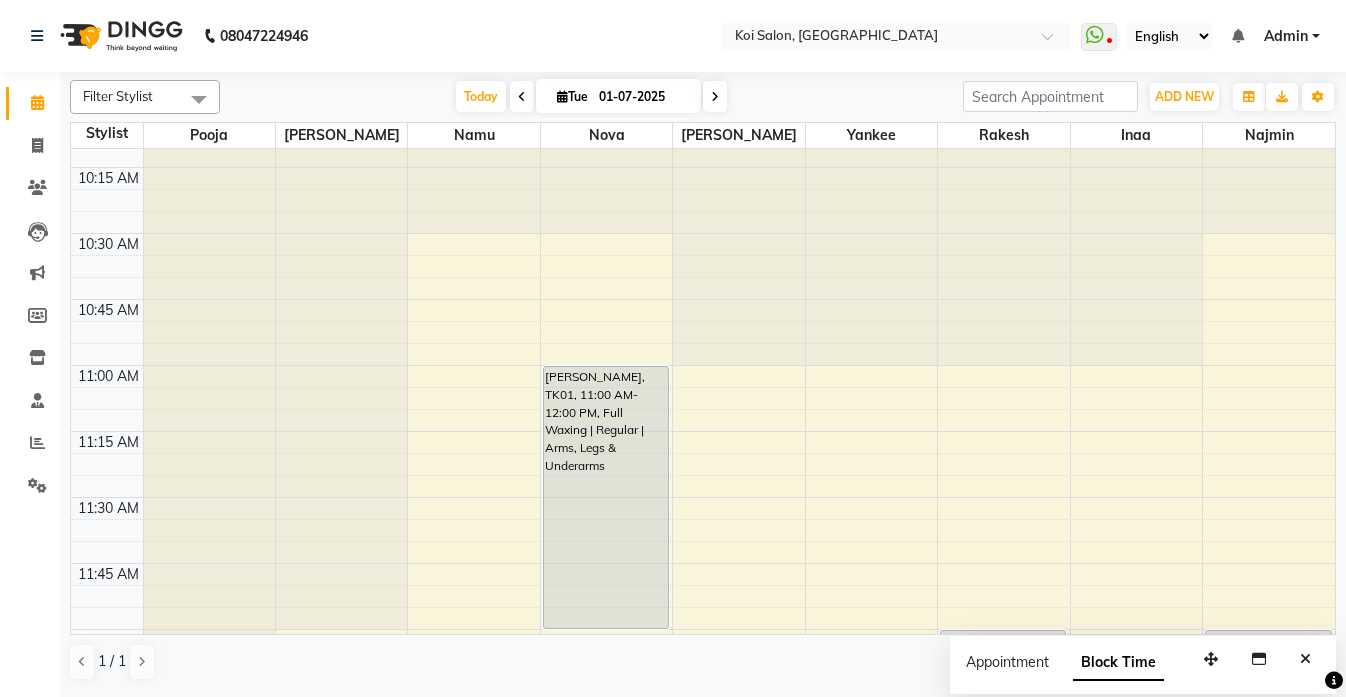 scroll, scrollTop: 281, scrollLeft: 0, axis: vertical 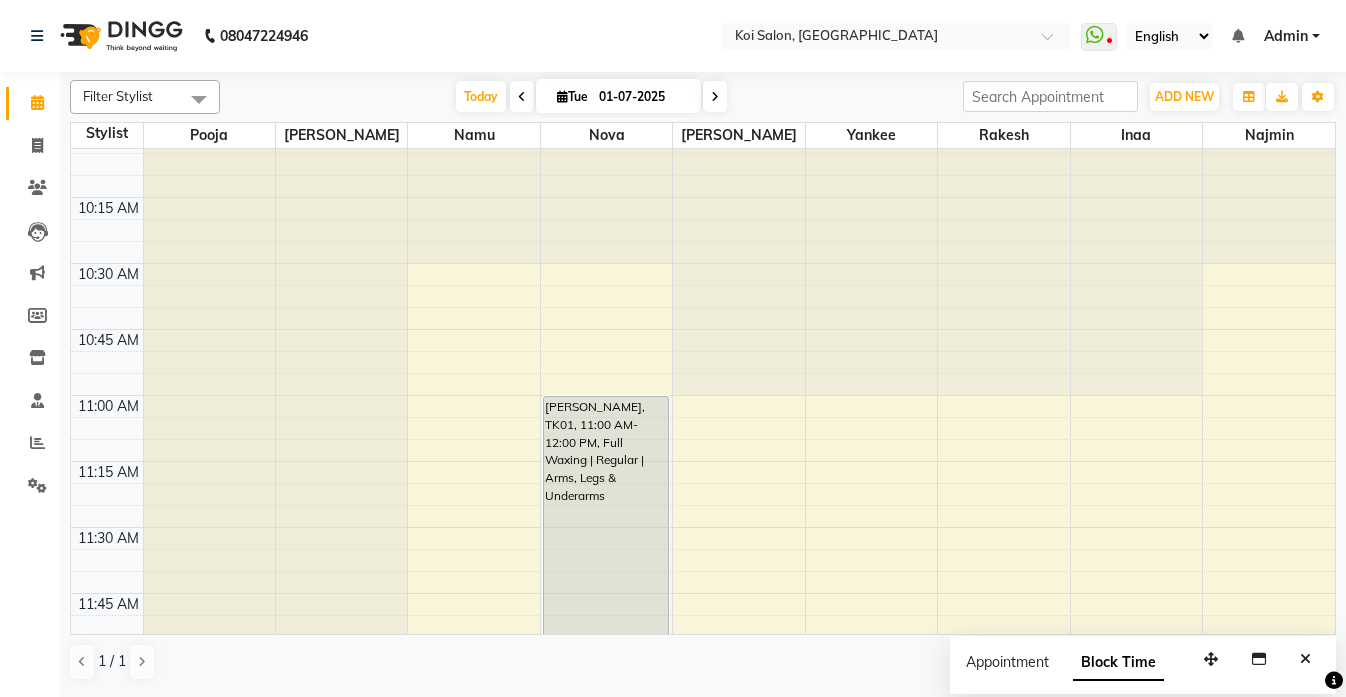 click on "9:00 AM 9:15 AM 9:30 AM 9:45 AM 10:00 AM 10:15 AM 10:30 AM 10:45 AM 11:00 AM 11:15 AM 11:30 AM 11:45 AM 12:00 PM 12:15 PM 12:30 PM 12:45 PM 1:00 PM 1:15 PM 1:30 PM 1:45 PM 2:00 PM 2:15 PM 2:30 PM 2:45 PM 3:00 PM 3:15 PM 3:30 PM 3:45 PM 4:00 PM 4:15 PM 4:30 PM 4:45 PM 5:00 PM 5:15 PM 5:30 PM 5:45 PM 6:00 PM 6:15 PM 6:30 PM 6:45 PM 7:00 PM 7:15 PM 7:30 PM 7:45 PM 8:00 PM 8:15 PM 8:30 PM 8:45 PM  gym     [PERSON_NAME][GEOGRAPHIC_DATA], 11:00 AM-12:00 PM, Full Waxing | Regular | Arms, Legs & Underarms    [PERSON_NAME], TK01, 01:15 PM-02:30 PM, Hair Spa | Regular    [PERSON_NAME], TK01, 12:00 PM-01:15 PM, Pedicure | Regular    [PERSON_NAME], TK01, 12:00 PM-01:00 PM, Manicure | Regular" at bounding box center [703, 1451] 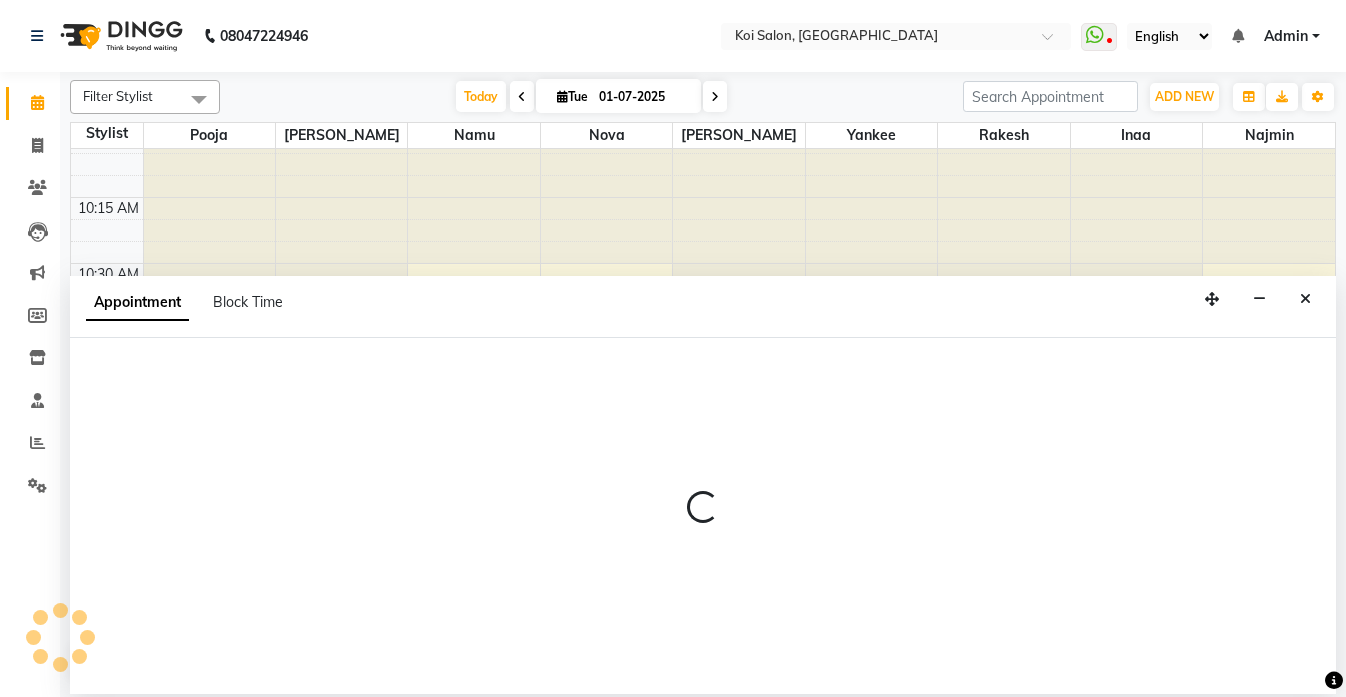 select on "23241" 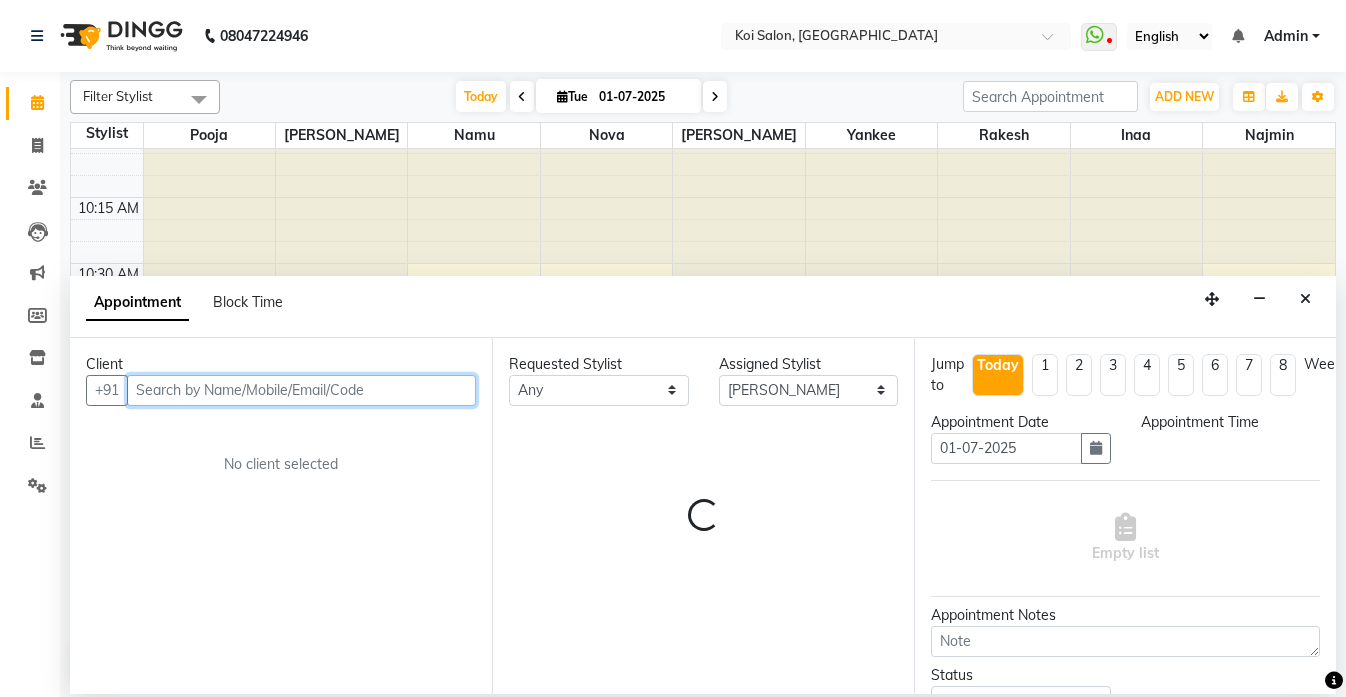 select on "660" 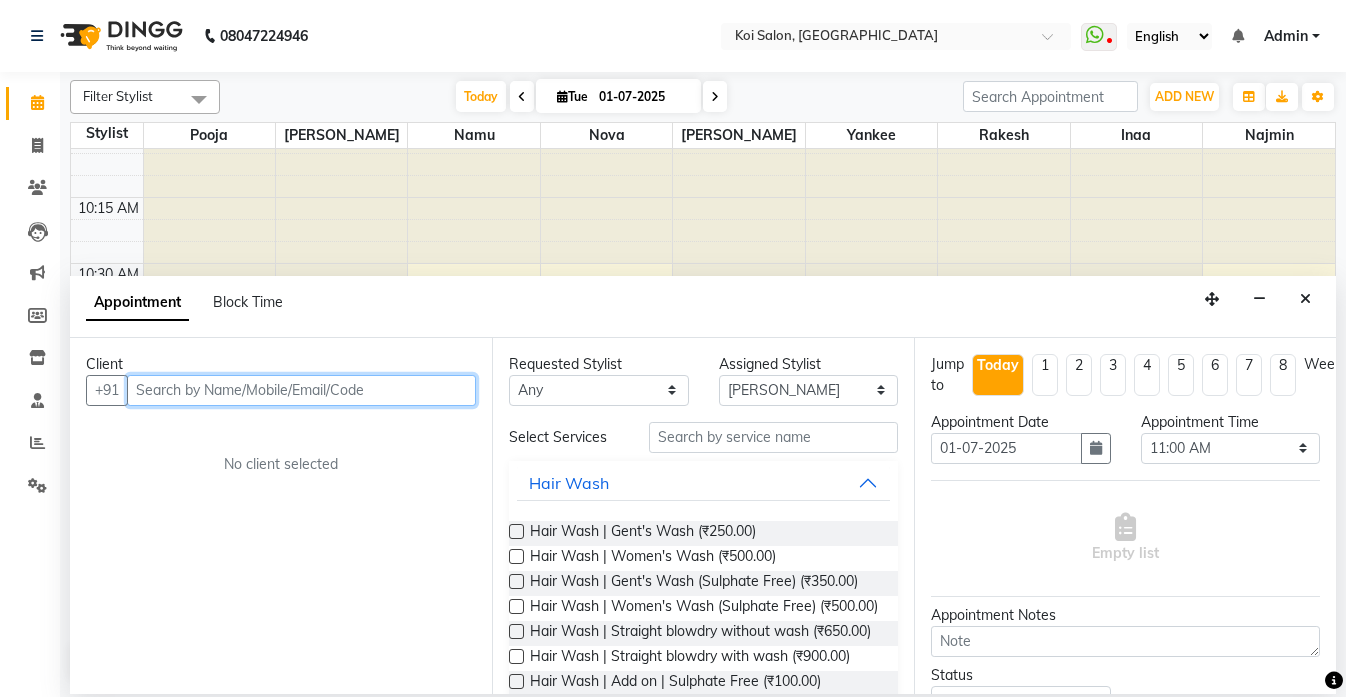 click at bounding box center (301, 390) 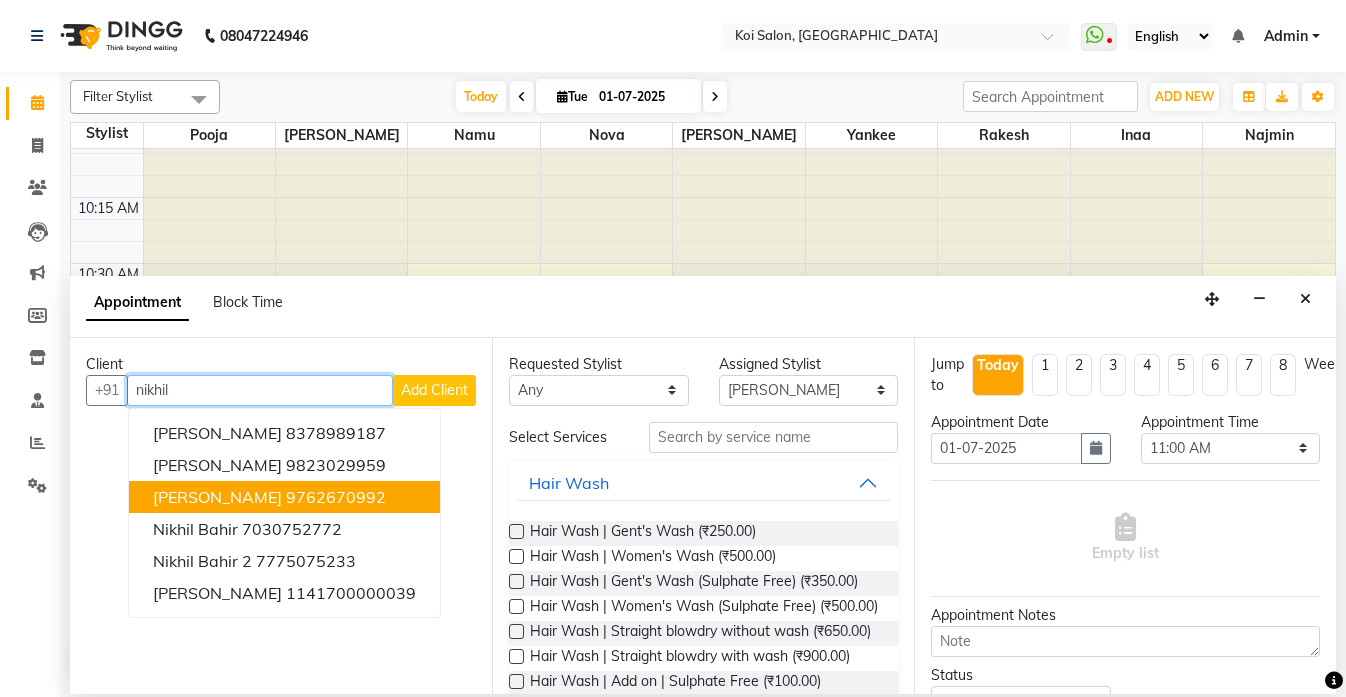 click on "[PERSON_NAME]" at bounding box center (217, 497) 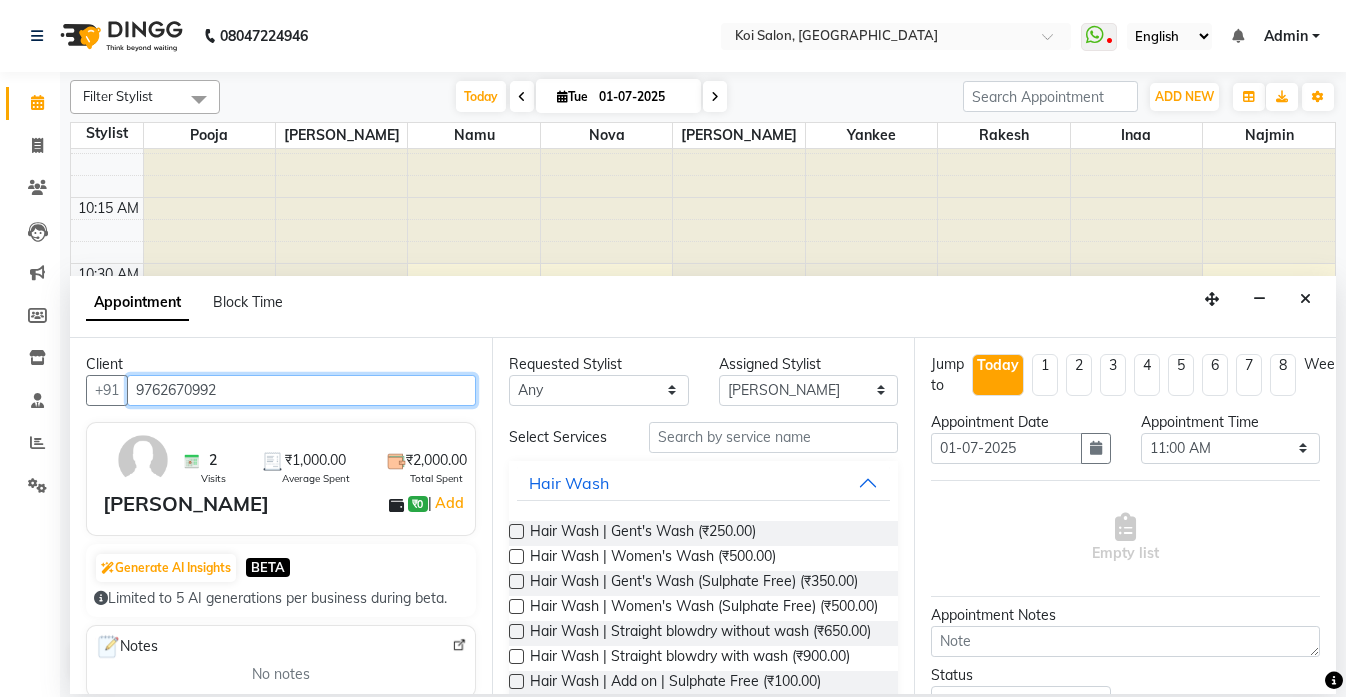 type on "9762670992" 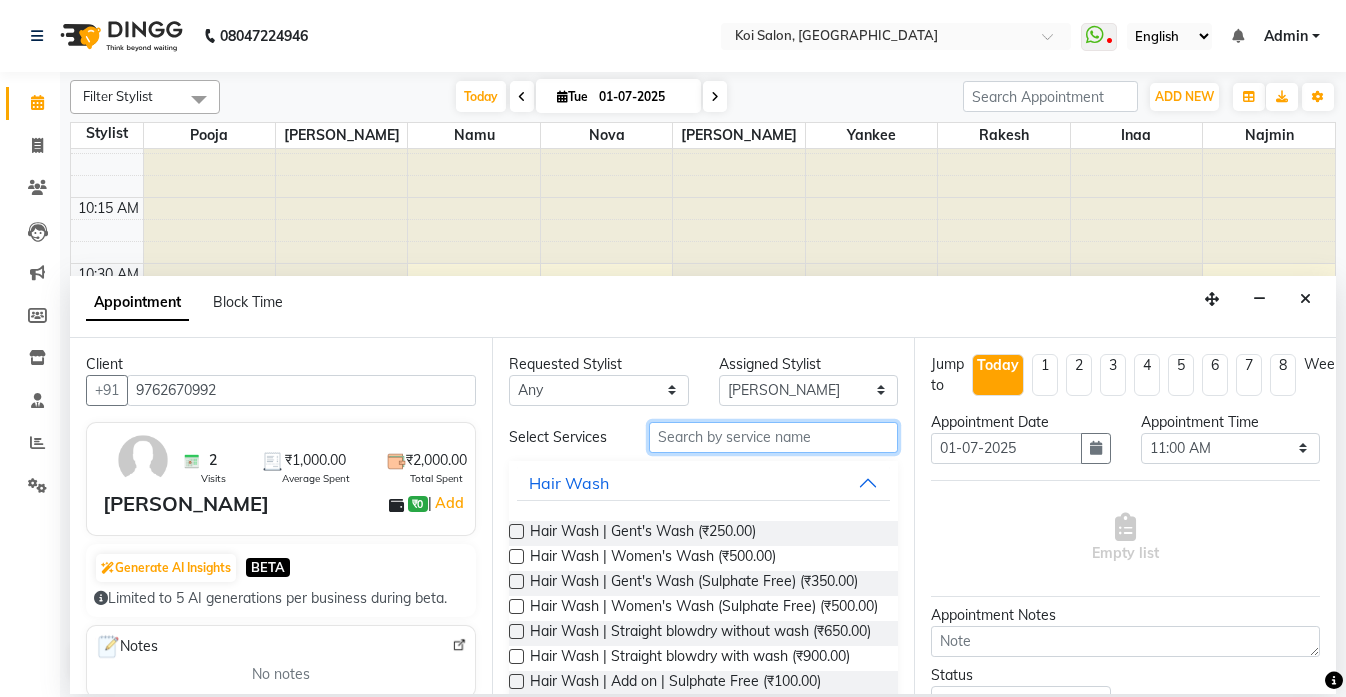 click at bounding box center [773, 437] 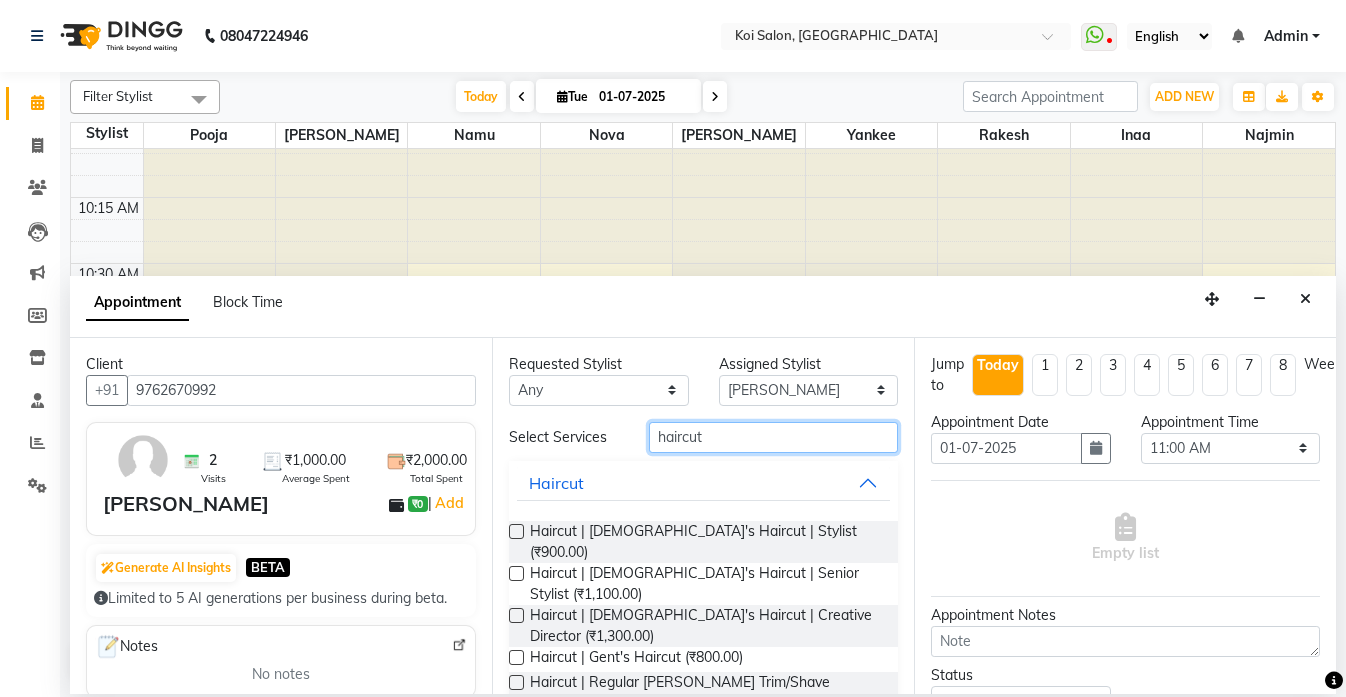 type on "haircut" 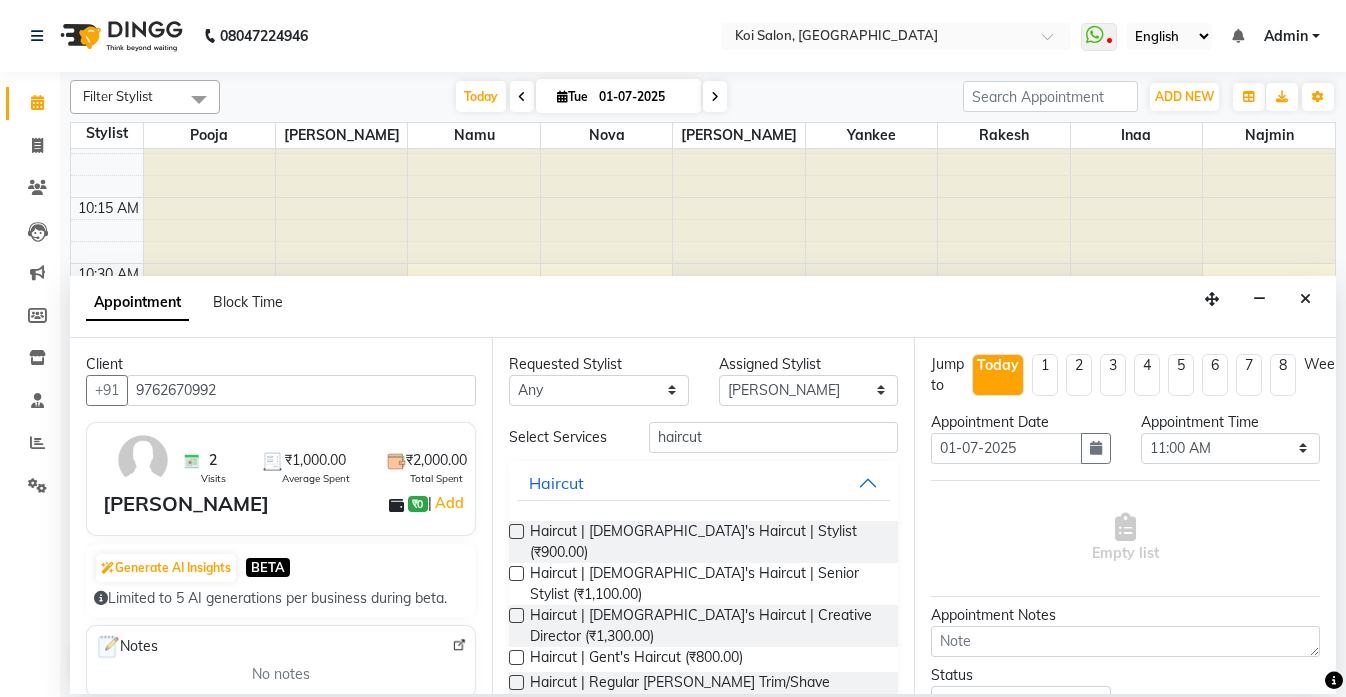 click at bounding box center (516, 657) 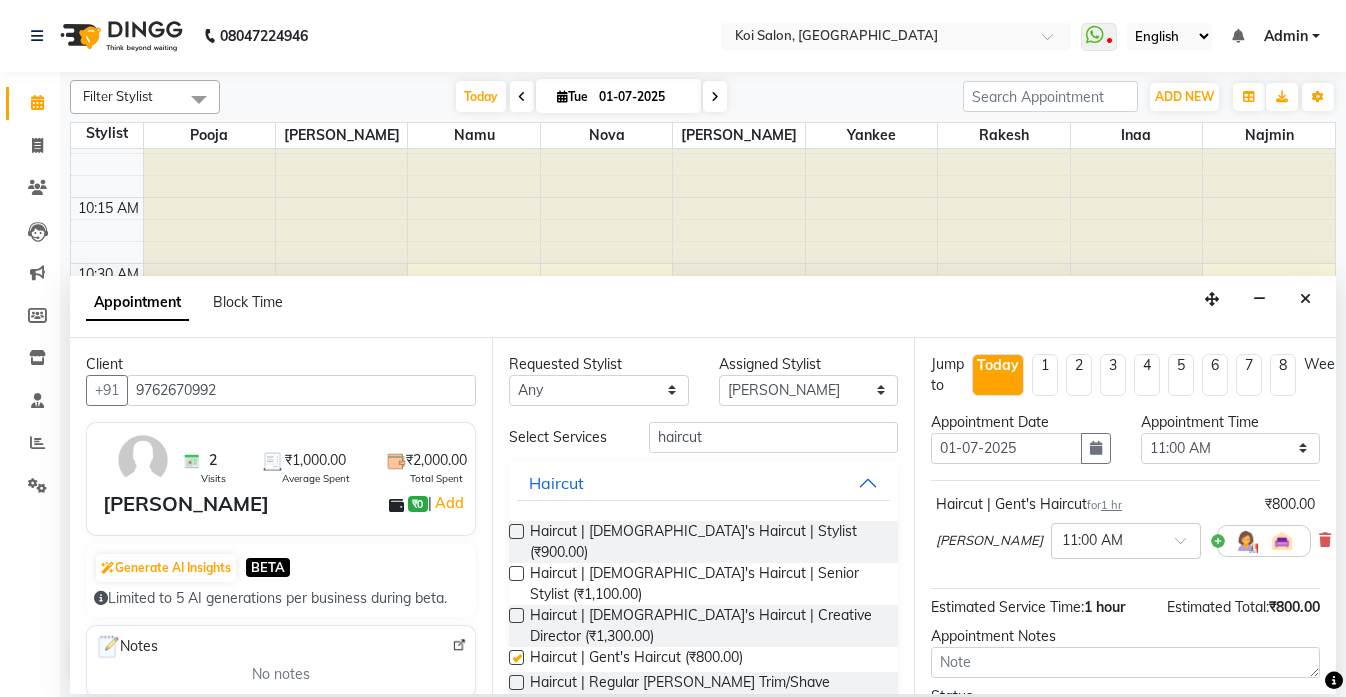 checkbox on "false" 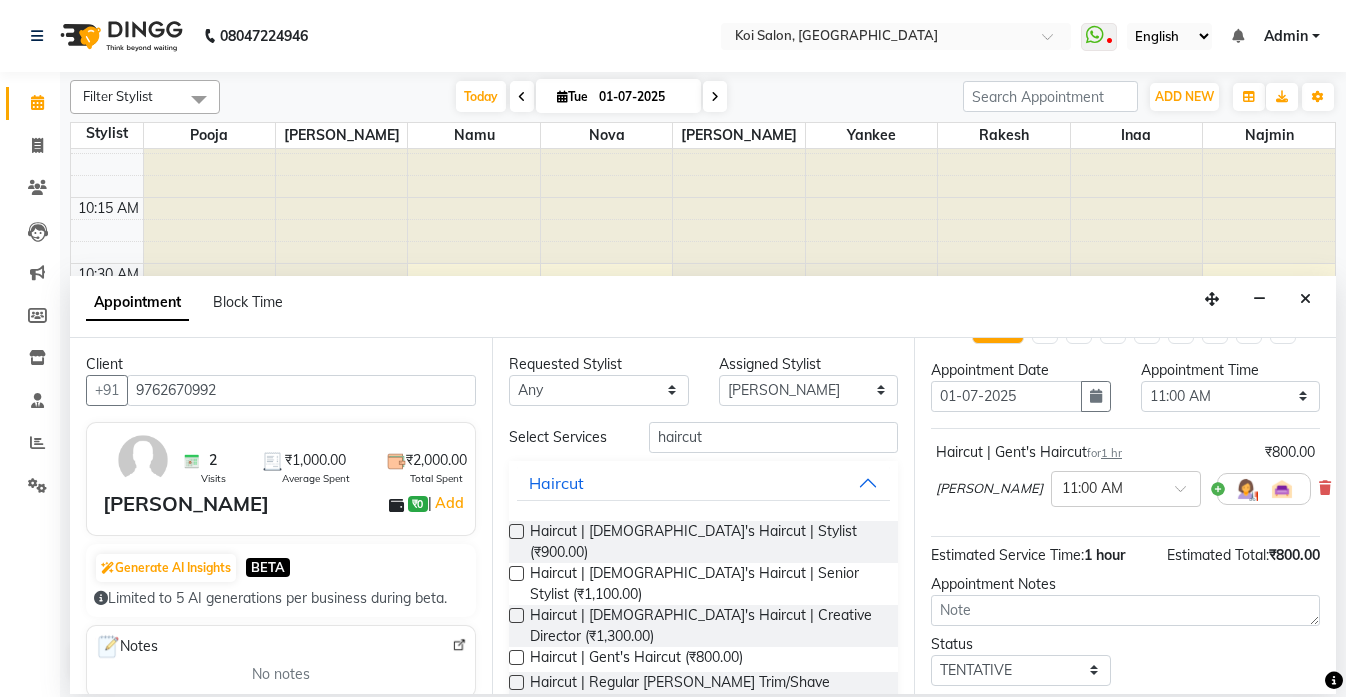 scroll, scrollTop: 170, scrollLeft: 0, axis: vertical 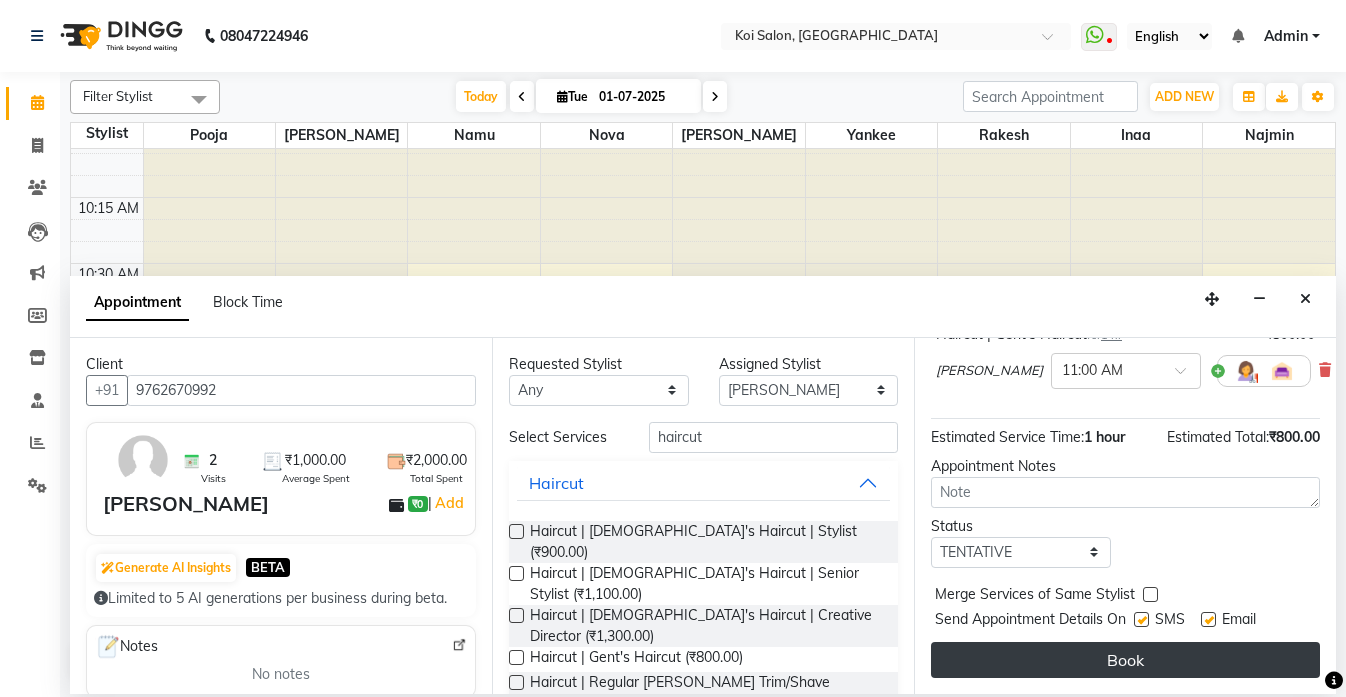 click on "Book" at bounding box center [1125, 660] 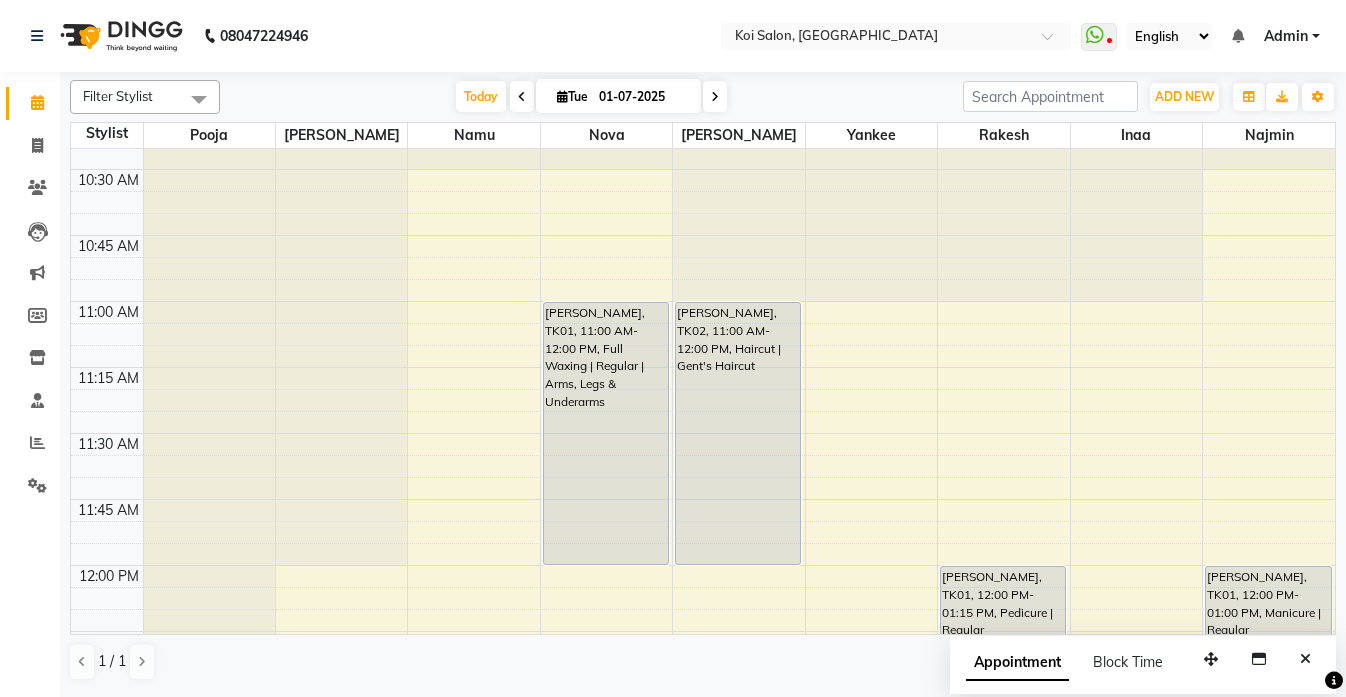 scroll, scrollTop: 382, scrollLeft: 0, axis: vertical 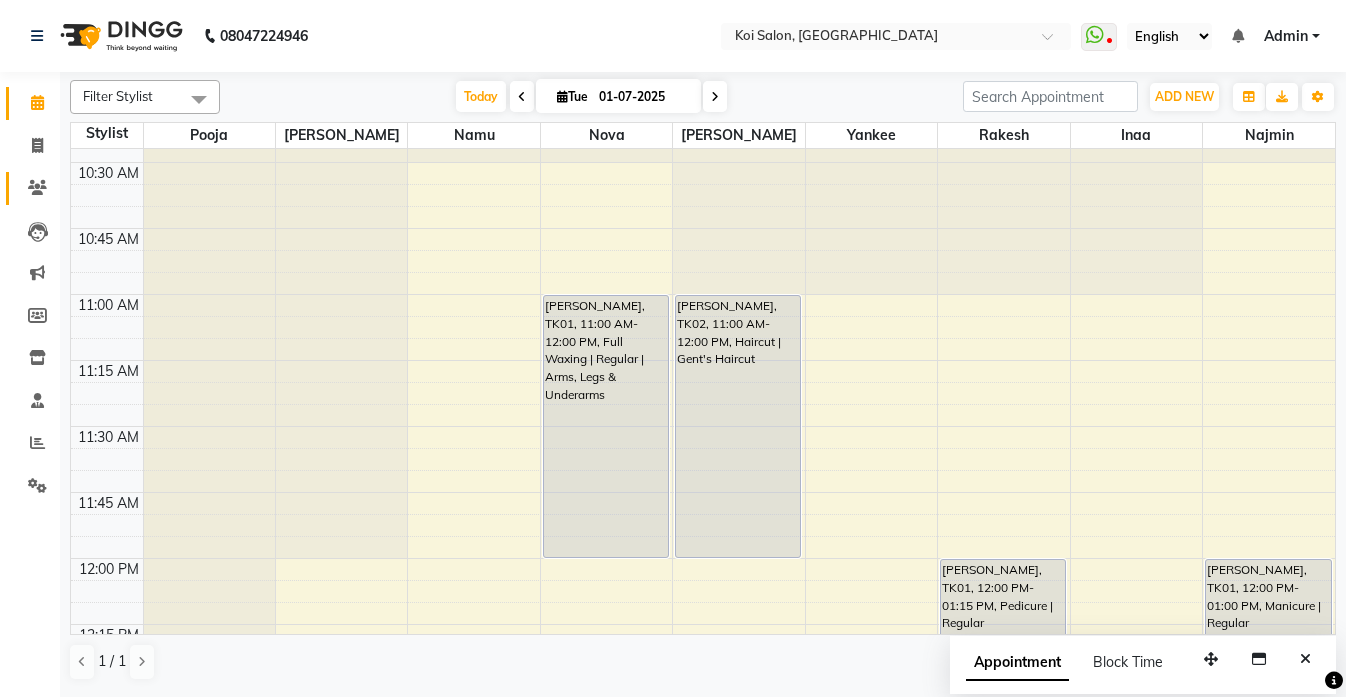click 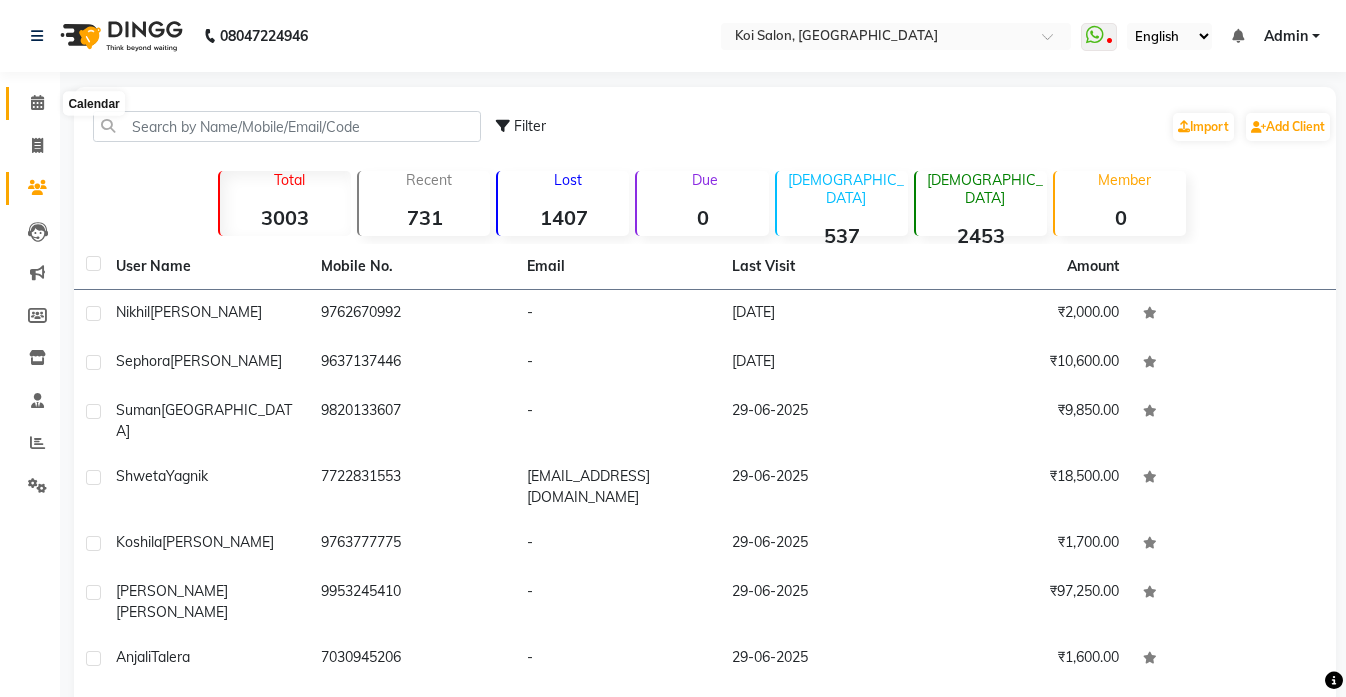 click 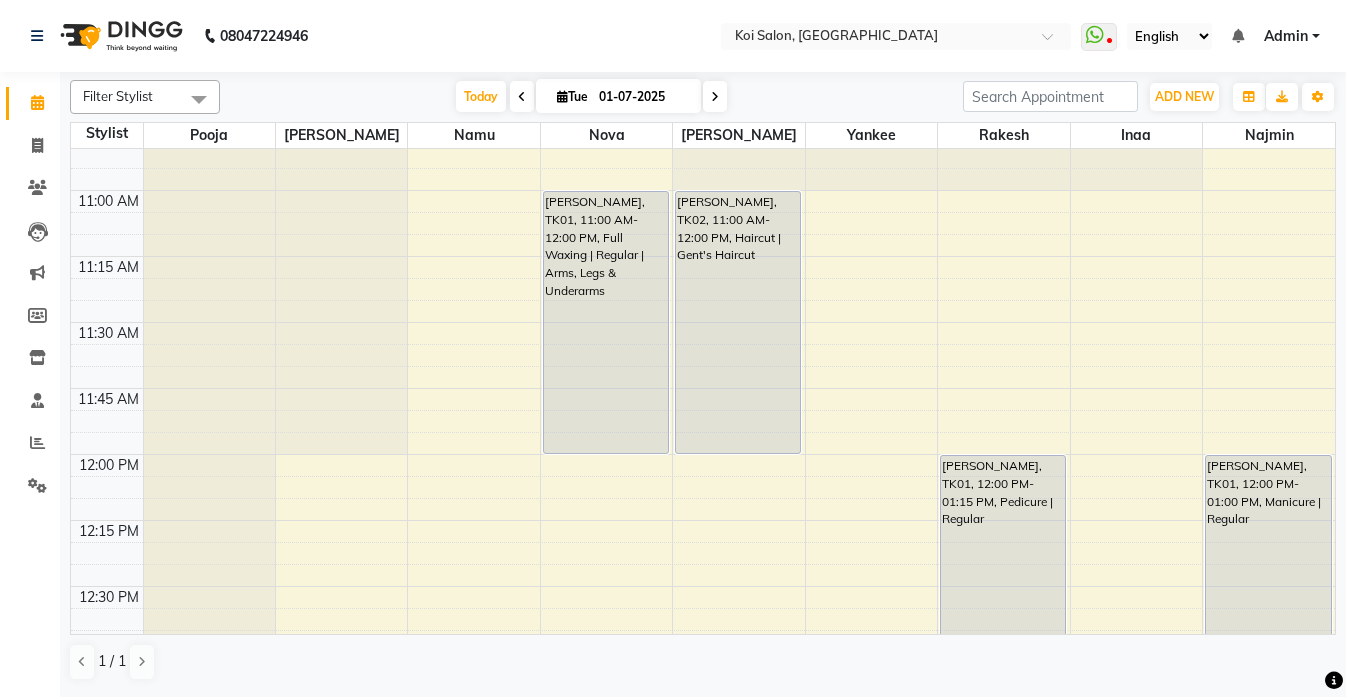 scroll, scrollTop: 490, scrollLeft: 0, axis: vertical 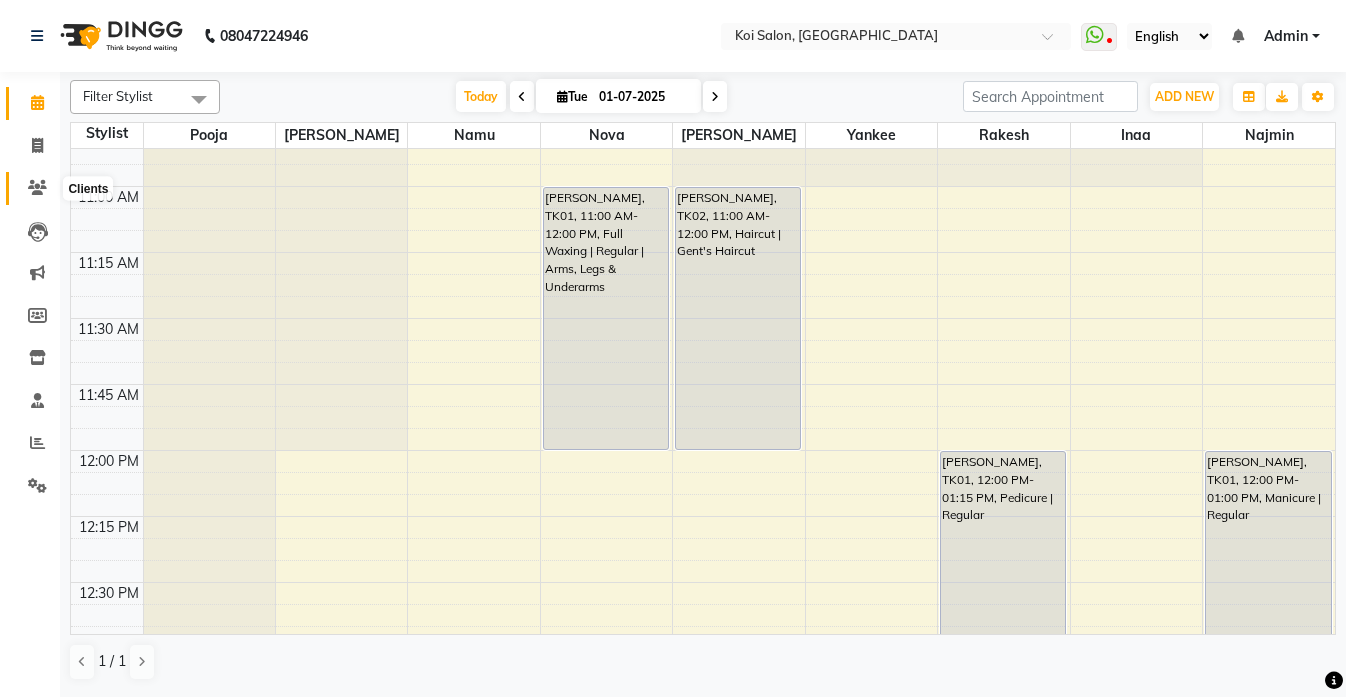 click 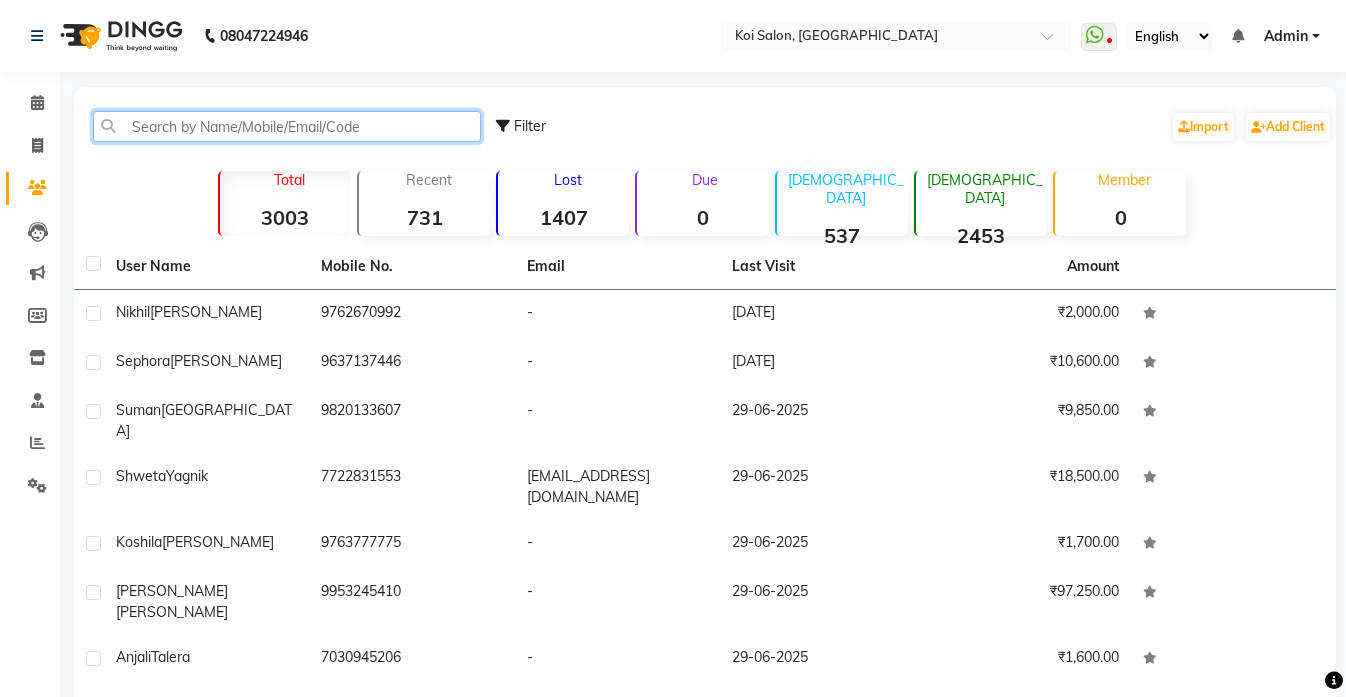 click 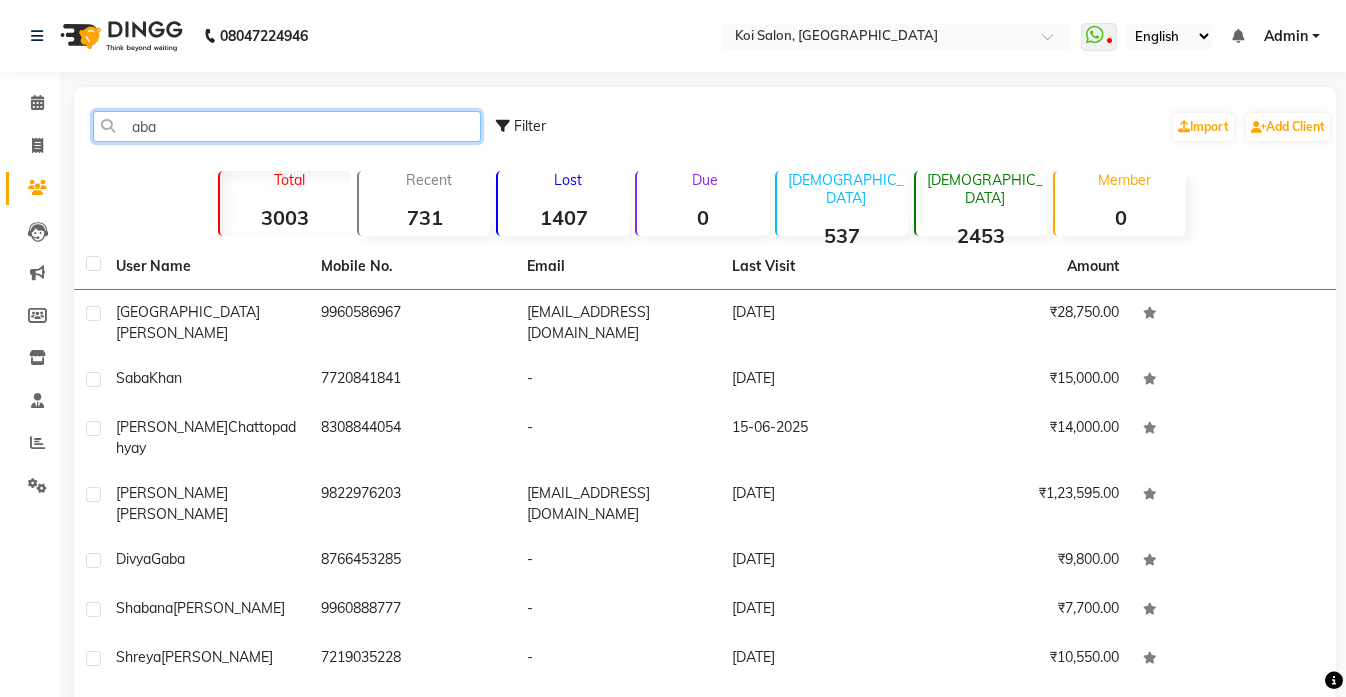 click on "aba" 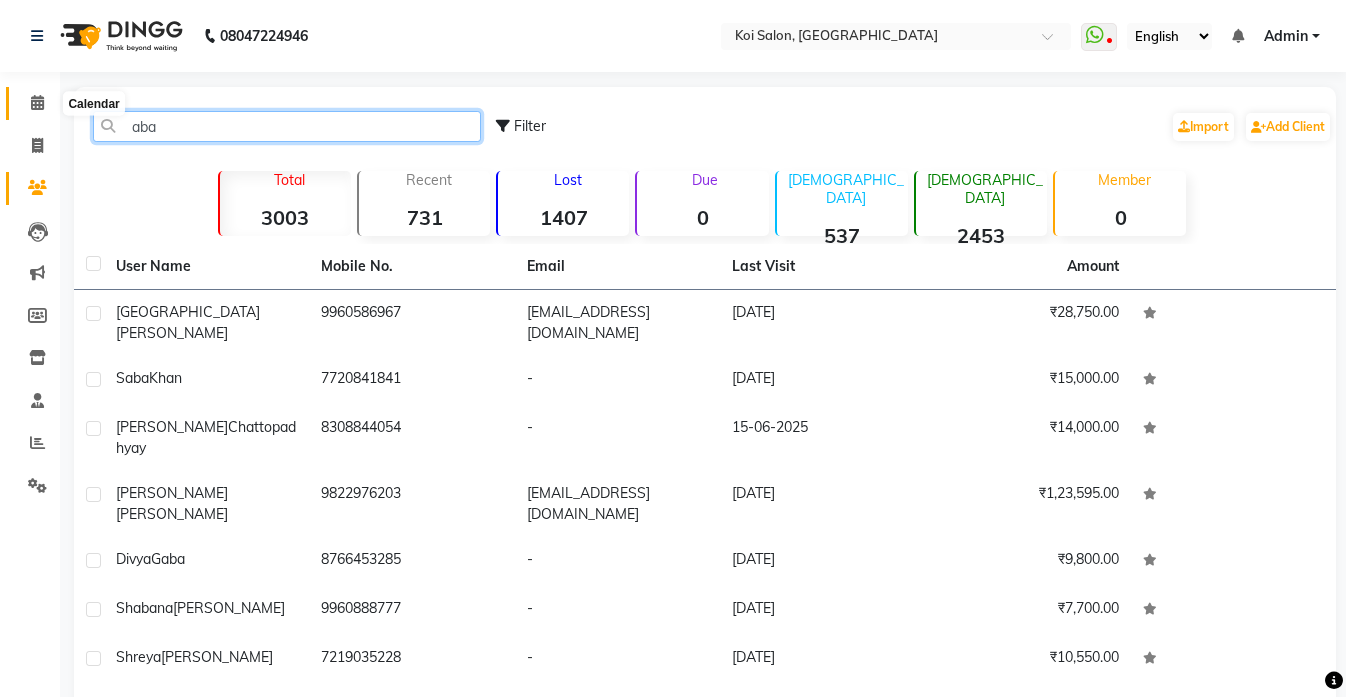 type on "aba" 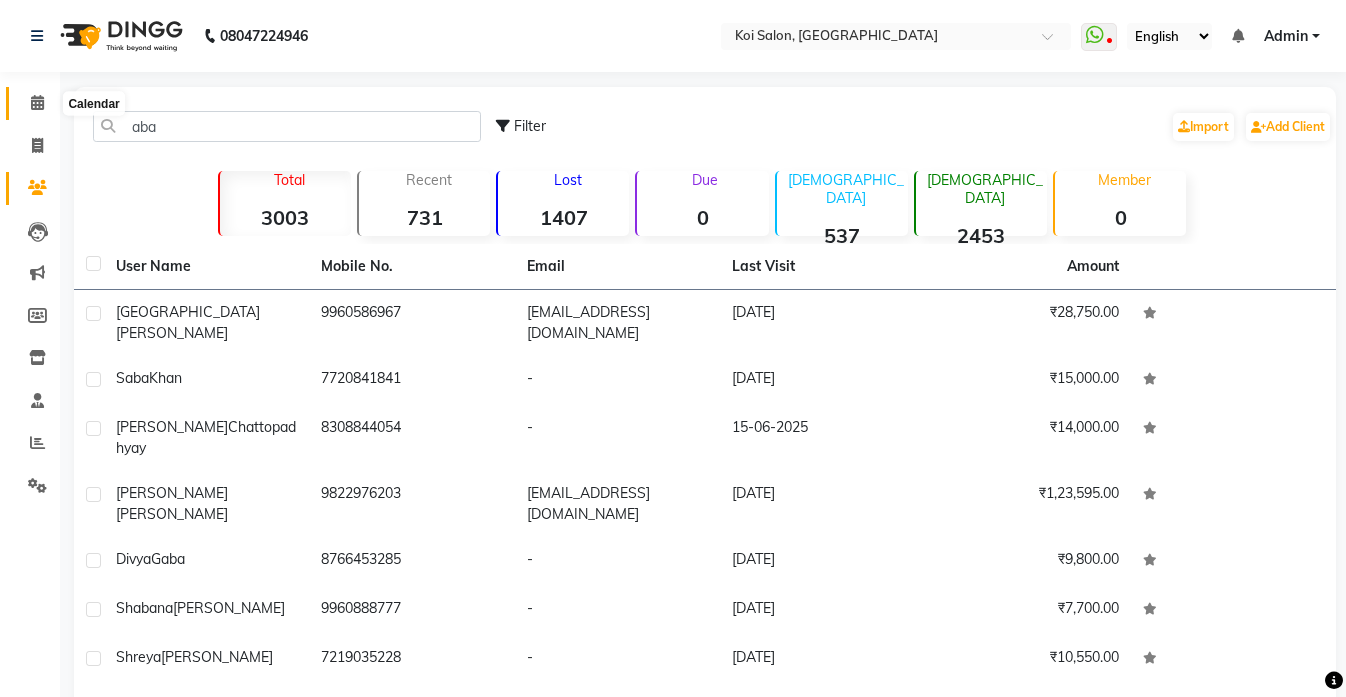 click 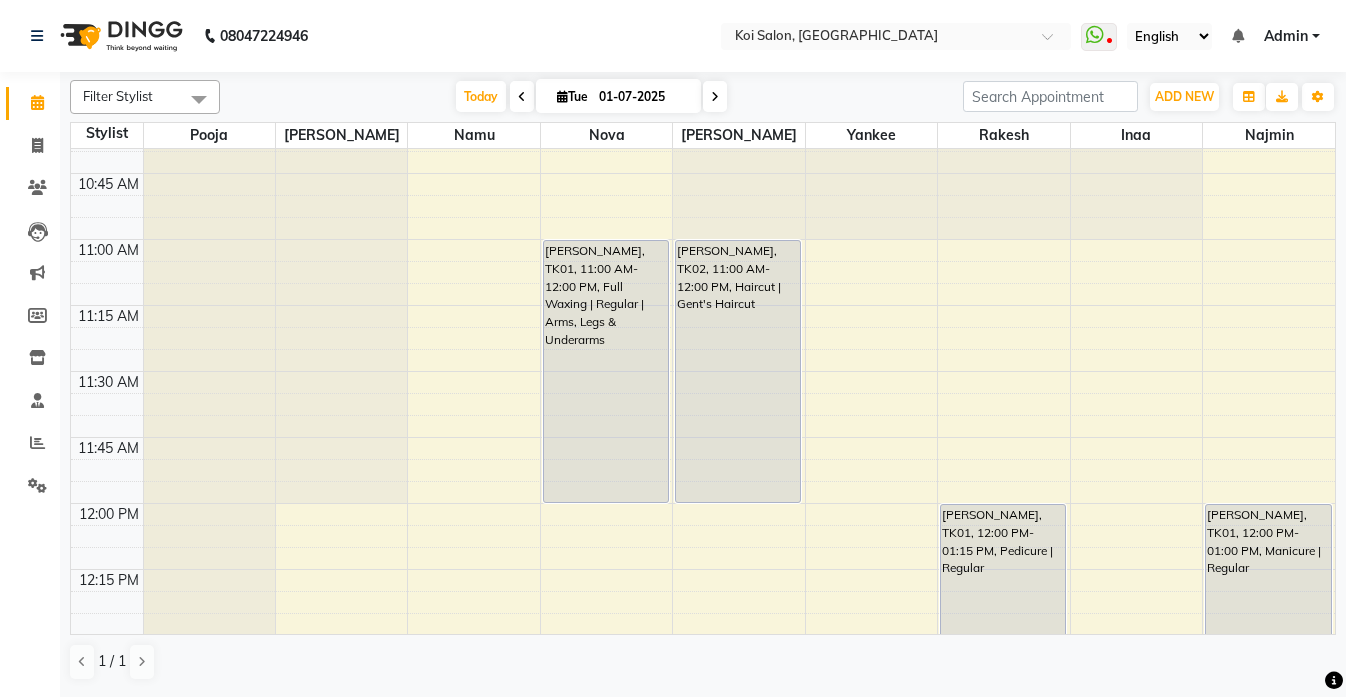 scroll, scrollTop: 343, scrollLeft: 0, axis: vertical 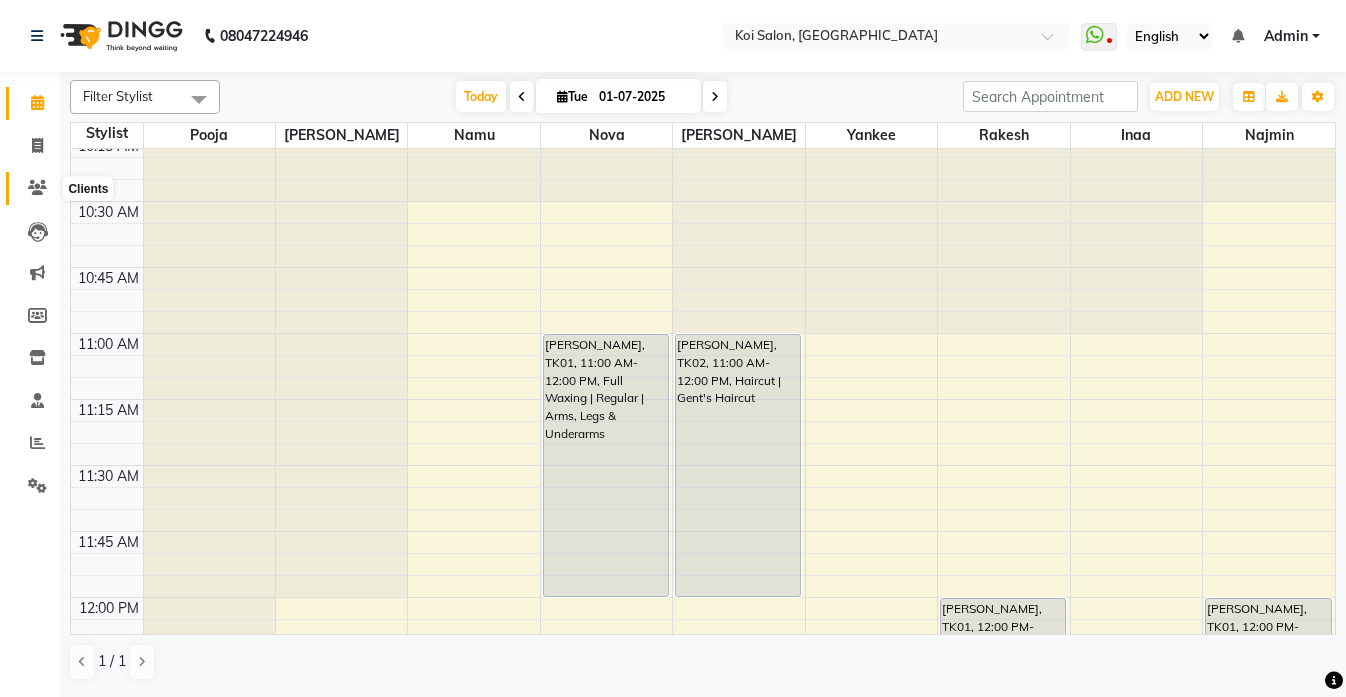 click 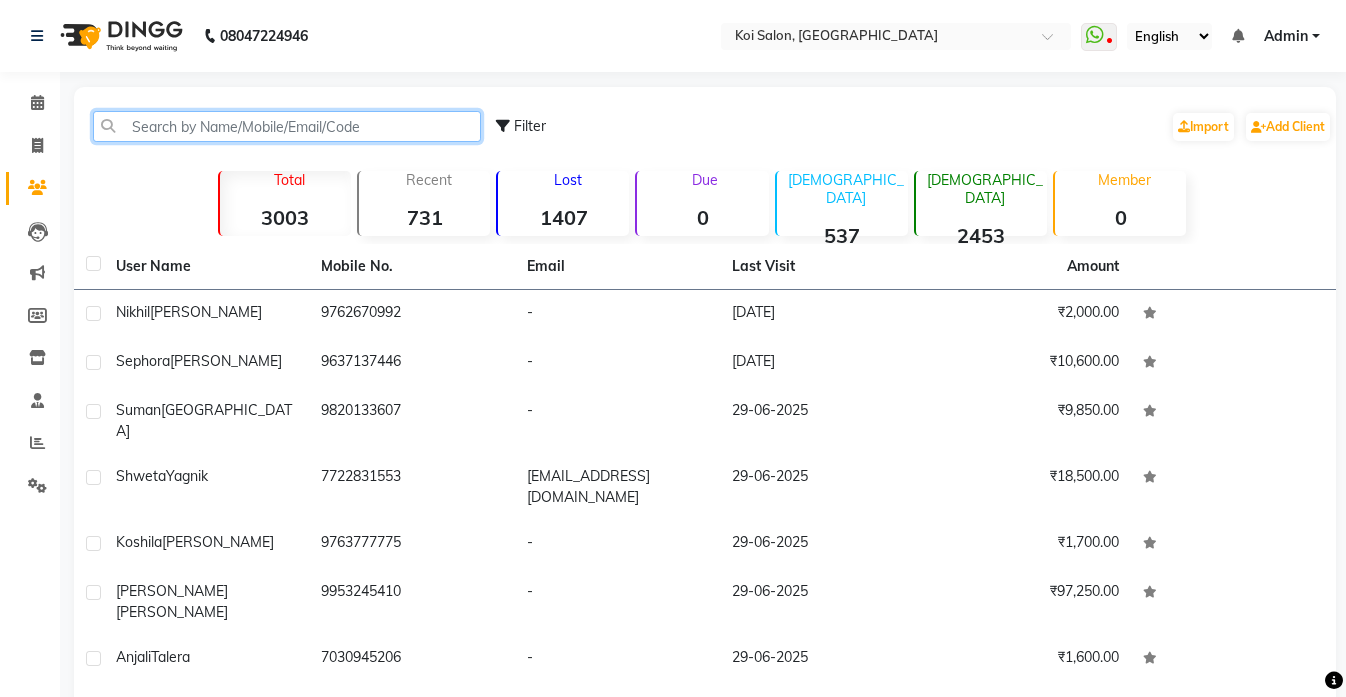 click 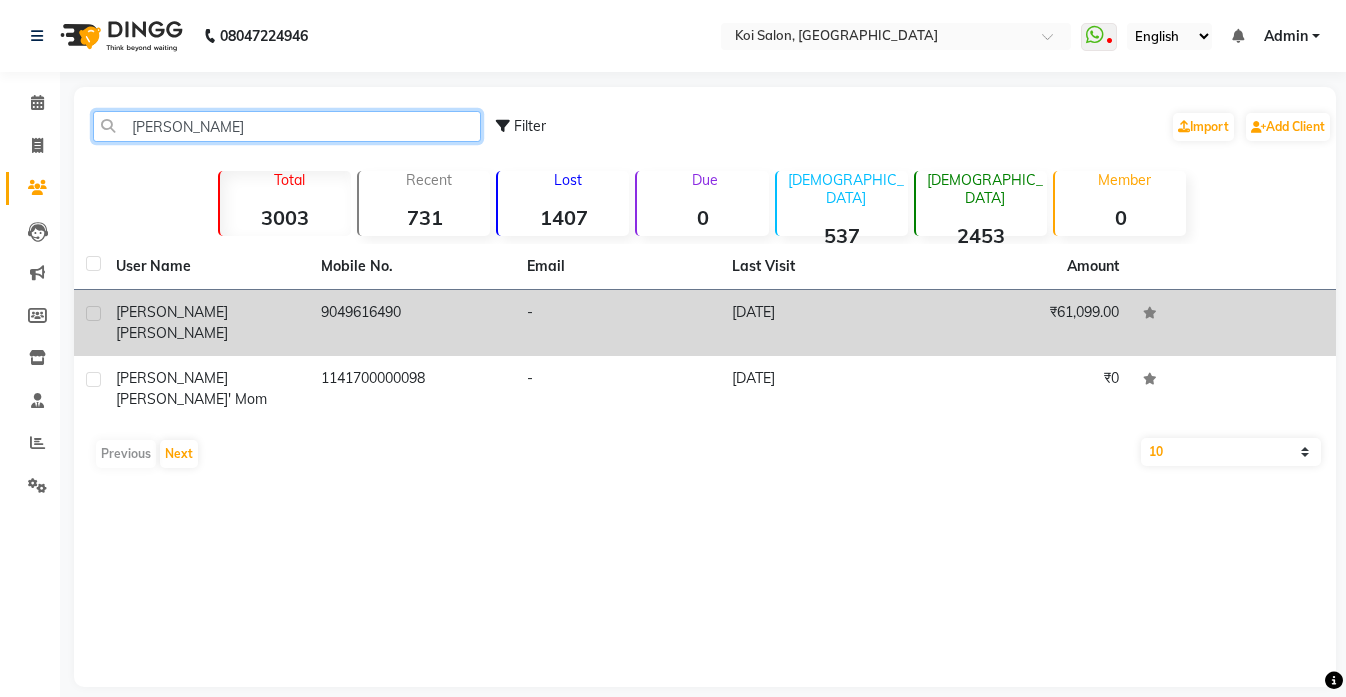 type on "[PERSON_NAME]" 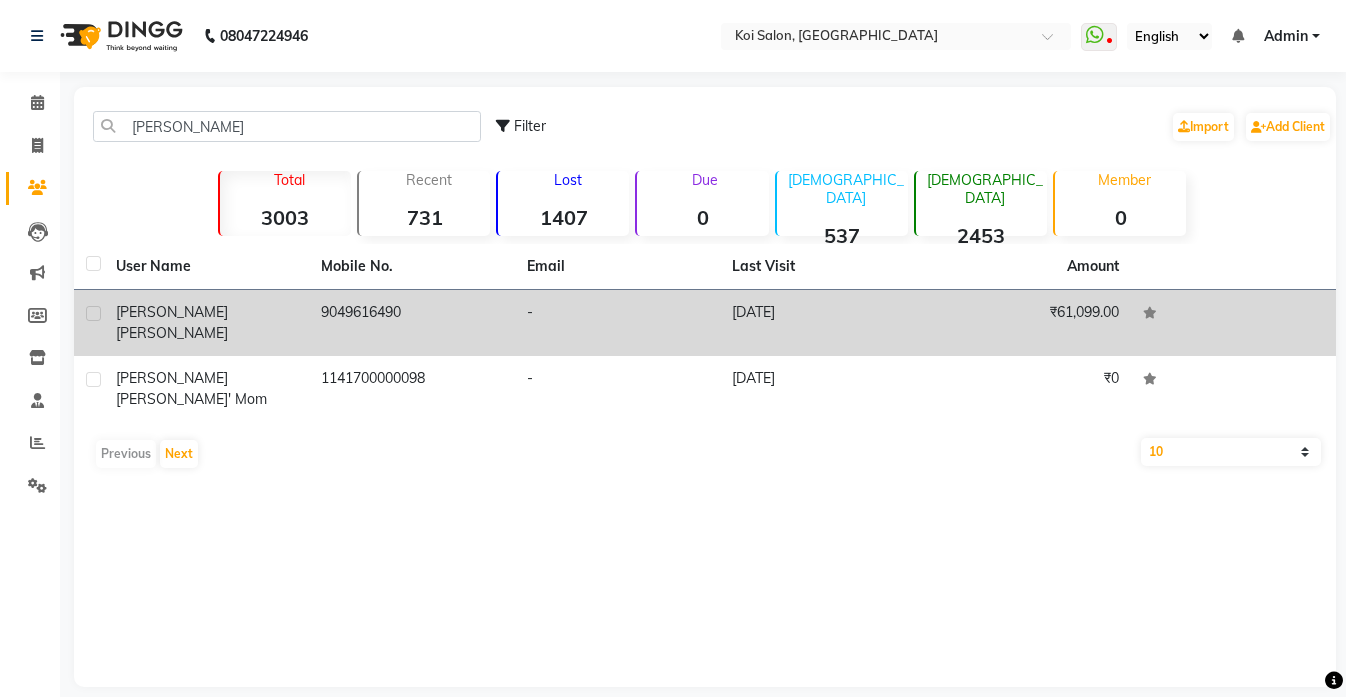 click on "[PERSON_NAME]" 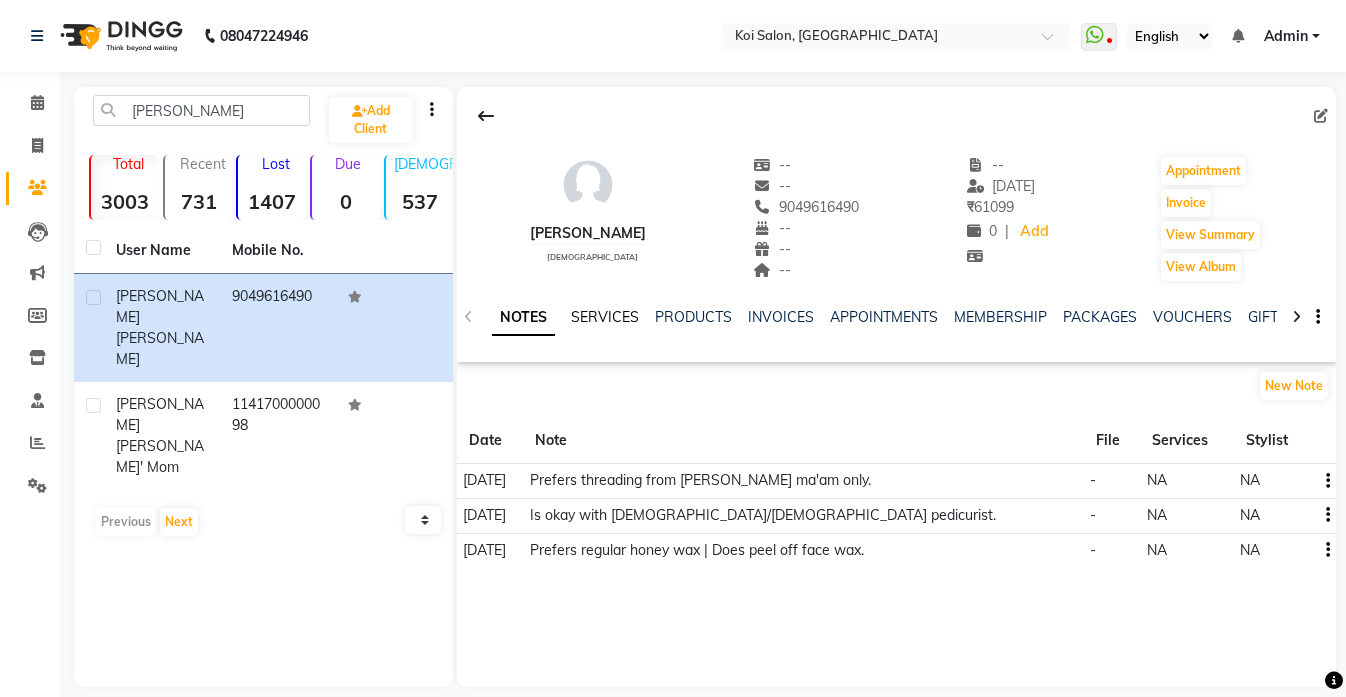 click on "SERVICES" 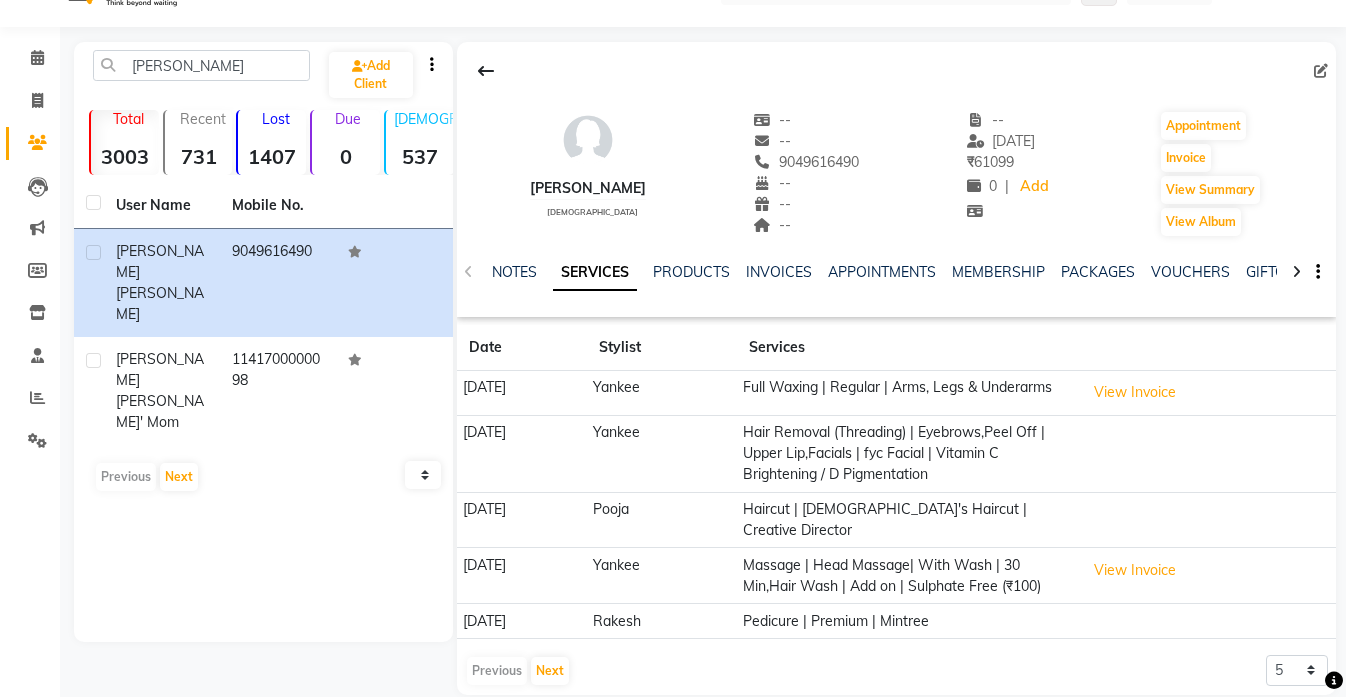 scroll, scrollTop: 63, scrollLeft: 0, axis: vertical 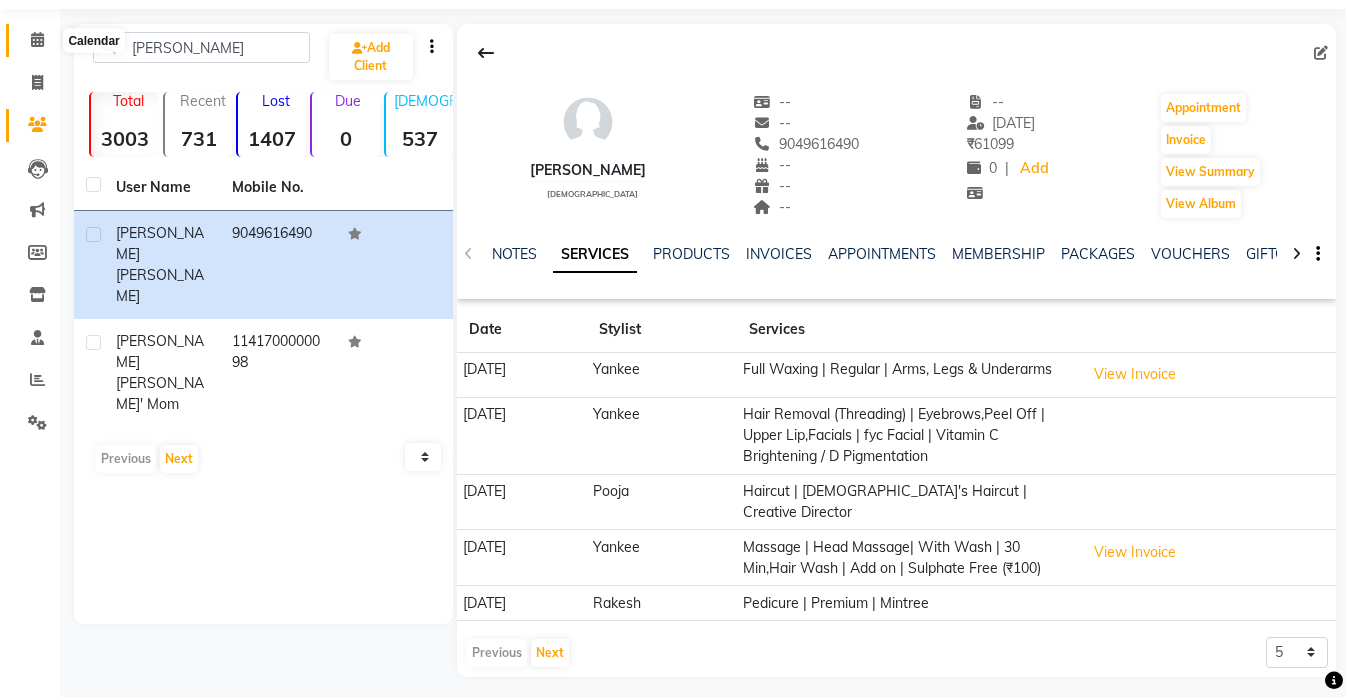 click 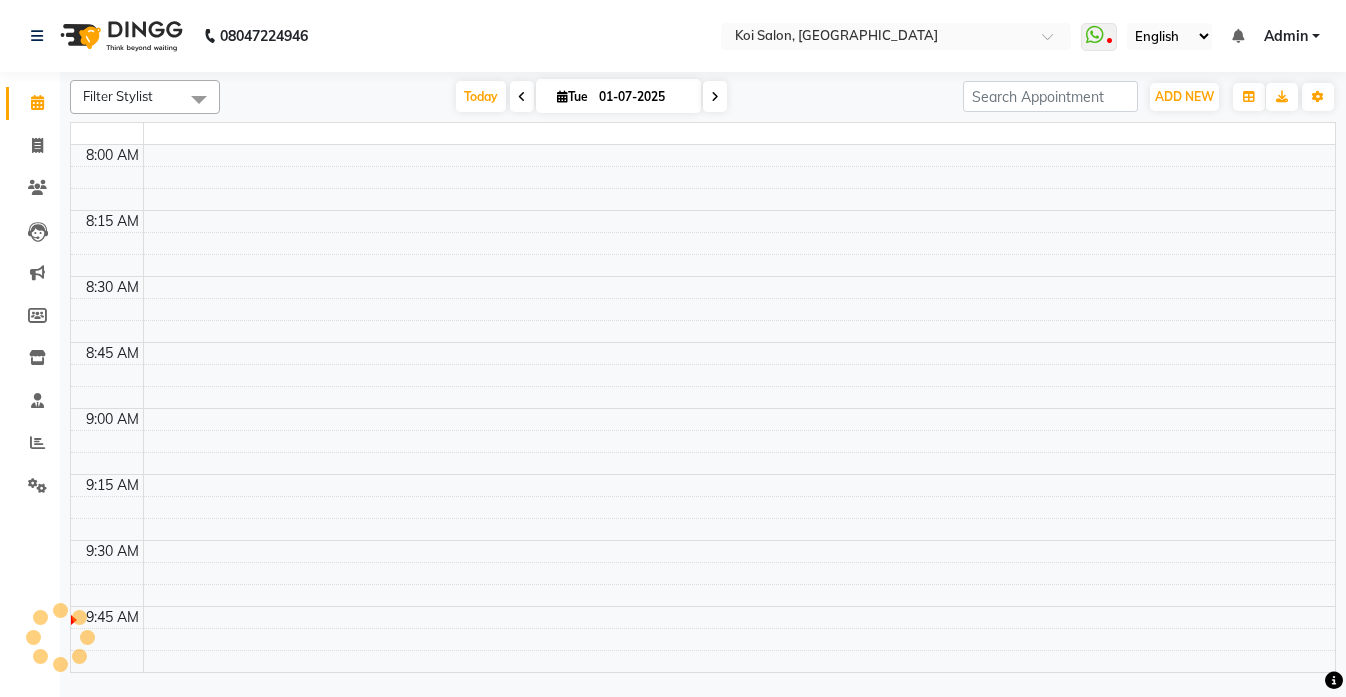 scroll, scrollTop: 0, scrollLeft: 0, axis: both 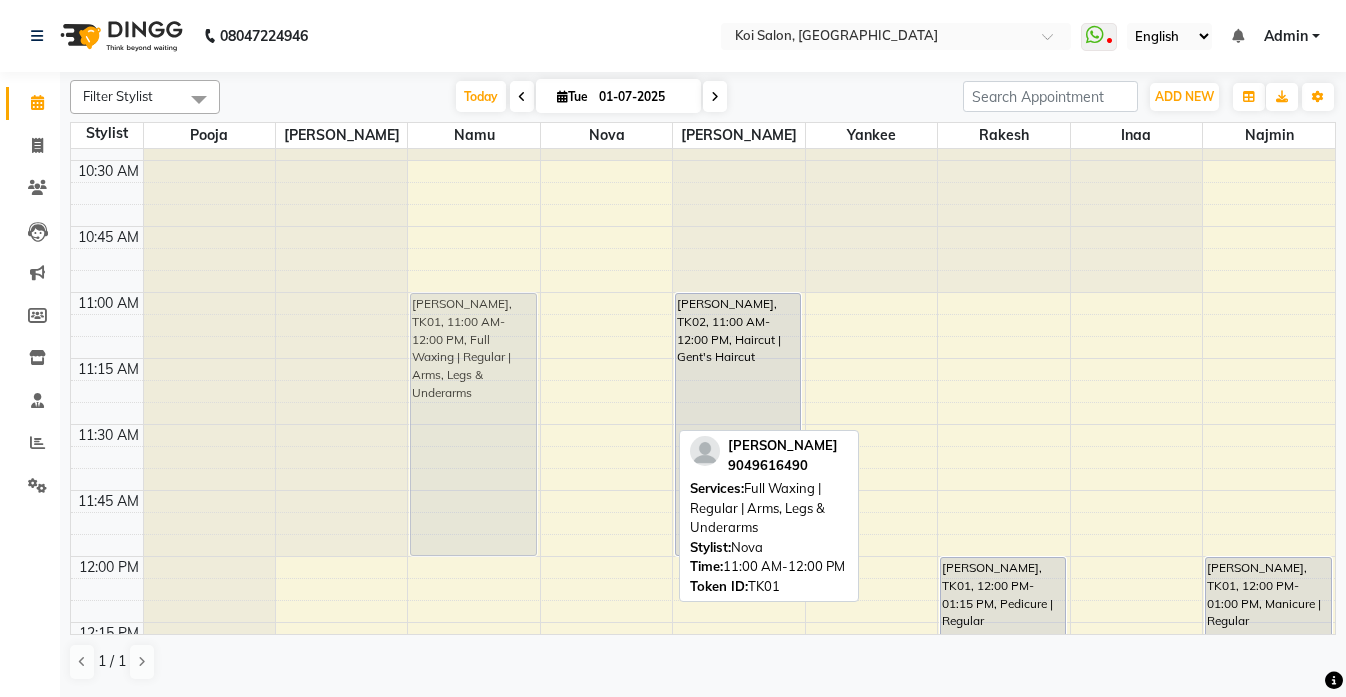 drag, startPoint x: 626, startPoint y: 354, endPoint x: 474, endPoint y: 357, distance: 152.0296 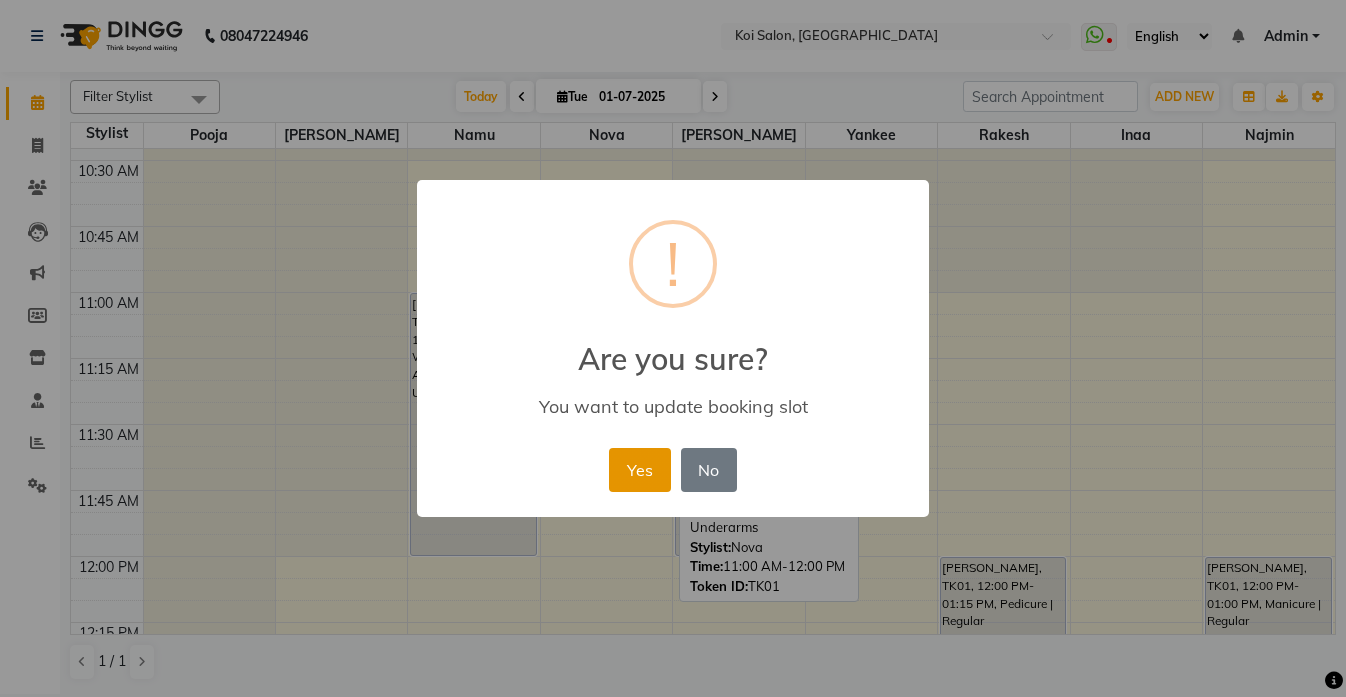 click on "Yes" at bounding box center [639, 470] 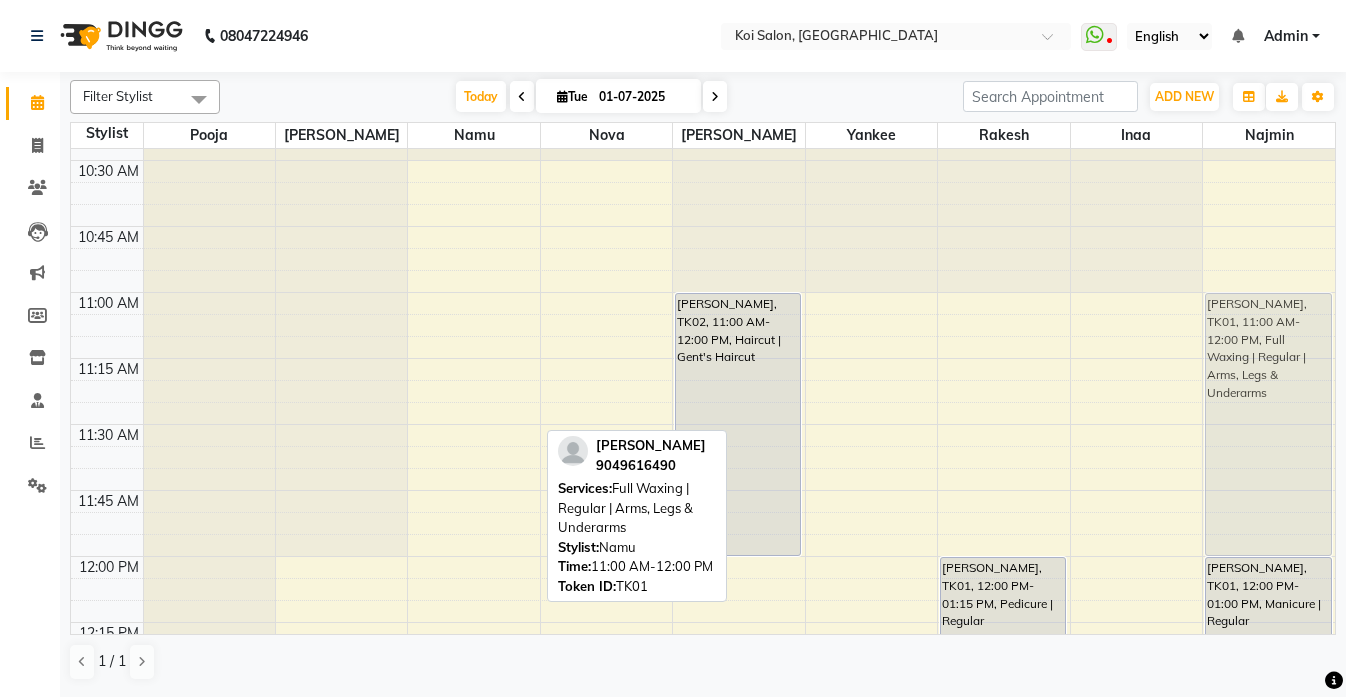 drag, startPoint x: 433, startPoint y: 410, endPoint x: 1197, endPoint y: 404, distance: 764.02356 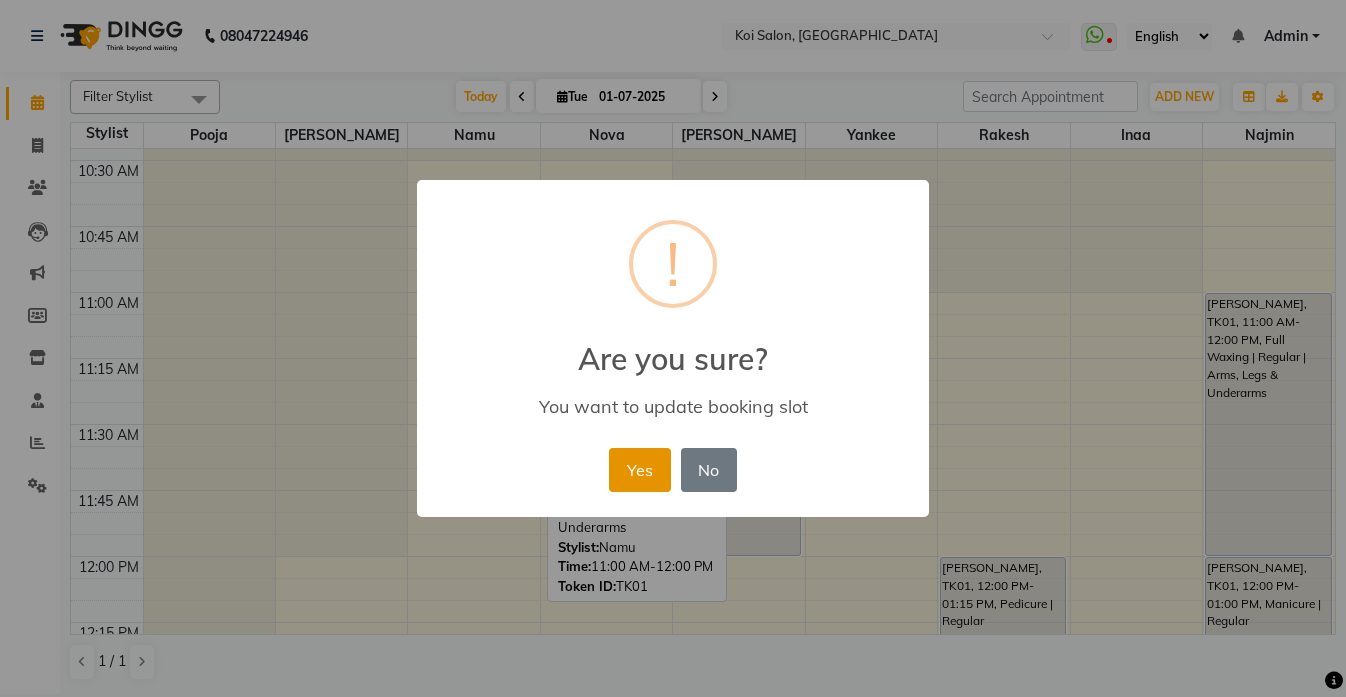 click on "Yes" at bounding box center (639, 470) 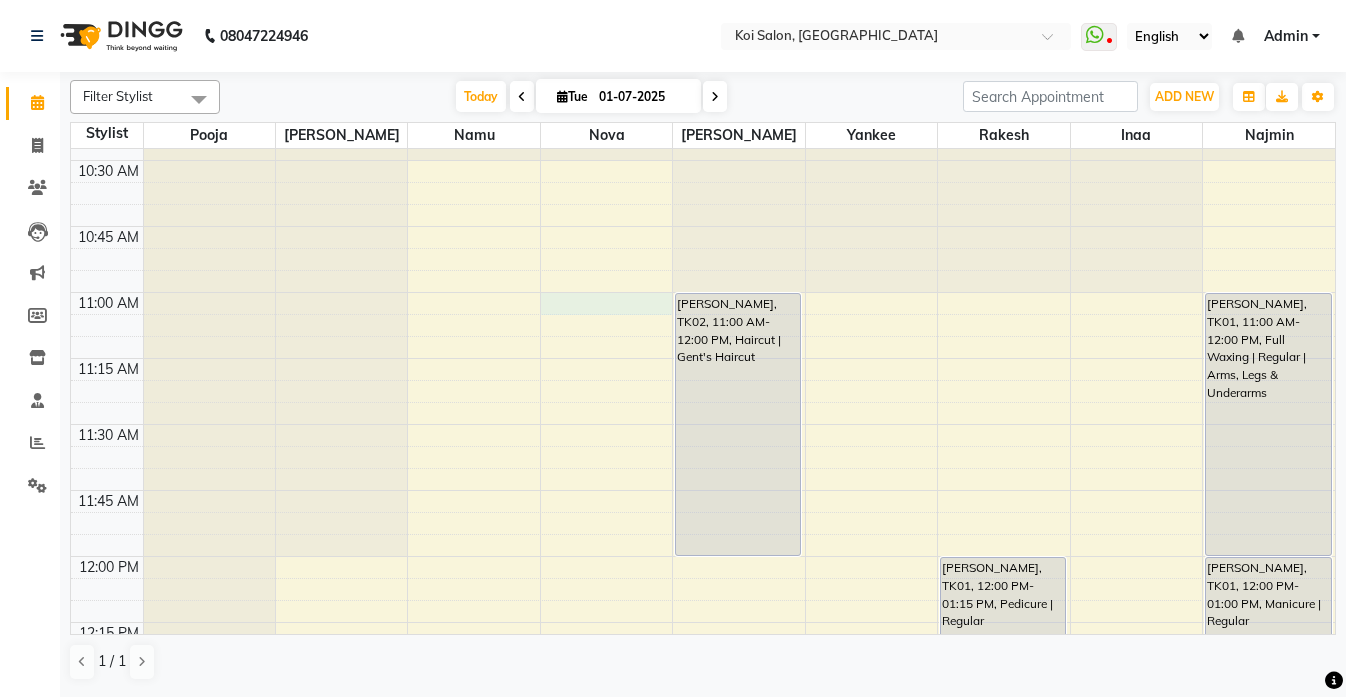 click on "9:00 AM 9:15 AM 9:30 AM 9:45 AM 10:00 AM 10:15 AM 10:30 AM 10:45 AM 11:00 AM 11:15 AM 11:30 AM 11:45 AM 12:00 PM 12:15 PM 12:30 PM 12:45 PM 1:00 PM 1:15 PM 1:30 PM 1:45 PM 2:00 PM 2:15 PM 2:30 PM 2:45 PM 3:00 PM 3:15 PM 3:30 PM 3:45 PM 4:00 PM 4:15 PM 4:30 PM 4:45 PM 5:00 PM 5:15 PM 5:30 PM 5:45 PM 6:00 PM 6:15 PM 6:30 PM 6:45 PM 7:00 PM 7:15 PM 7:30 PM 7:45 PM 8:00 PM 8:15 PM 8:30 PM 8:45 PM  gym     [PERSON_NAME], TK02, 11:00 AM-12:00 PM, Haircut | [GEOGRAPHIC_DATA]'s Haircut    [PERSON_NAME], TK01, 01:15 PM-02:30 PM, Hair Spa | Regular    [PERSON_NAME], TK01, 12:00 PM-01:15 PM, Pedicure | Regular    [PERSON_NAME], TK01, 11:00 AM-12:00 PM, Full Waxing | Regular | Arms, Legs & Underarms    [PERSON_NAME], TK01, 12:00 PM-01:00 PM, Manicure | Regular" at bounding box center (703, 1348) 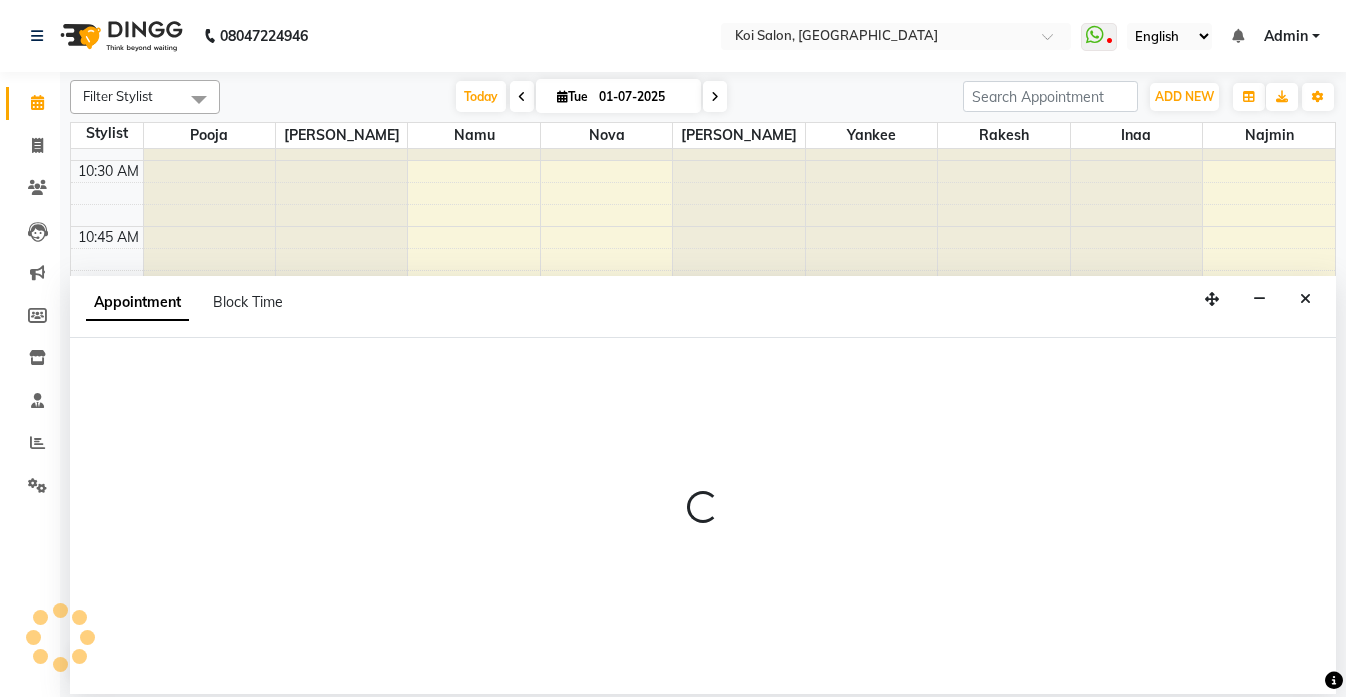 select on "16518" 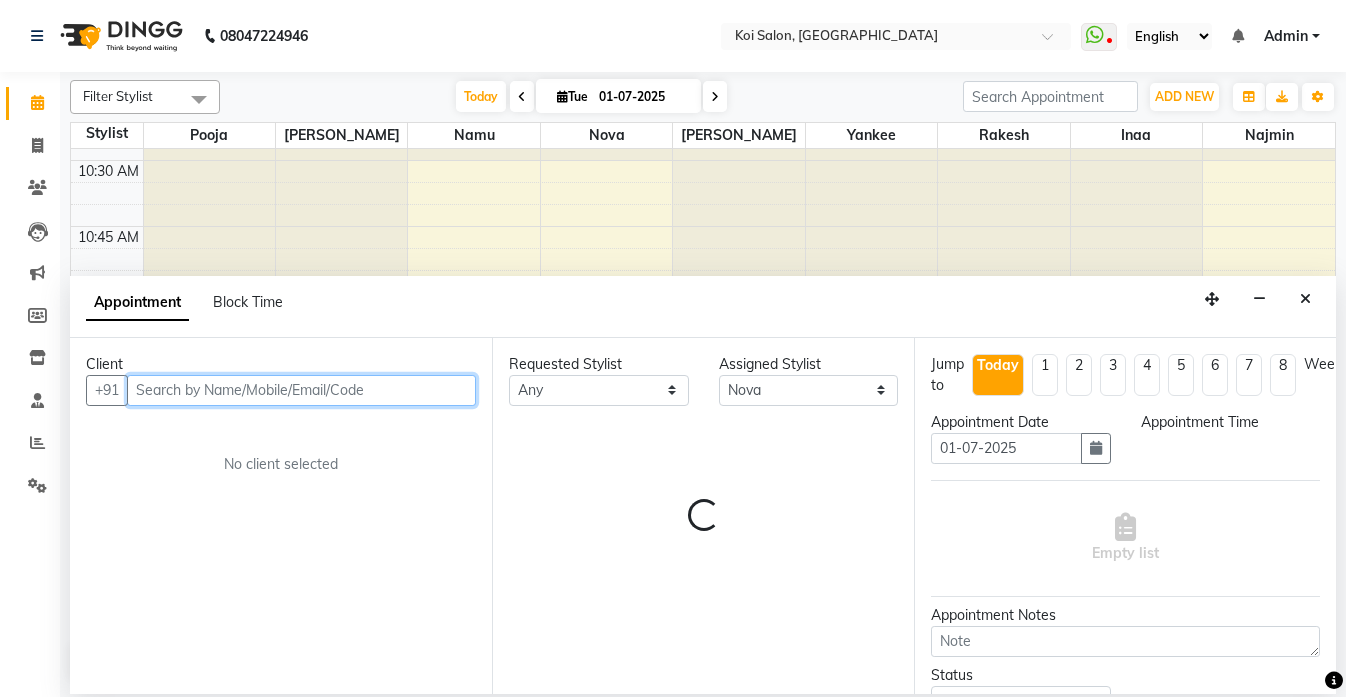 select on "660" 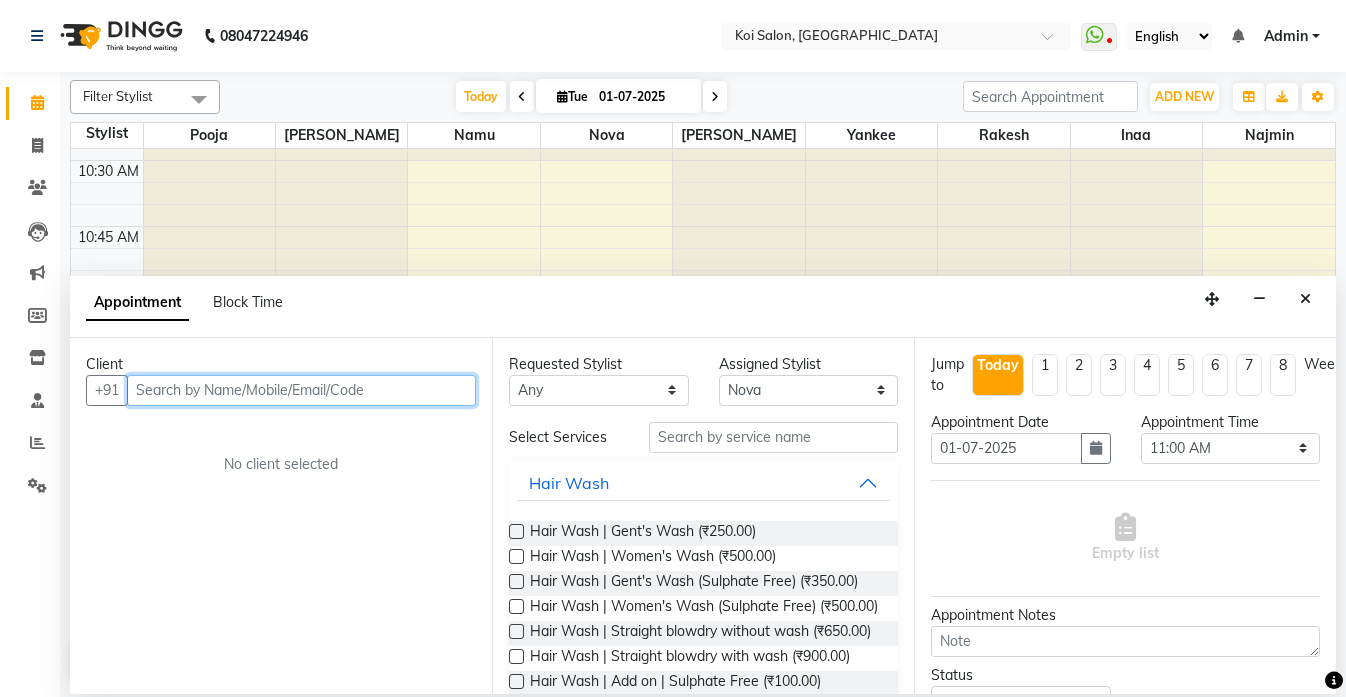 click at bounding box center [301, 390] 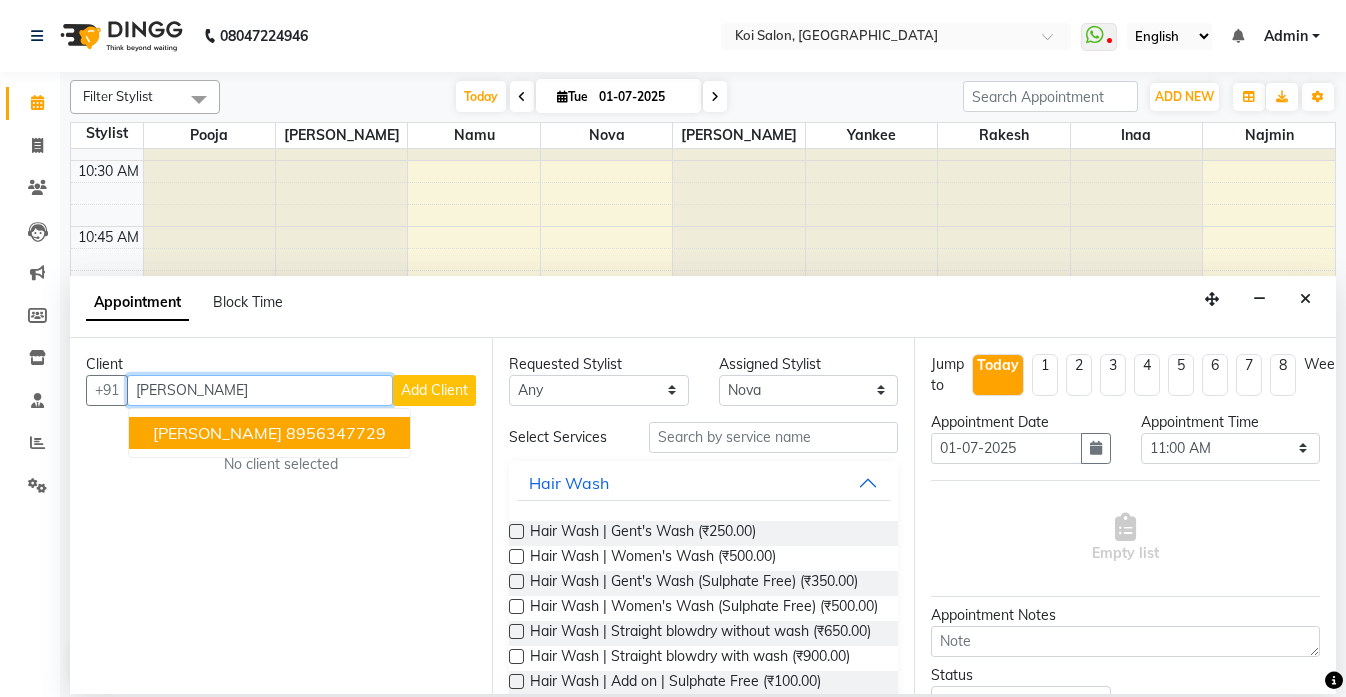 click on "[PERSON_NAME]" at bounding box center (217, 433) 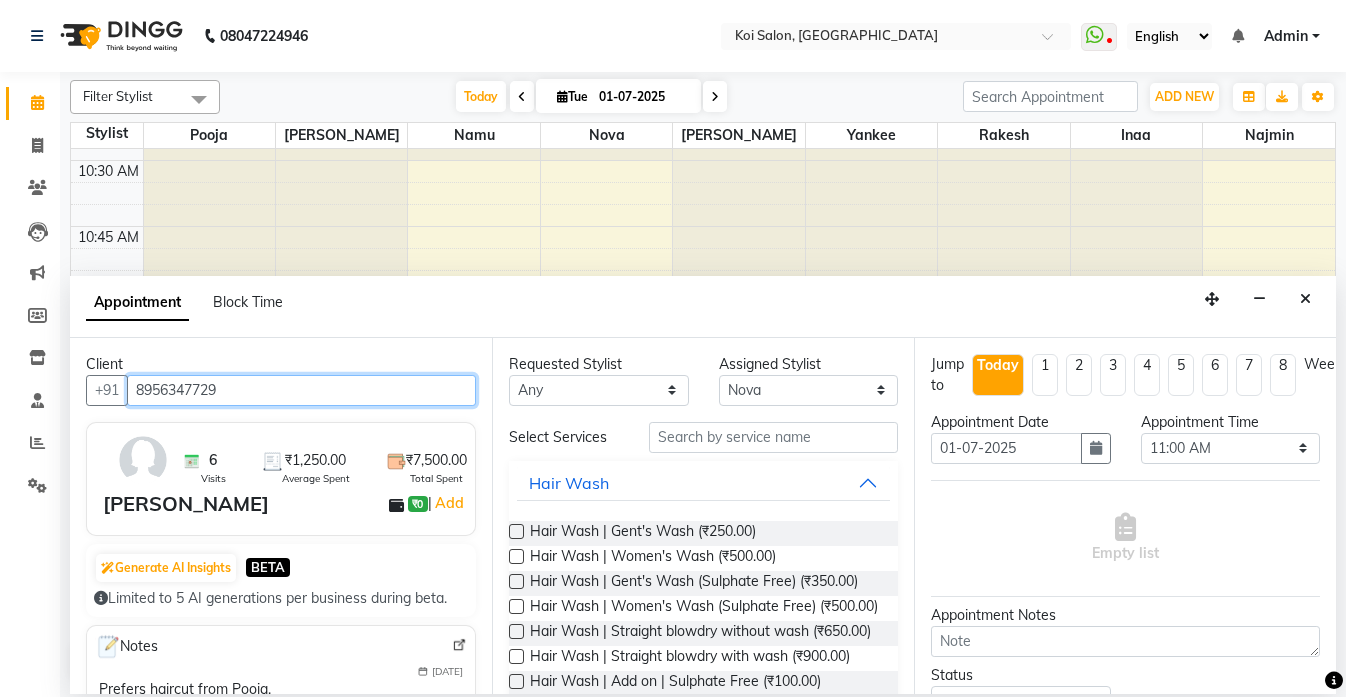 type on "8956347729" 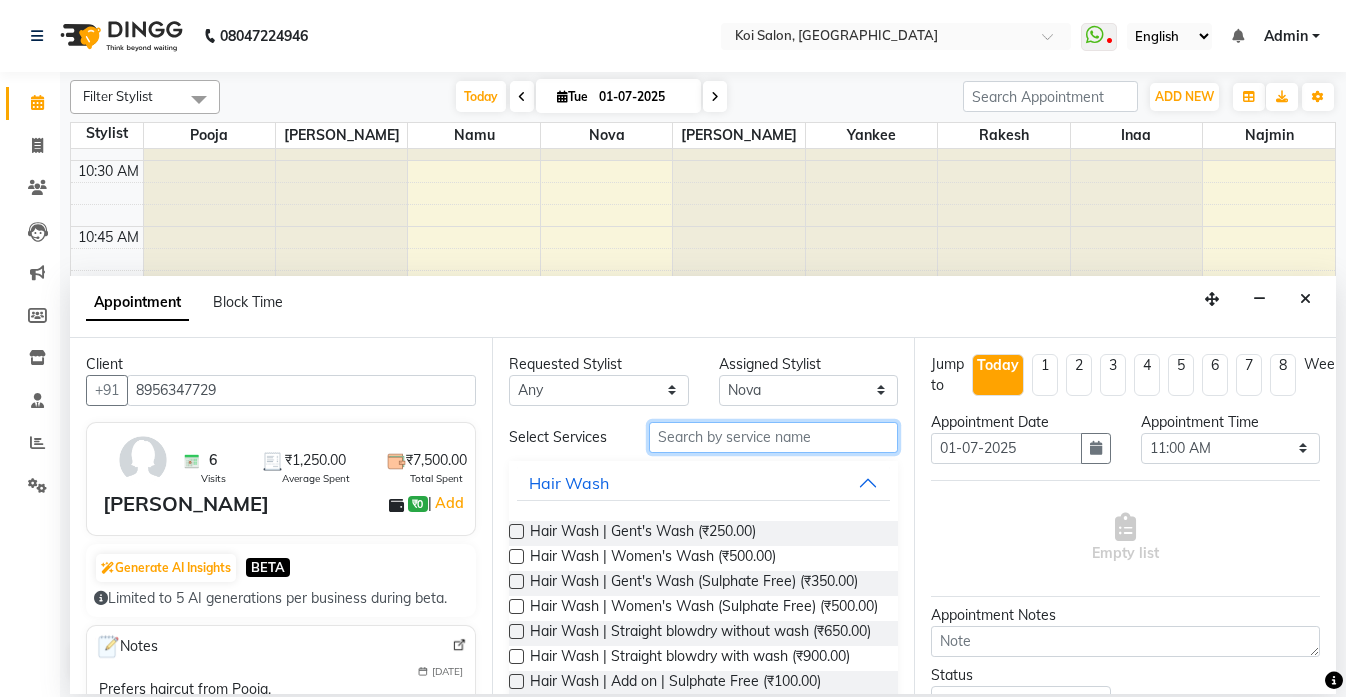 click at bounding box center [773, 437] 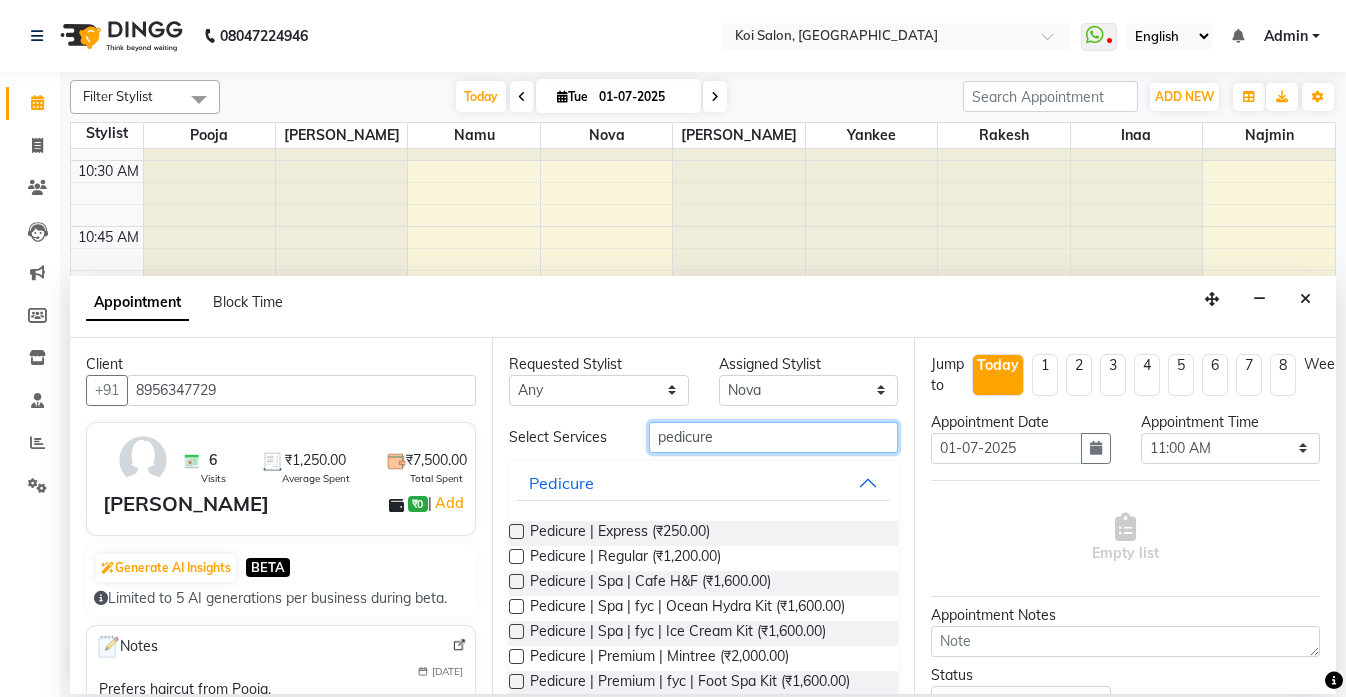 type on "pedicure" 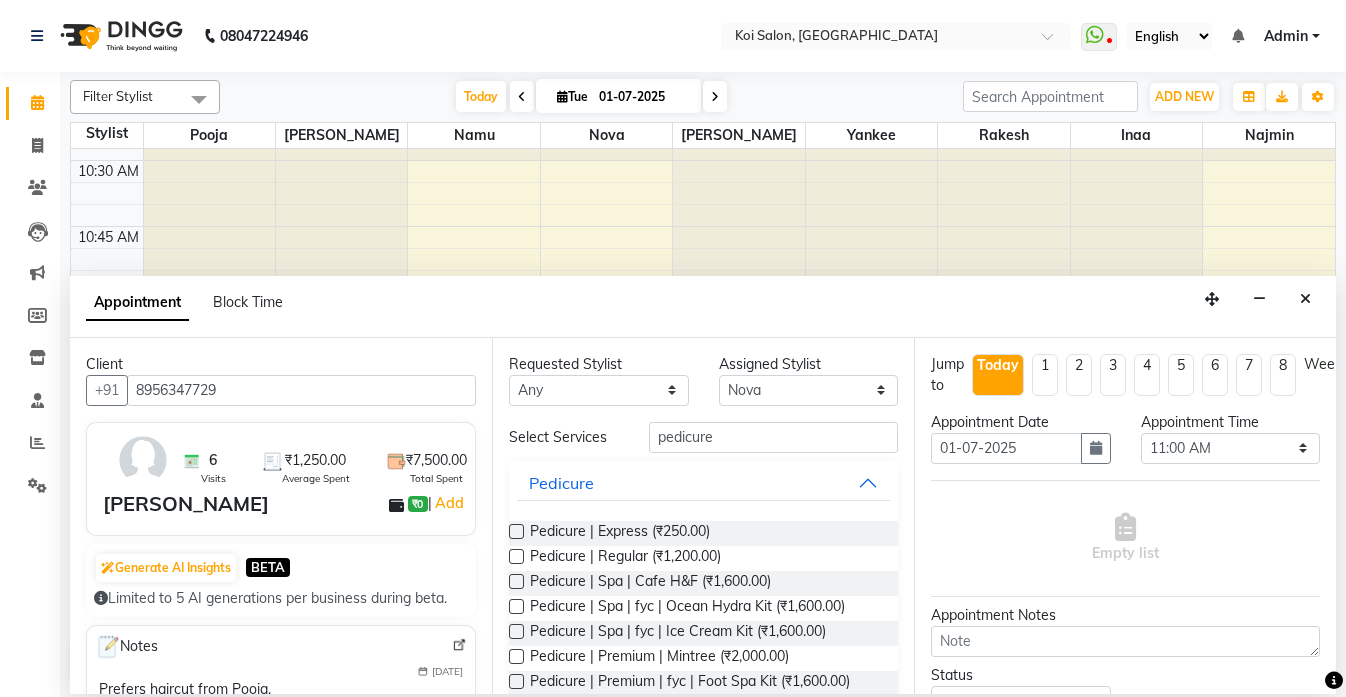 click at bounding box center (516, 556) 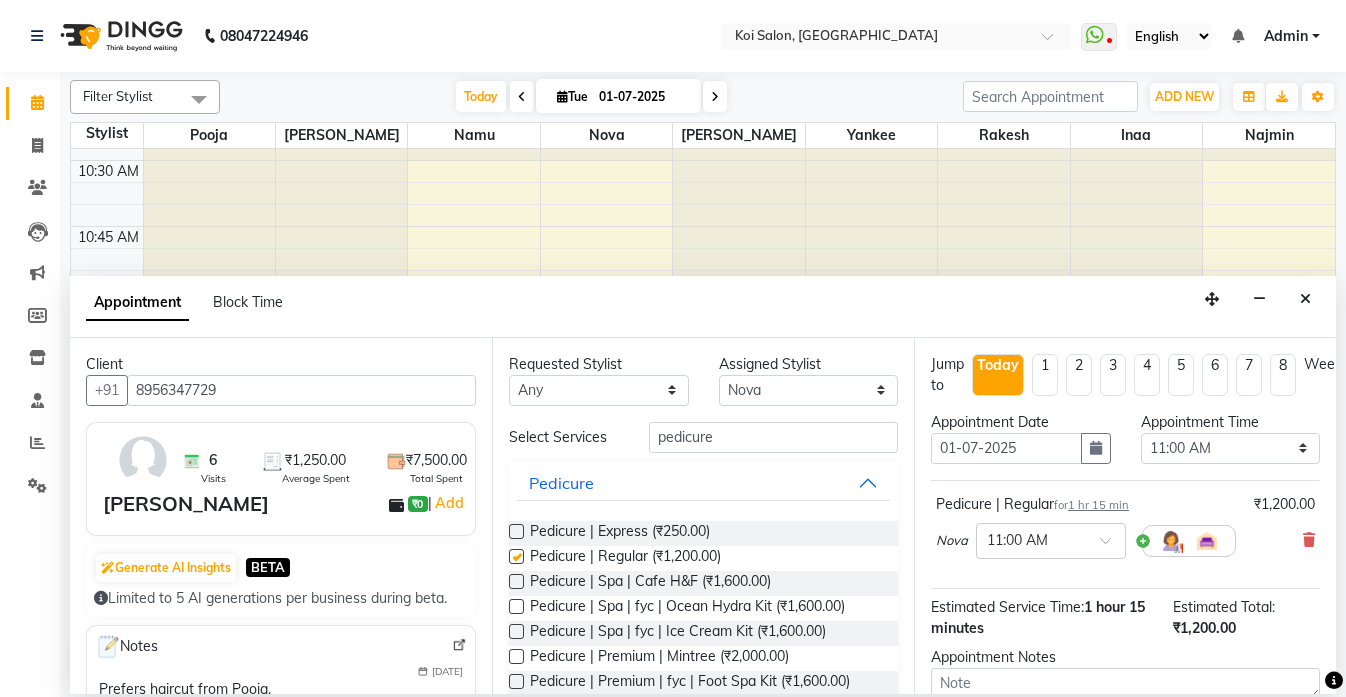 checkbox on "false" 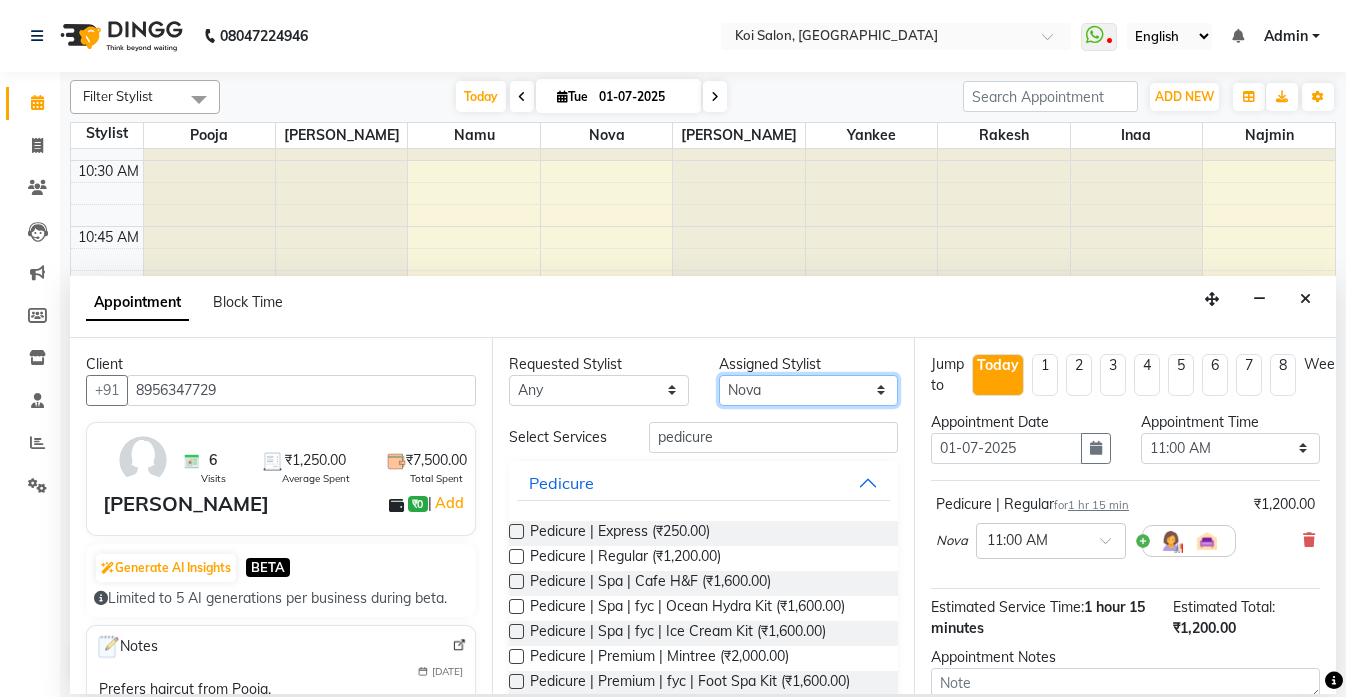 click on "Select [PERSON_NAME] Namu Nova Pooja [PERSON_NAME]" at bounding box center (809, 390) 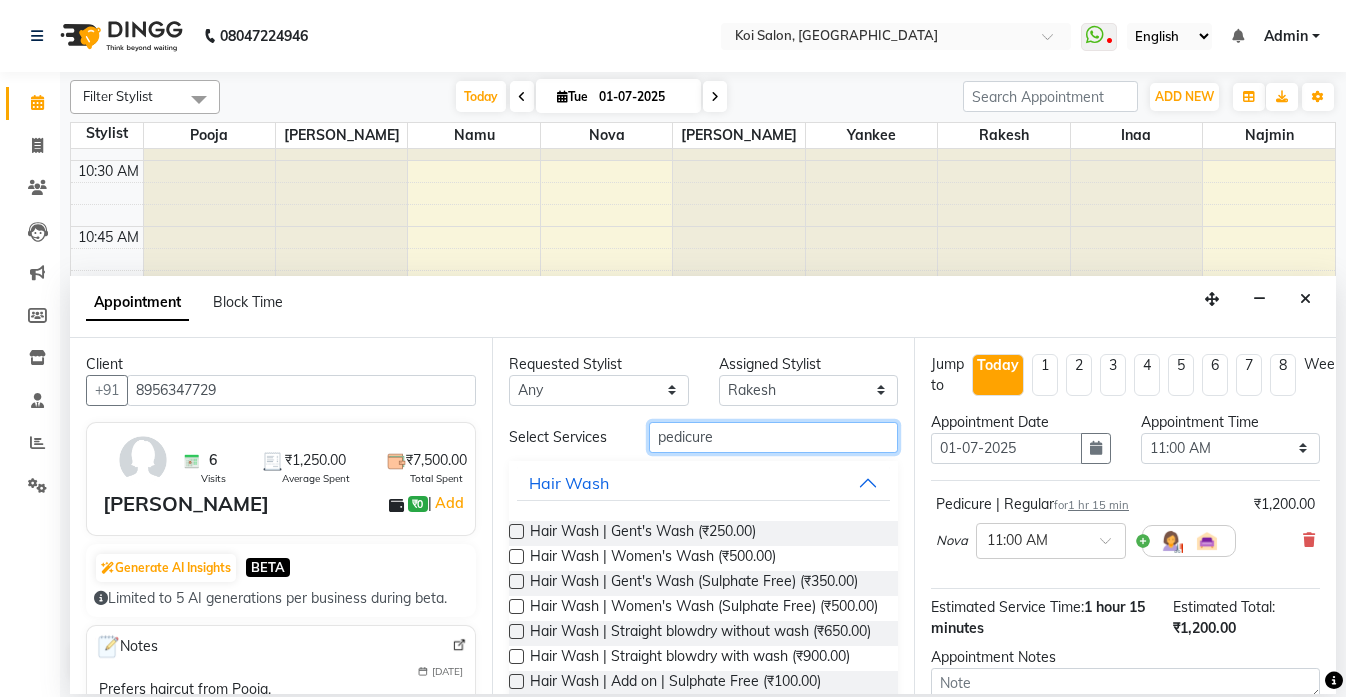 click on "pedicure" at bounding box center [773, 437] 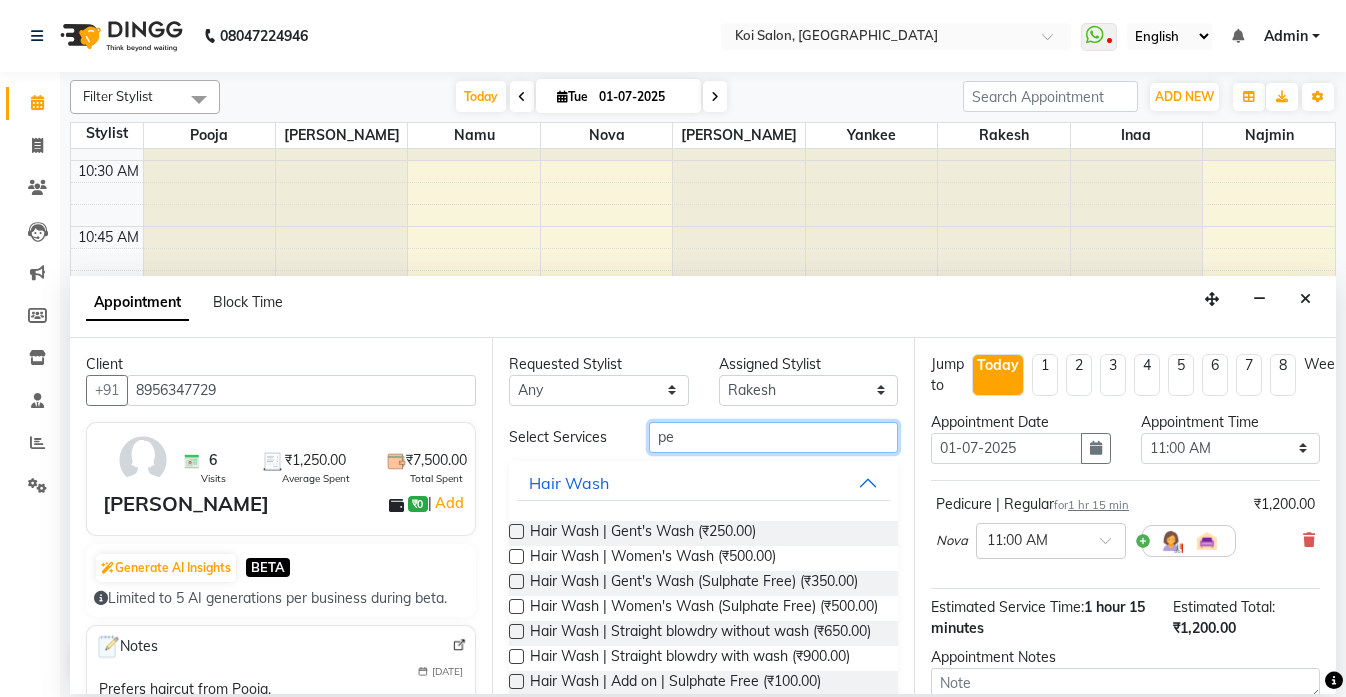 type on "p" 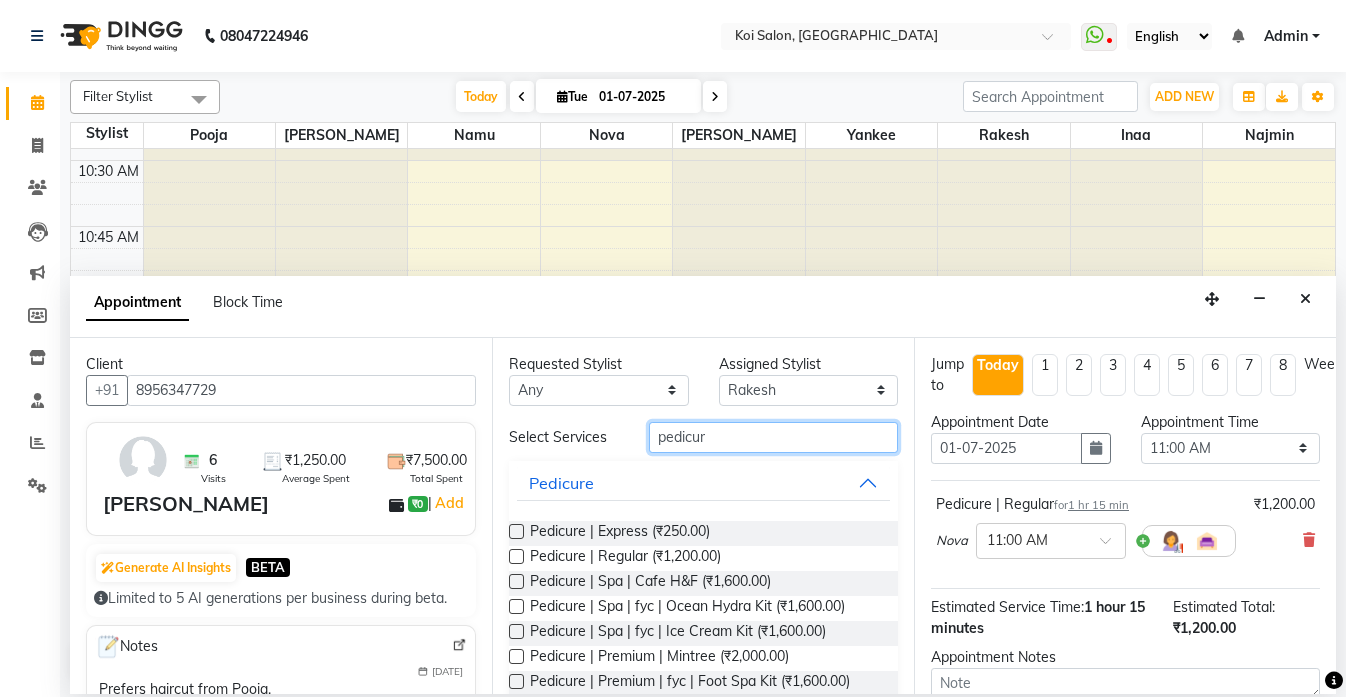 type on "pedicure" 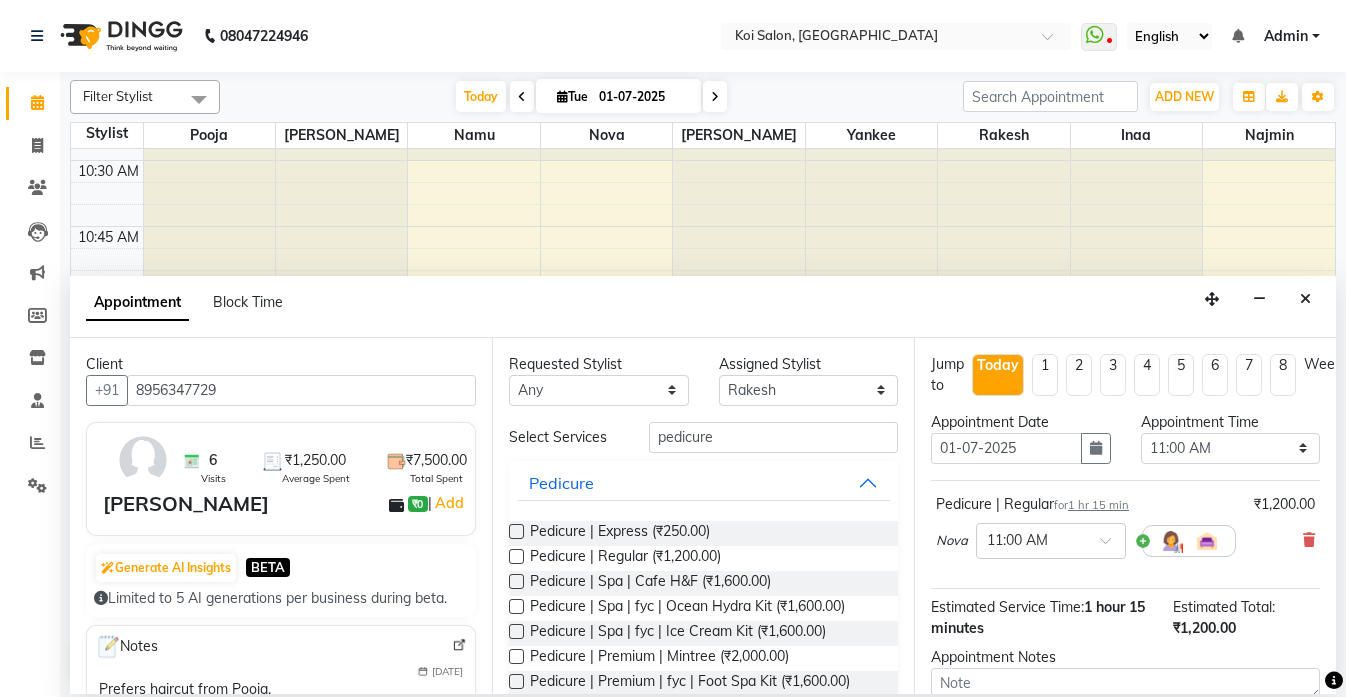 click at bounding box center (516, 556) 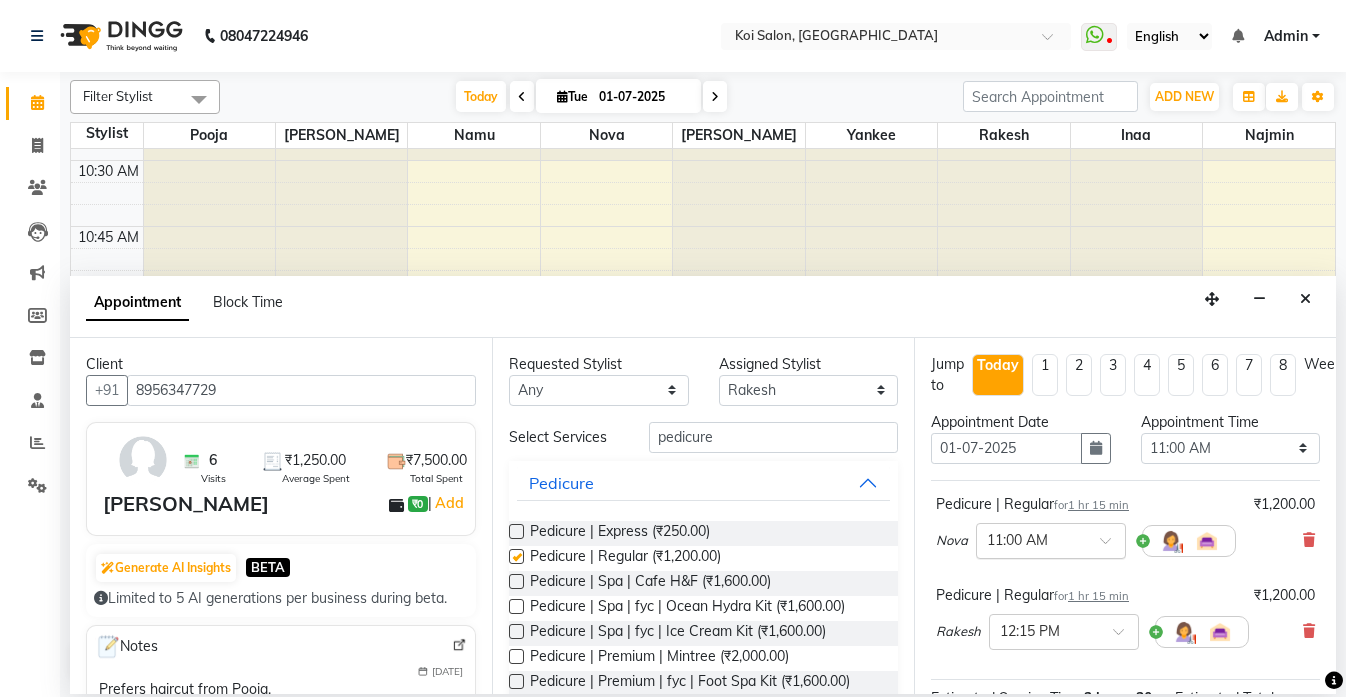 checkbox on "false" 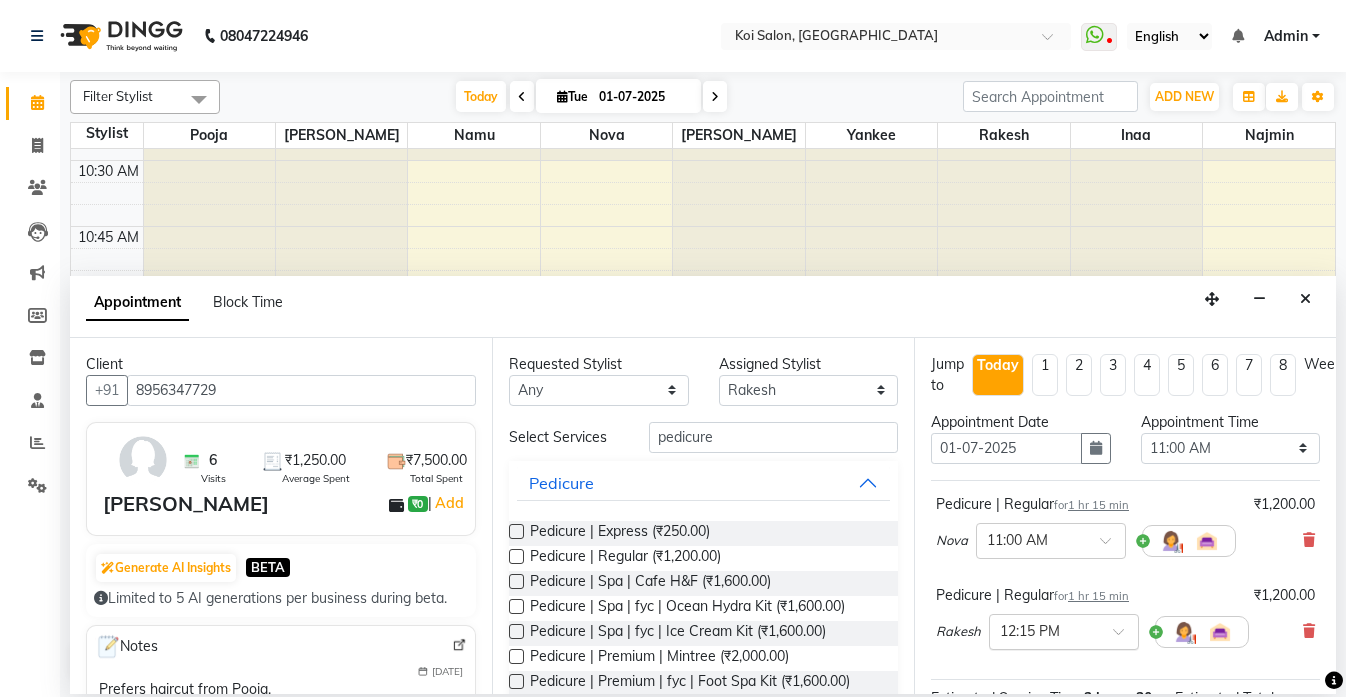 click at bounding box center [1044, 630] 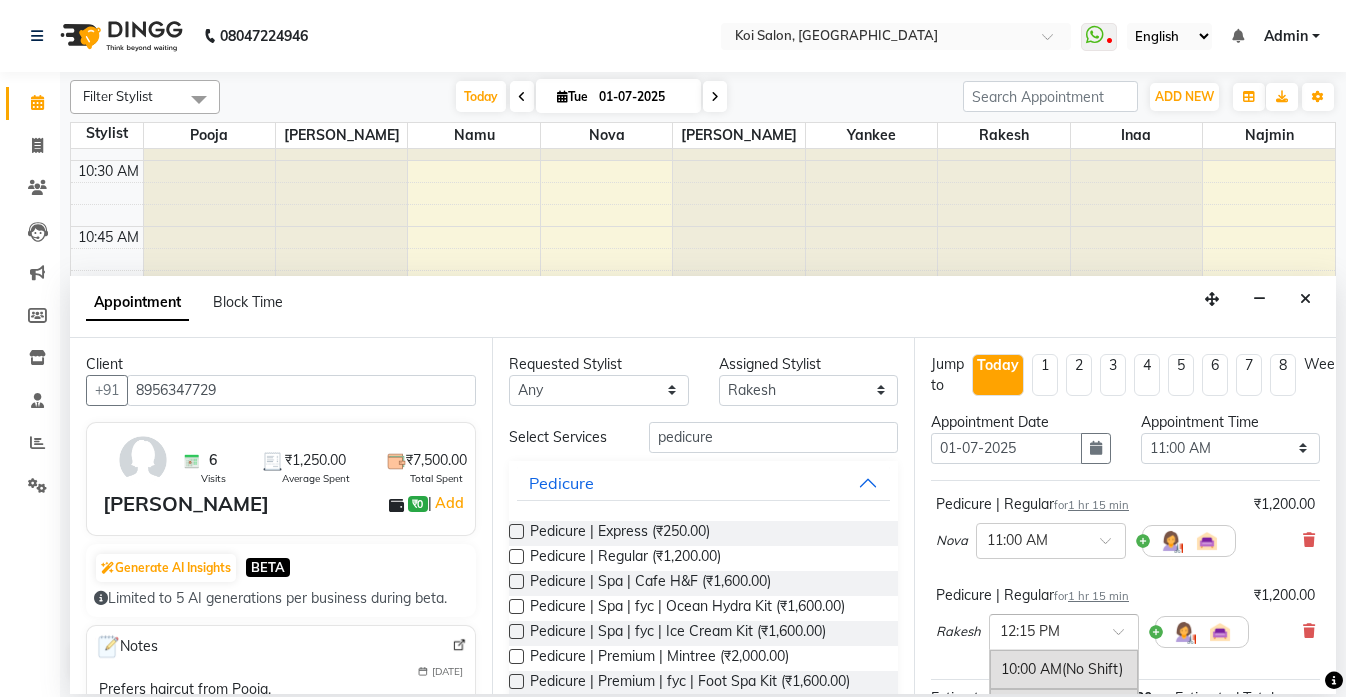 scroll, scrollTop: 343, scrollLeft: 0, axis: vertical 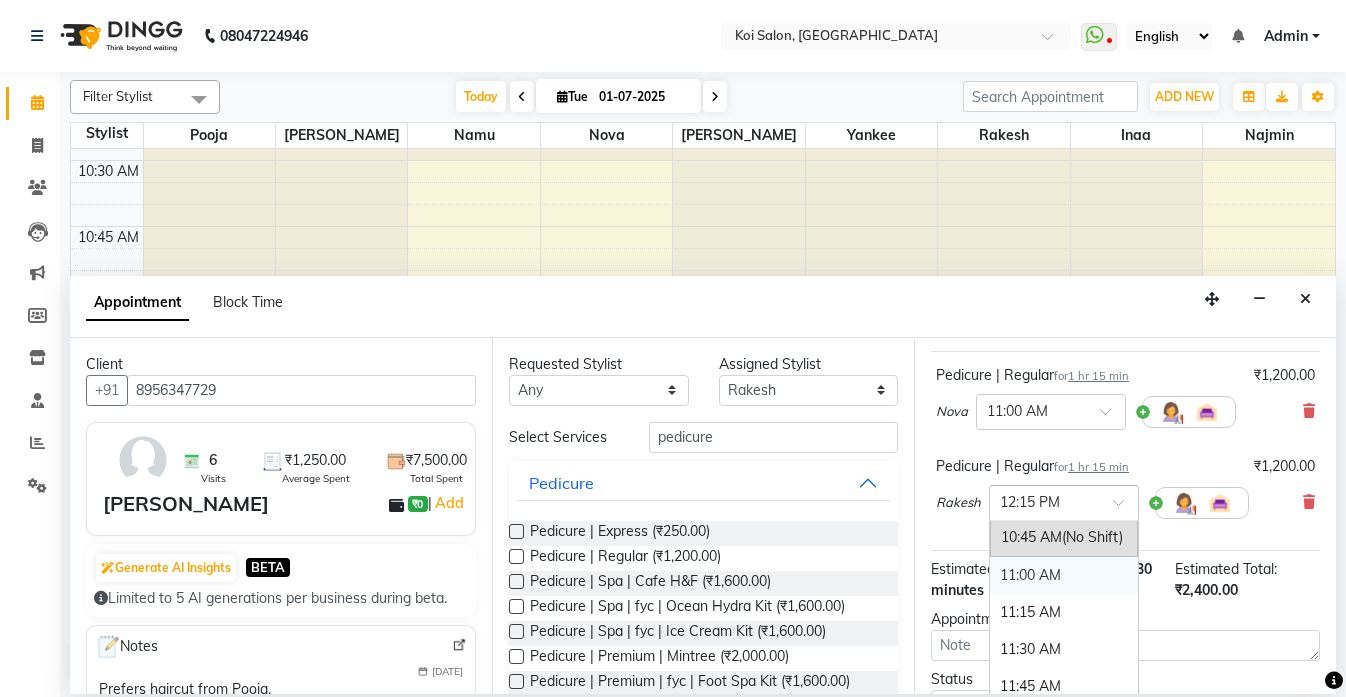 click on "11:00 AM" at bounding box center [1064, 575] 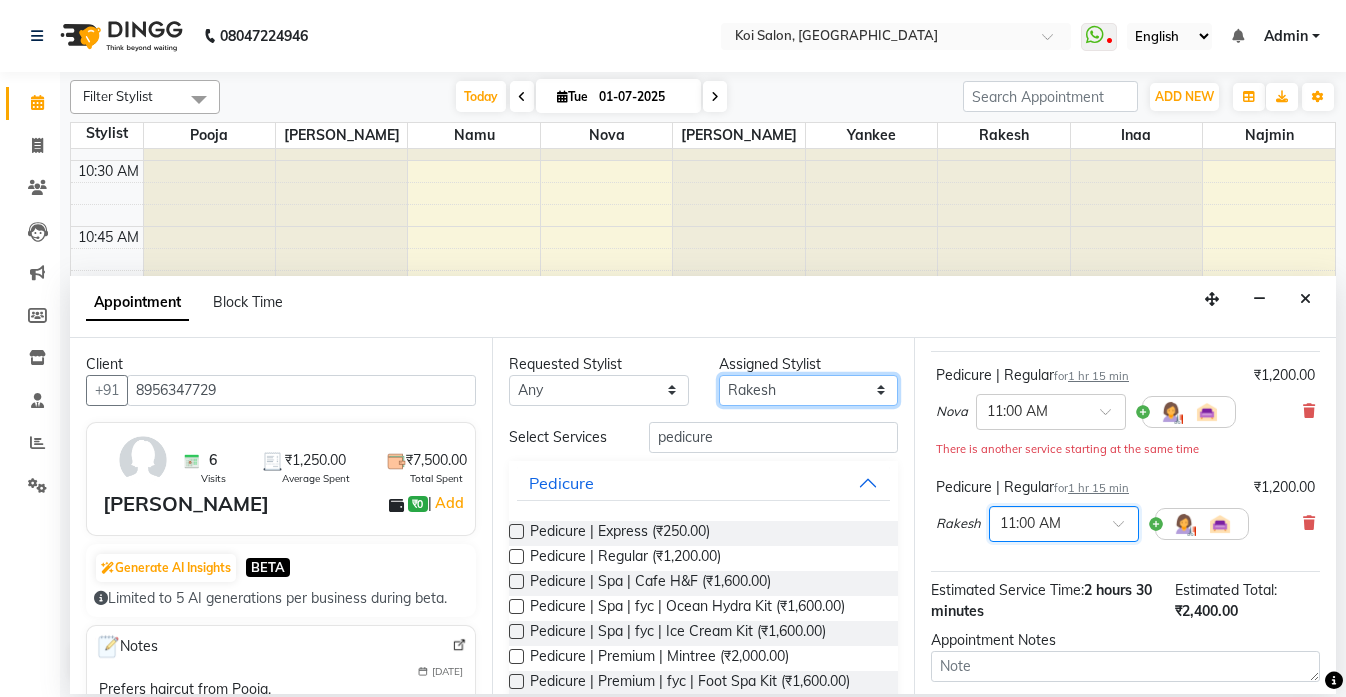 click on "Select [PERSON_NAME] Namu Nova Pooja [PERSON_NAME]" at bounding box center (809, 390) 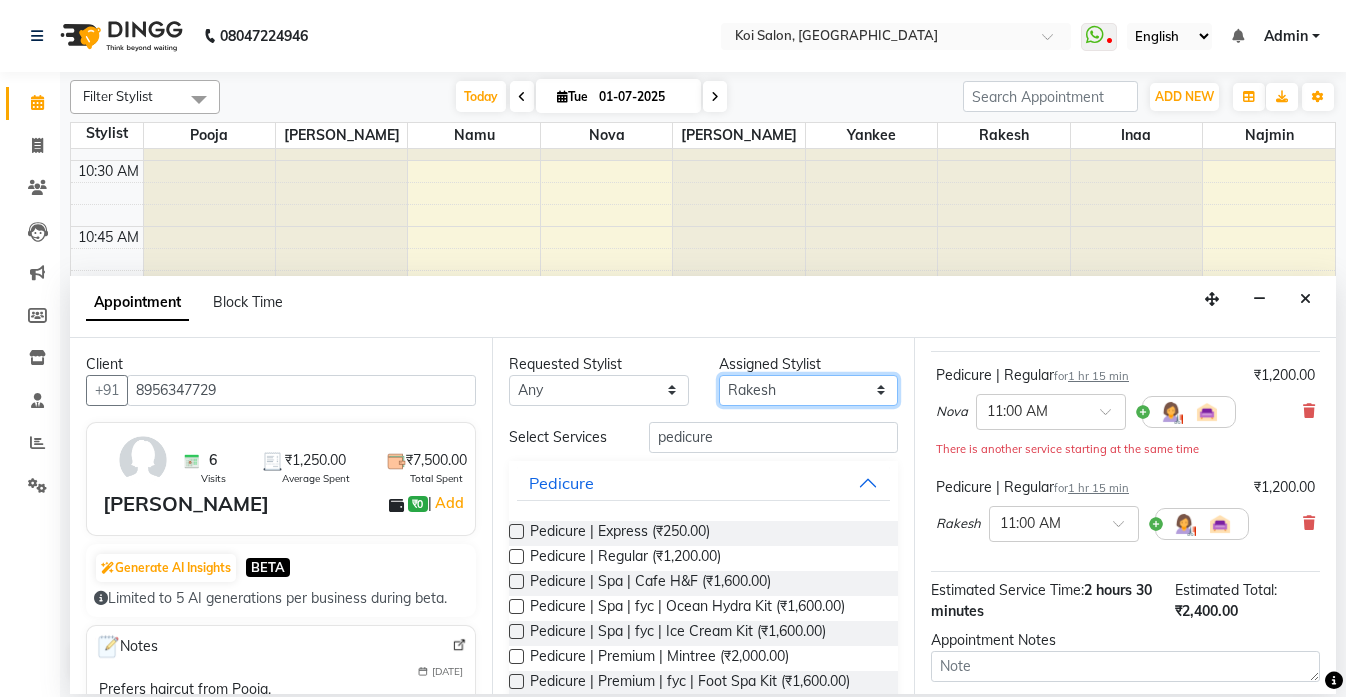 select on "34434" 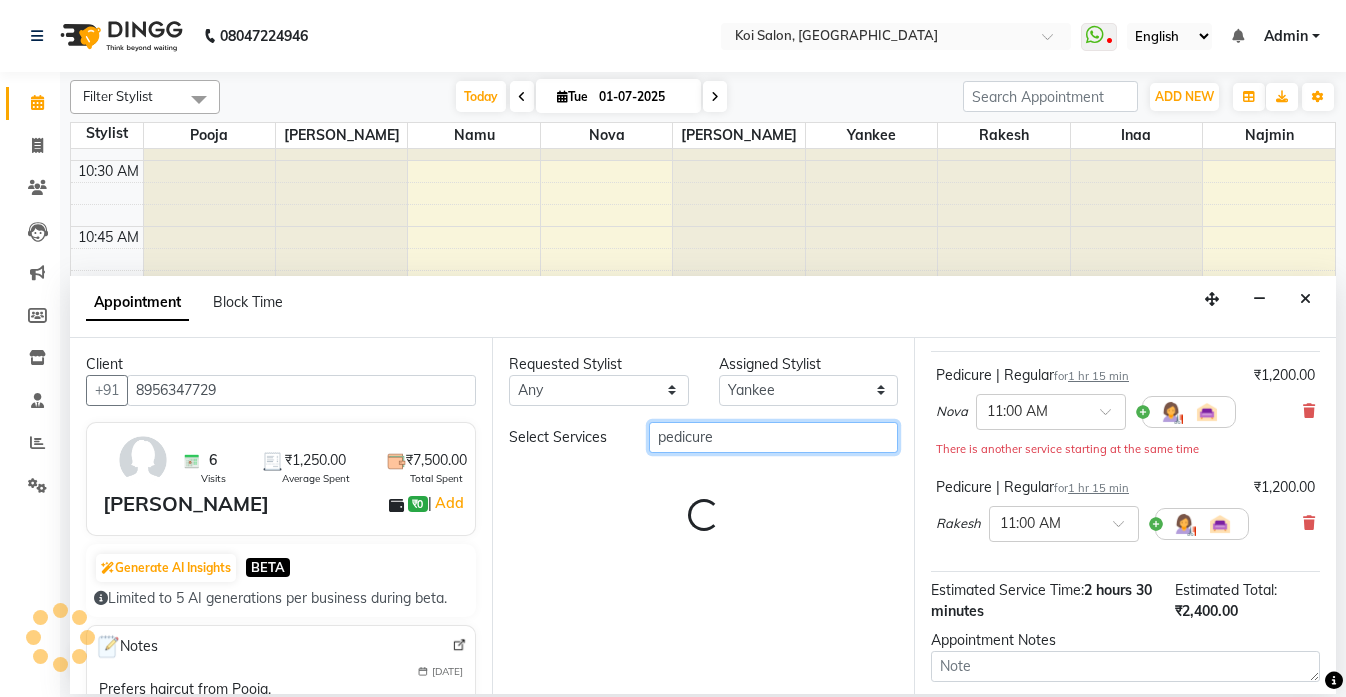 click on "pedicure" at bounding box center [773, 437] 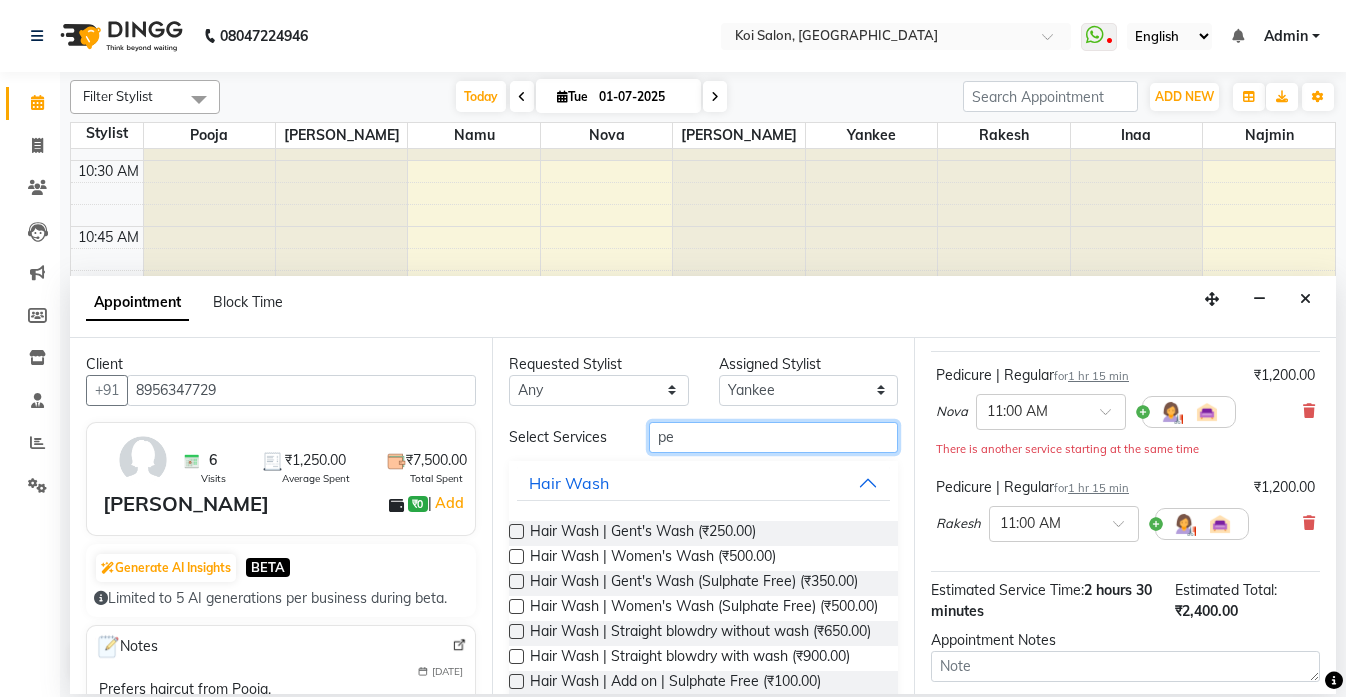 type on "p" 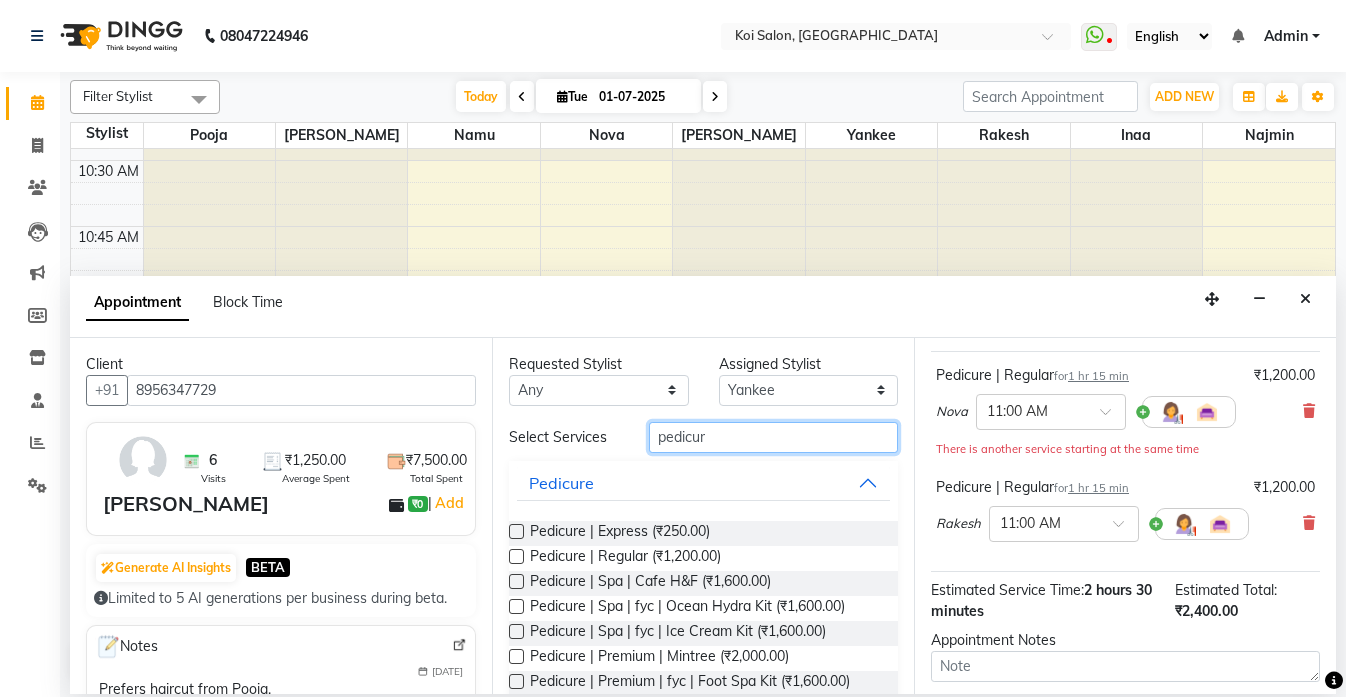 type on "pedicure" 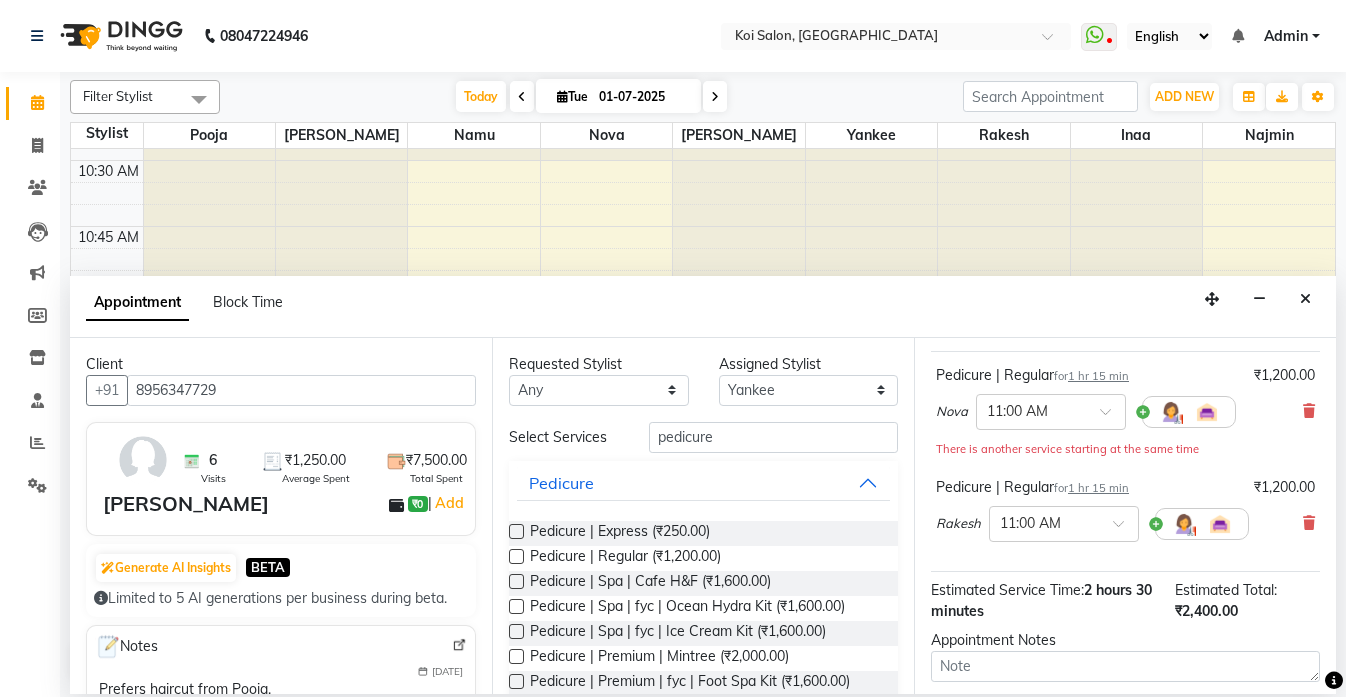 click at bounding box center [516, 556] 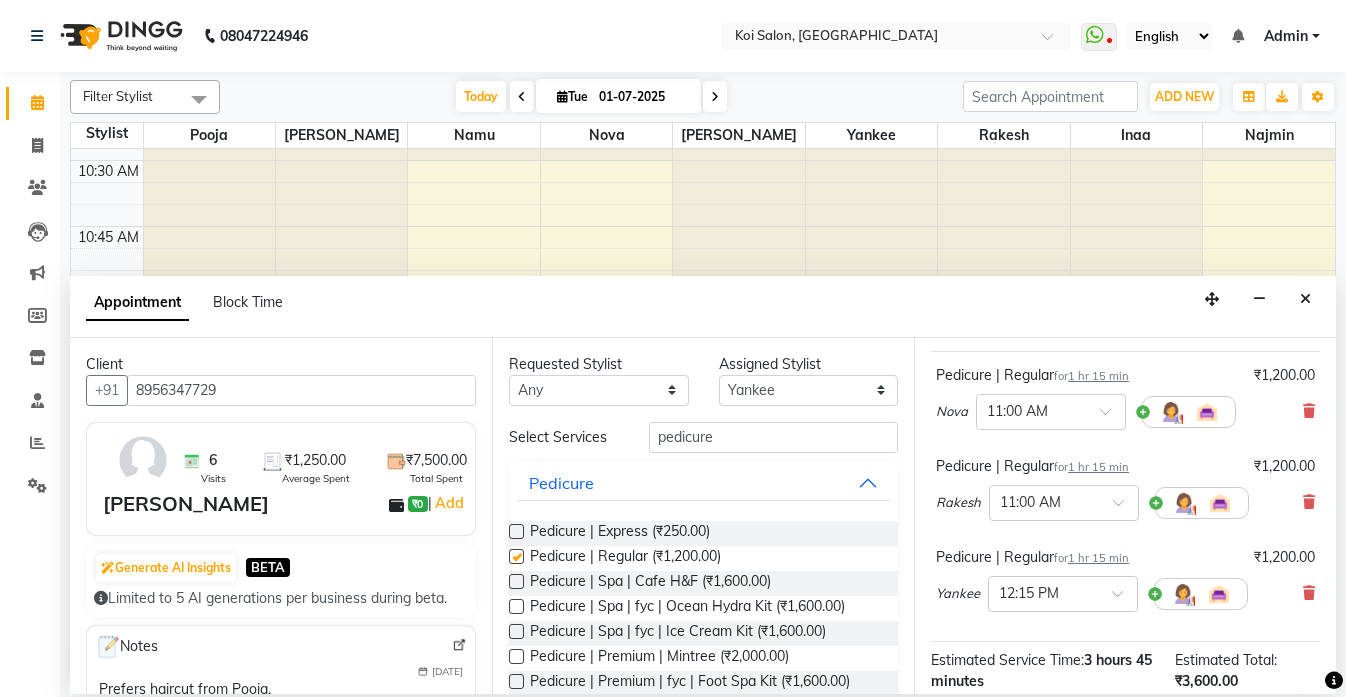 checkbox on "false" 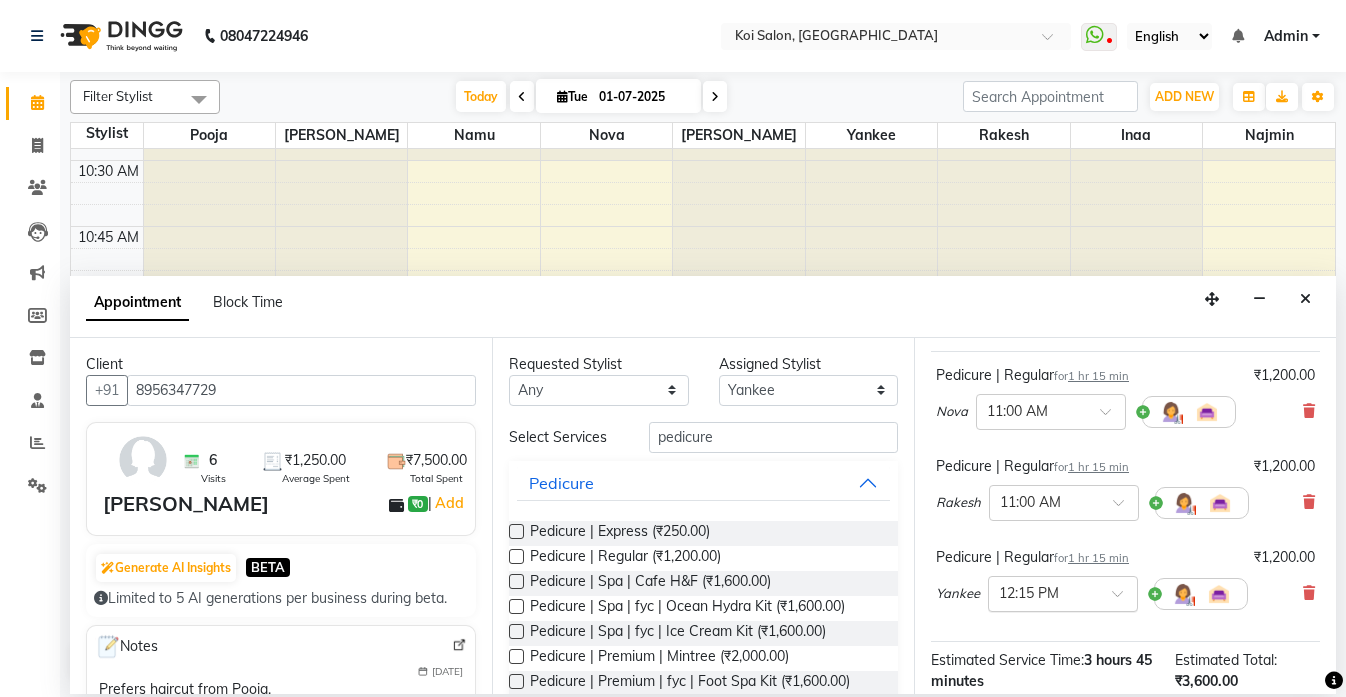 click at bounding box center [1043, 592] 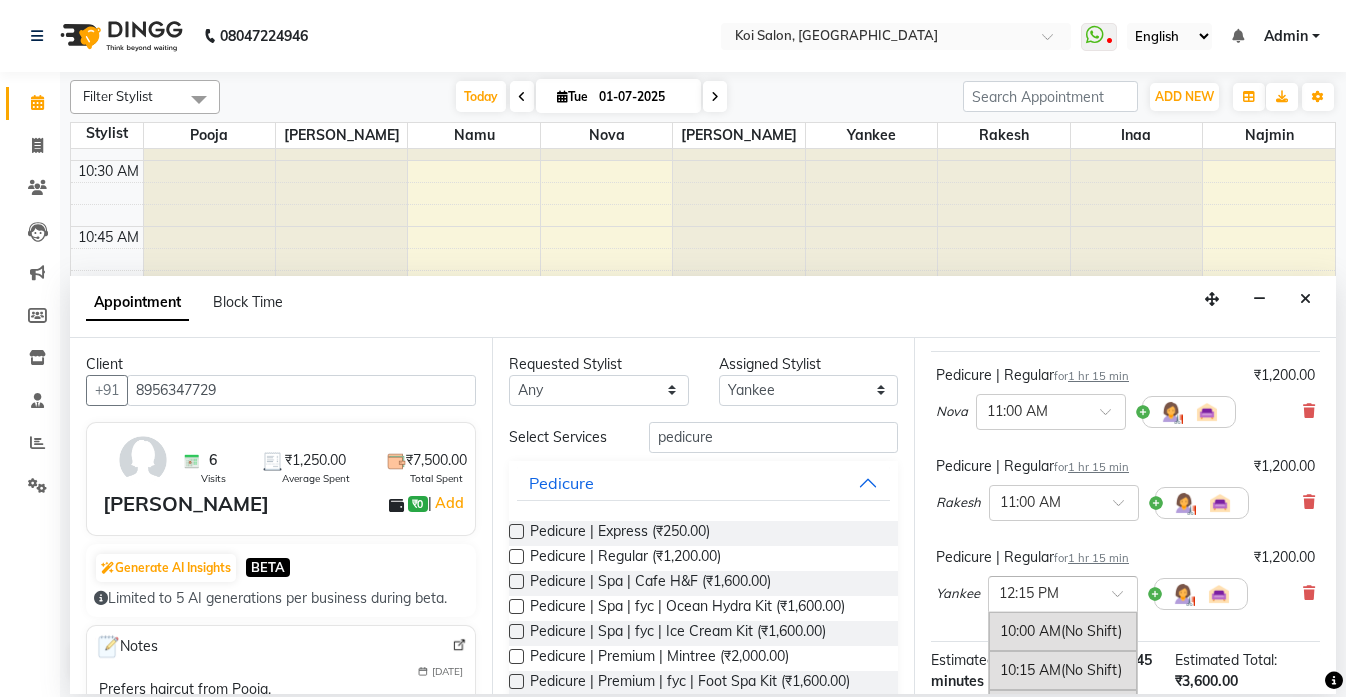 scroll, scrollTop: 341, scrollLeft: 0, axis: vertical 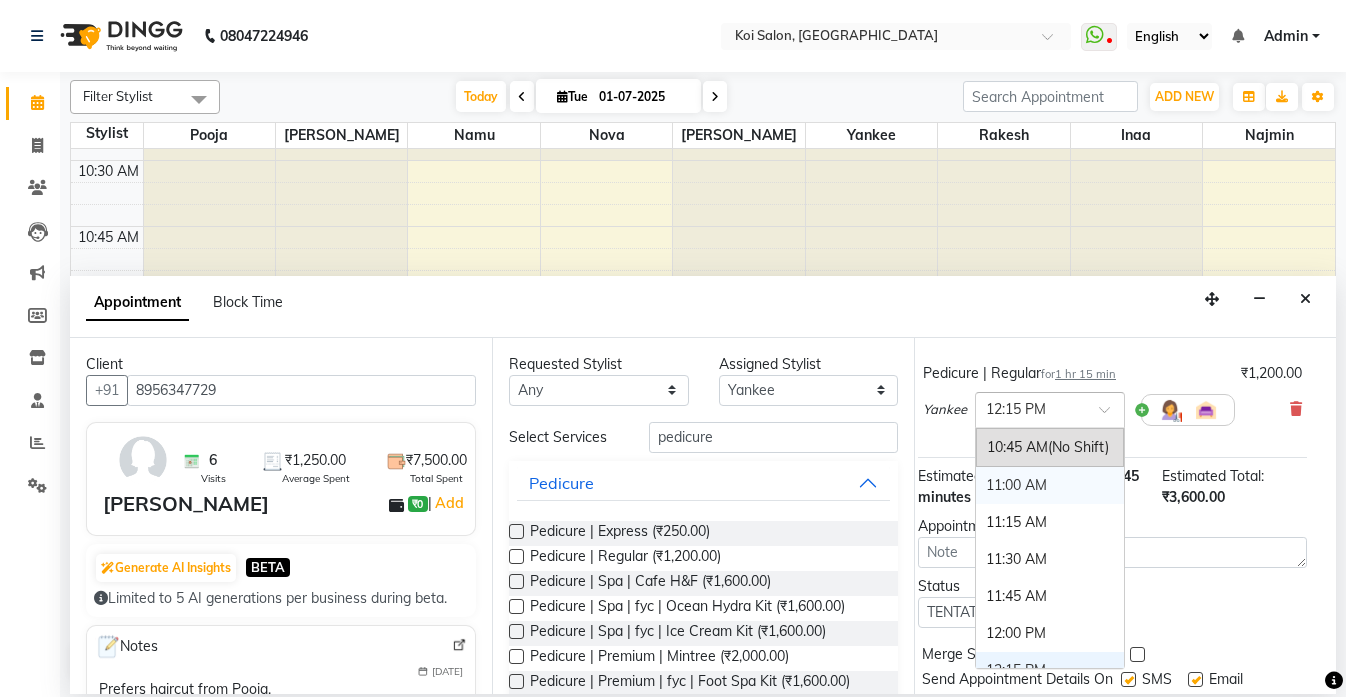 click on "11:00 AM" at bounding box center [1050, 485] 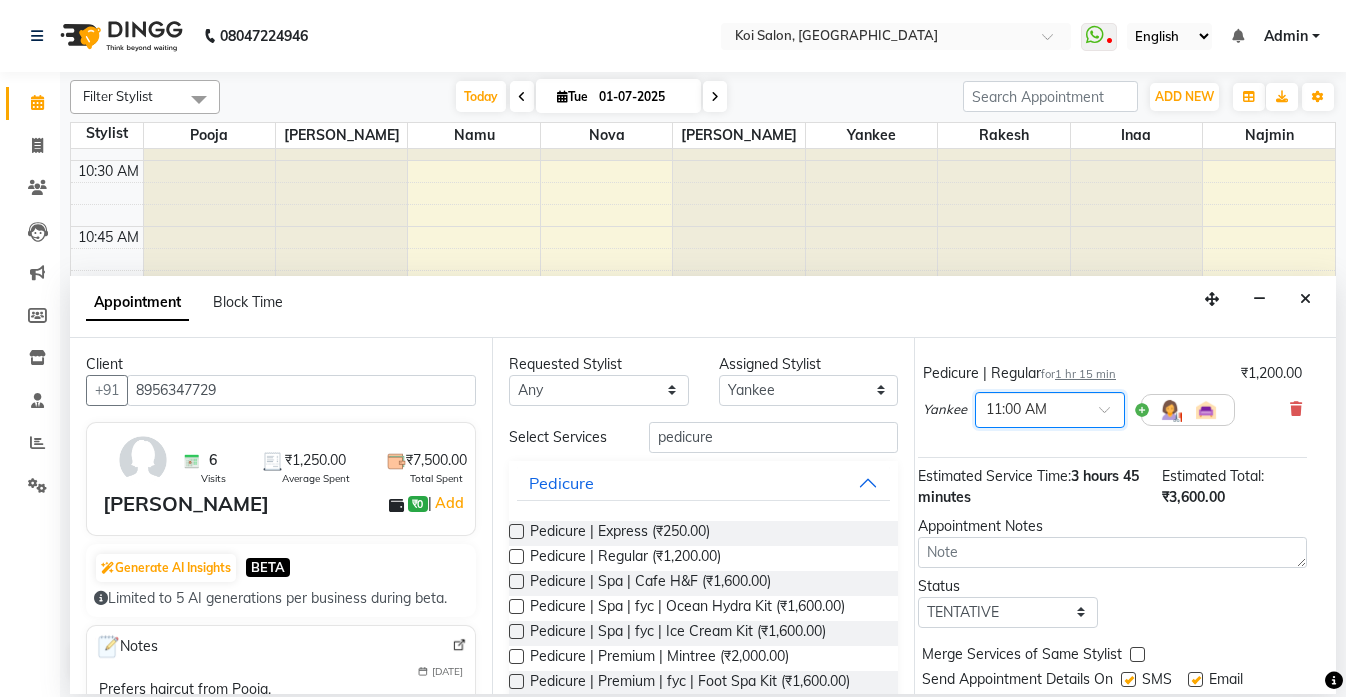 scroll, scrollTop: 394, scrollLeft: 14, axis: both 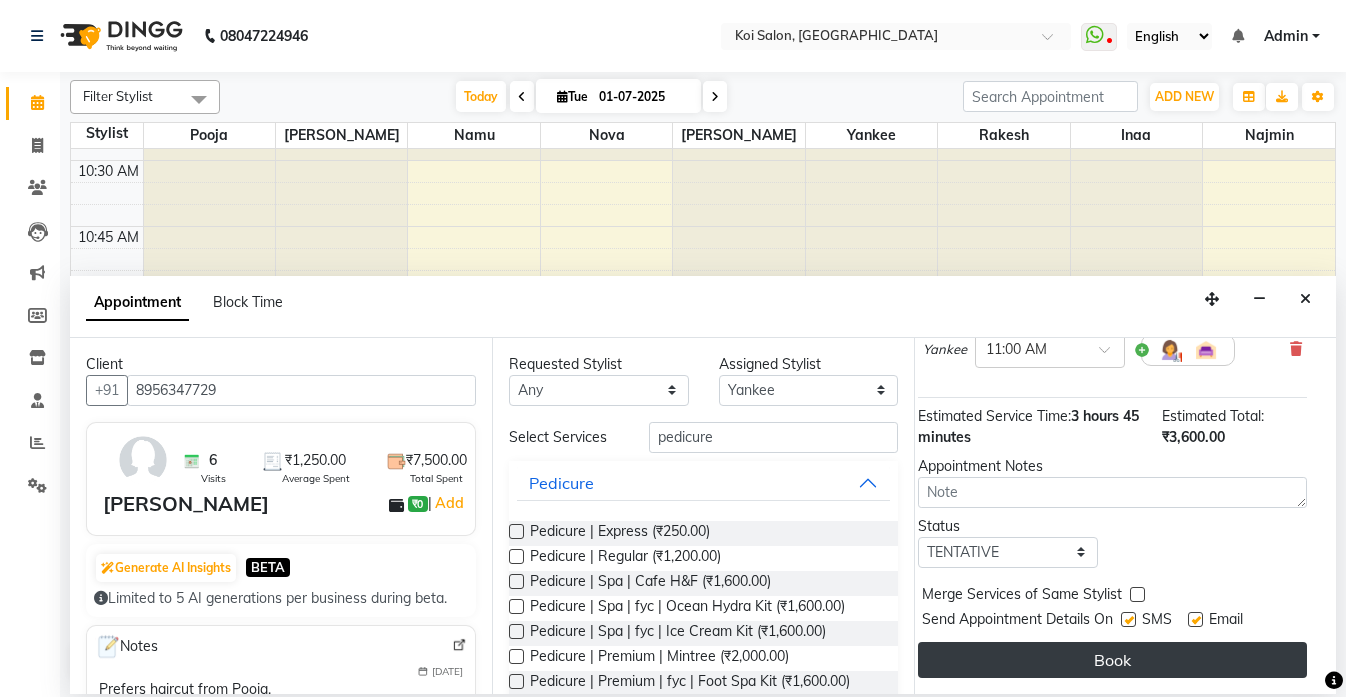 click on "Book" at bounding box center (1112, 660) 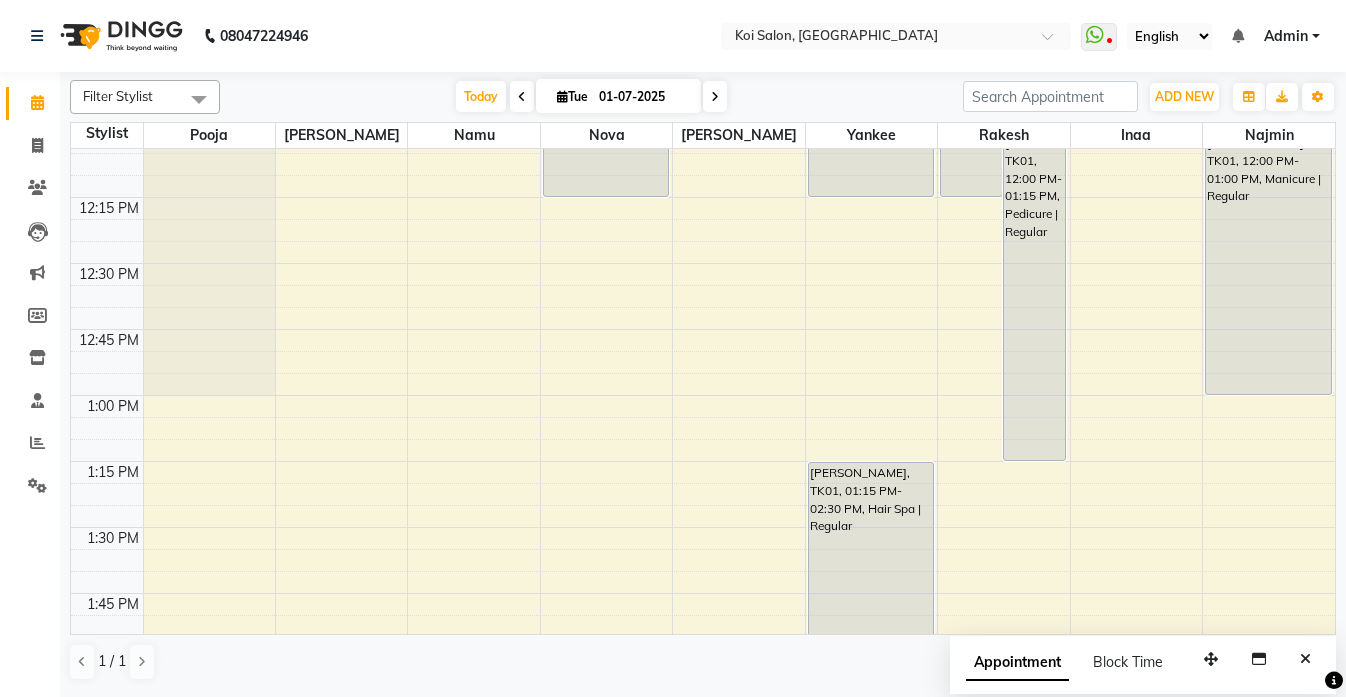 scroll, scrollTop: 807, scrollLeft: 0, axis: vertical 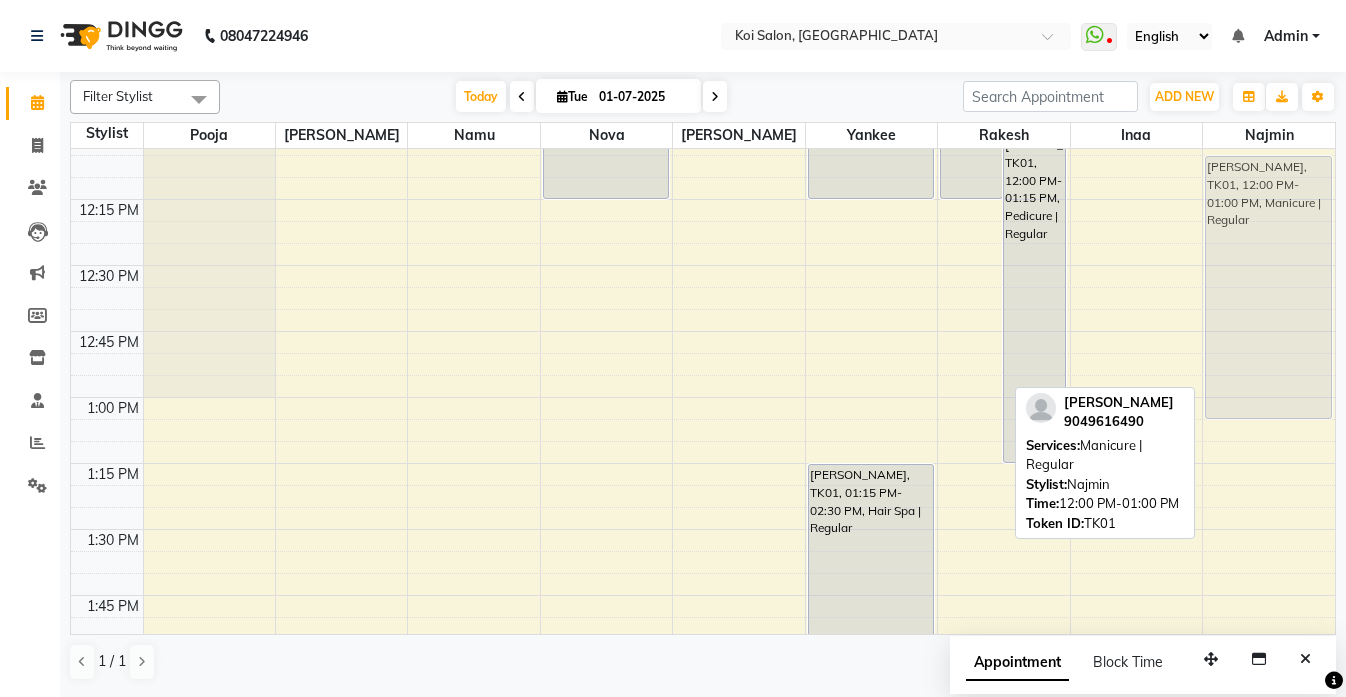 drag, startPoint x: 1271, startPoint y: 334, endPoint x: 1280, endPoint y: 398, distance: 64.629715 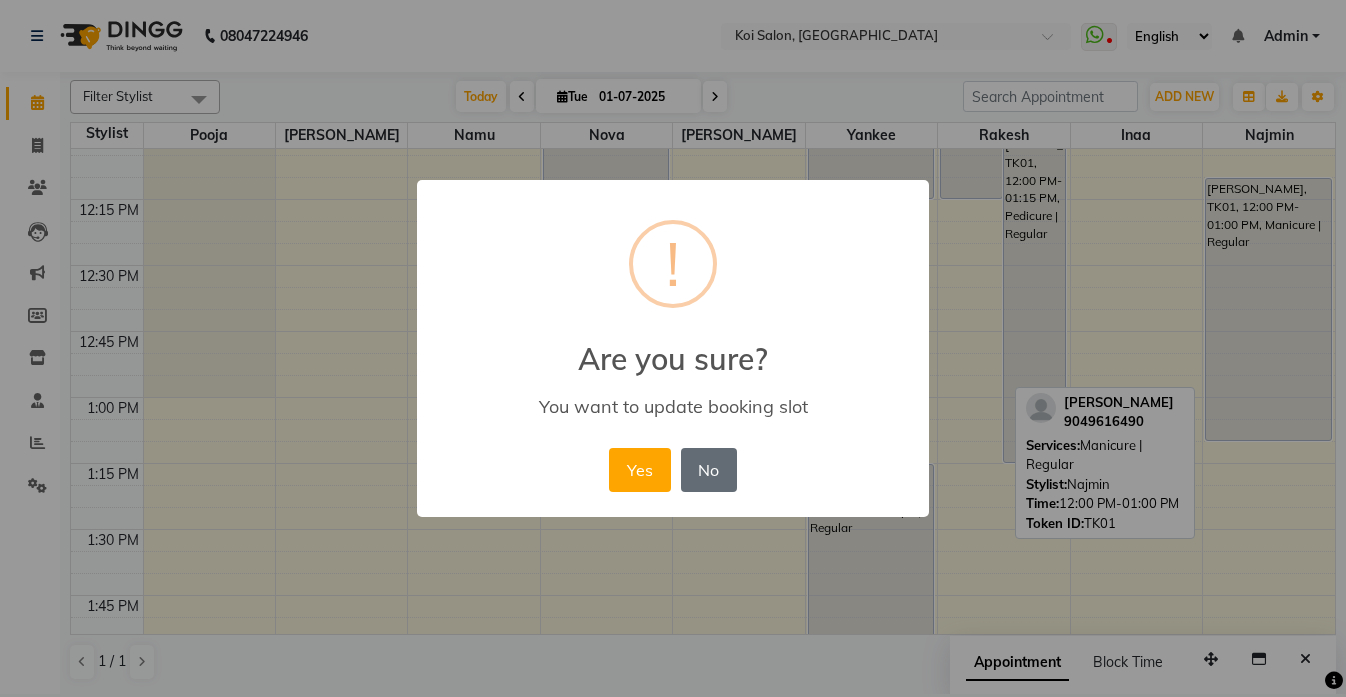 click on "No" at bounding box center (709, 470) 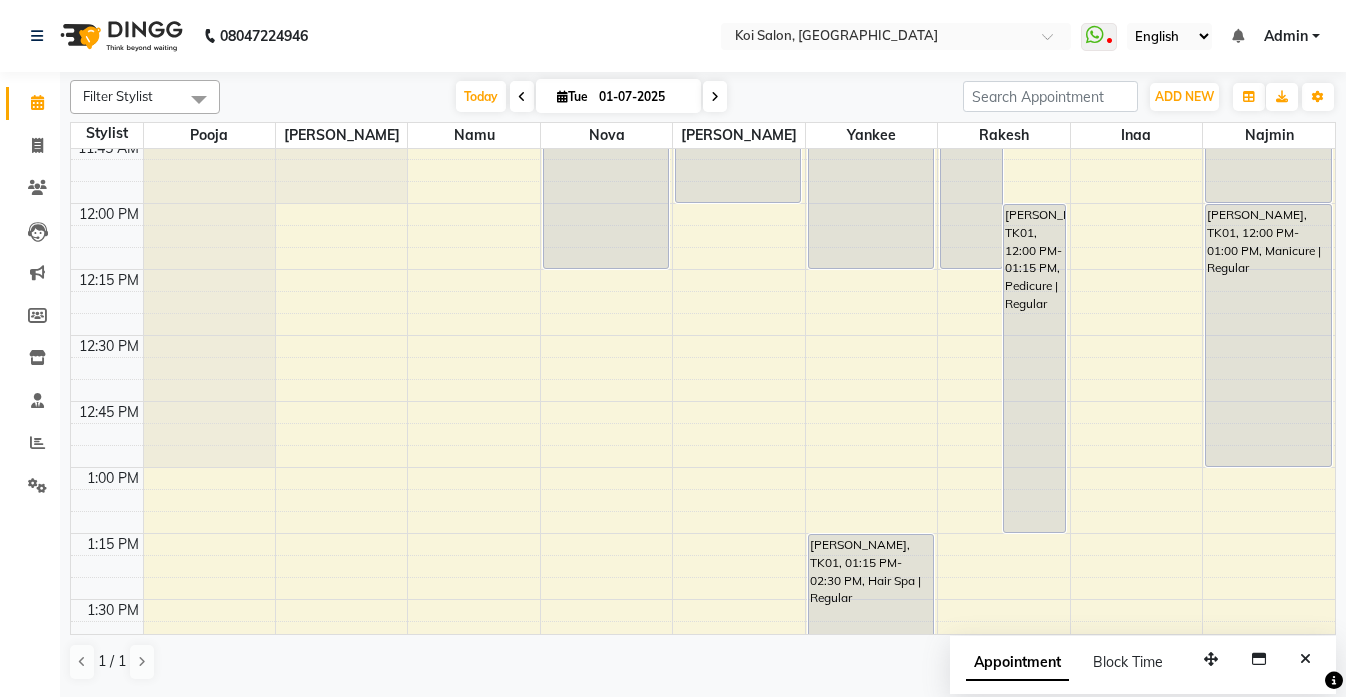 scroll, scrollTop: 732, scrollLeft: 0, axis: vertical 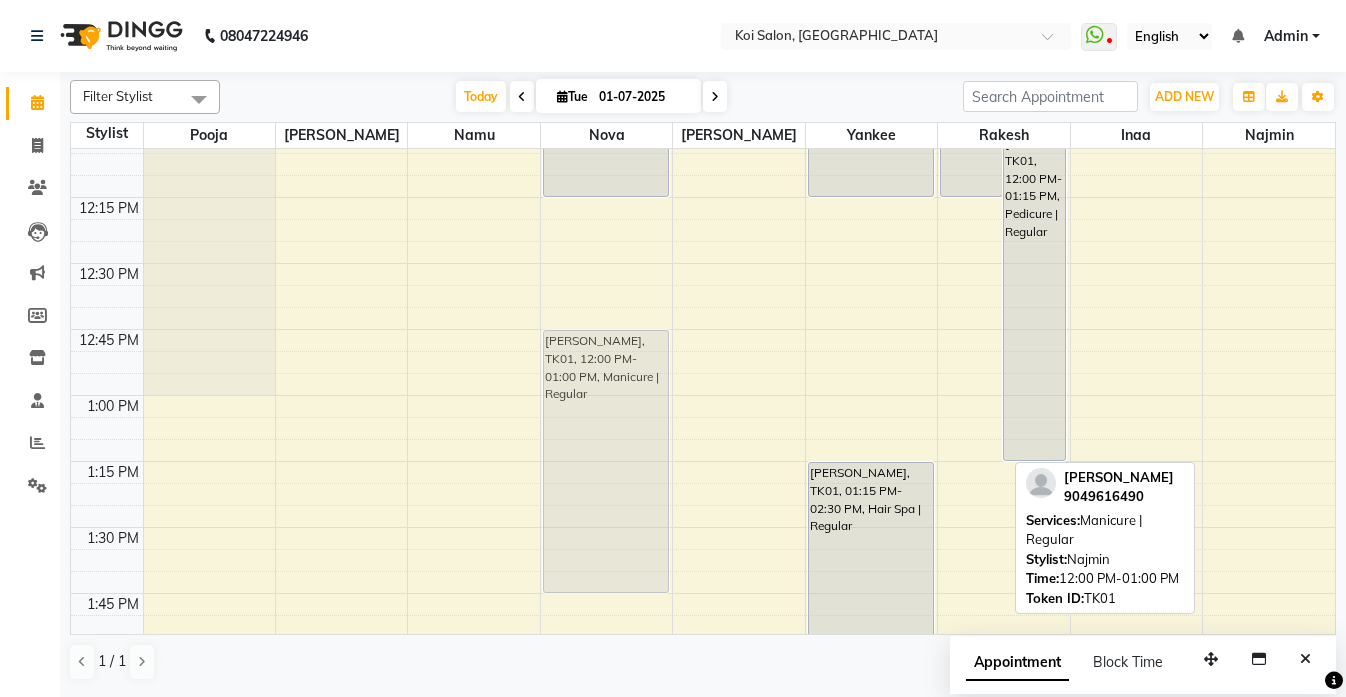 drag, startPoint x: 1257, startPoint y: 417, endPoint x: 657, endPoint y: 544, distance: 613.2936 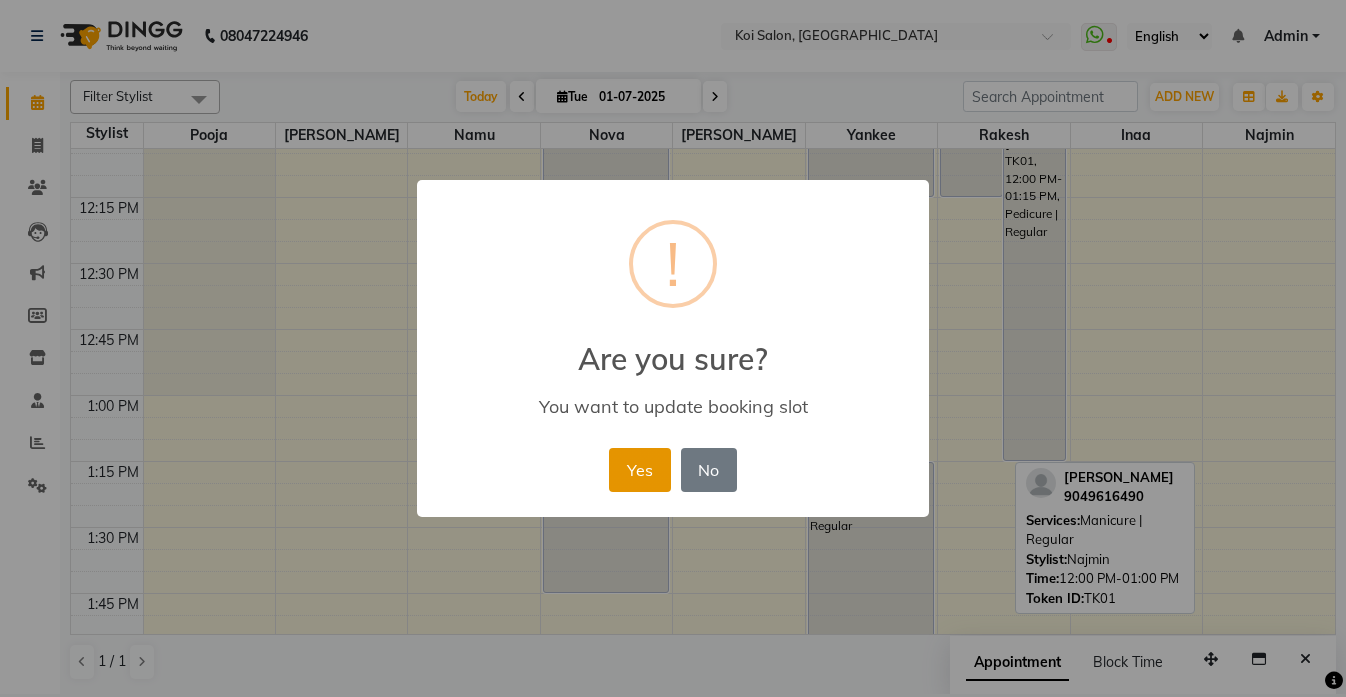 click on "Yes" at bounding box center [639, 470] 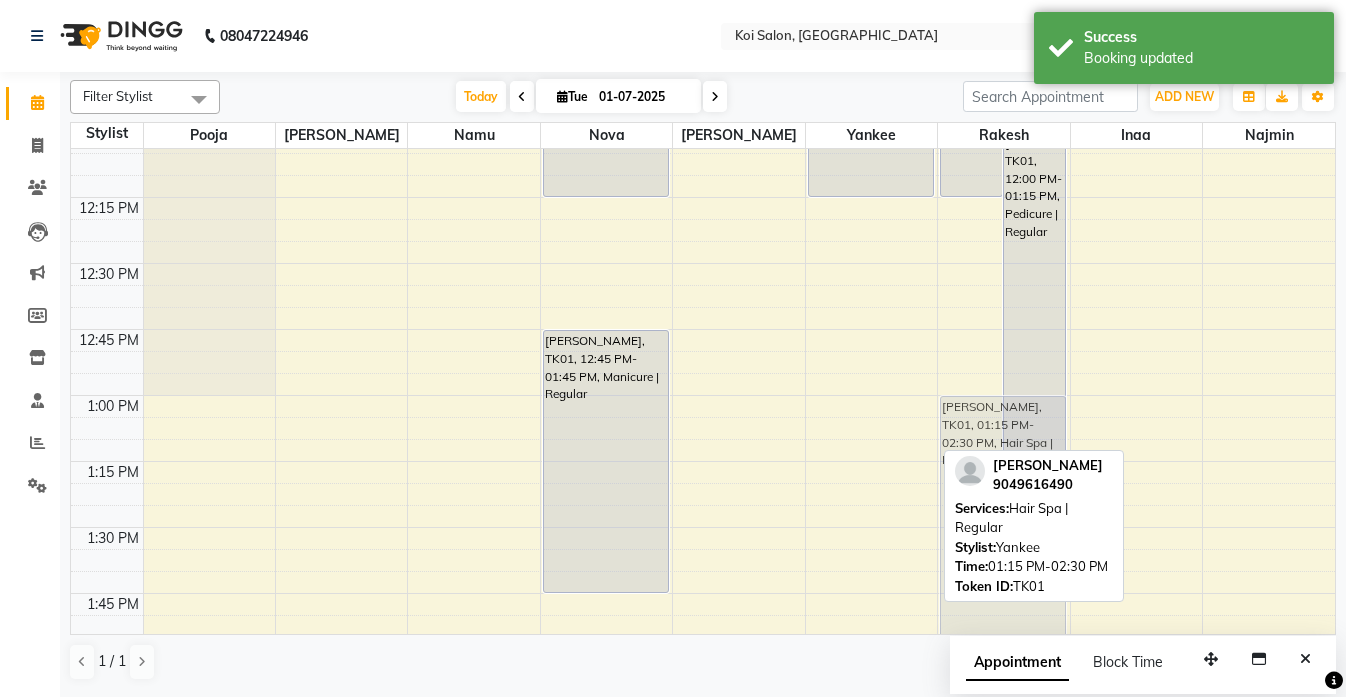 click on "gym     [PERSON_NAME], TK03, 11:00 AM-12:15 PM, Pedicure | Regular    [PERSON_NAME], TK01, 12:45 PM-01:45 PM, Manicure | Regular    [PERSON_NAME], TK02, 11:00 AM-12:00 PM, Haircut | Gent's Haircut    [PERSON_NAME], TK03, 11:00 AM-12:15 PM, Pedicure | Regular    [PERSON_NAME], TK01, 01:15 PM-02:30 PM, Hair Spa | Regular    [PERSON_NAME], TK03, 11:00 AM-12:15 PM, Pedicure | Regular    [PERSON_NAME], TK01, 12:00 PM-01:15 PM, Pedicure | Regular    [PERSON_NAME], TK01, 01:15 PM-02:30 PM, Hair Spa | Regular    [PERSON_NAME], TK01, 11:00 AM-12:00 PM, Full Waxing | Regular | Arms, Legs & Underarms" at bounding box center [703, 923] 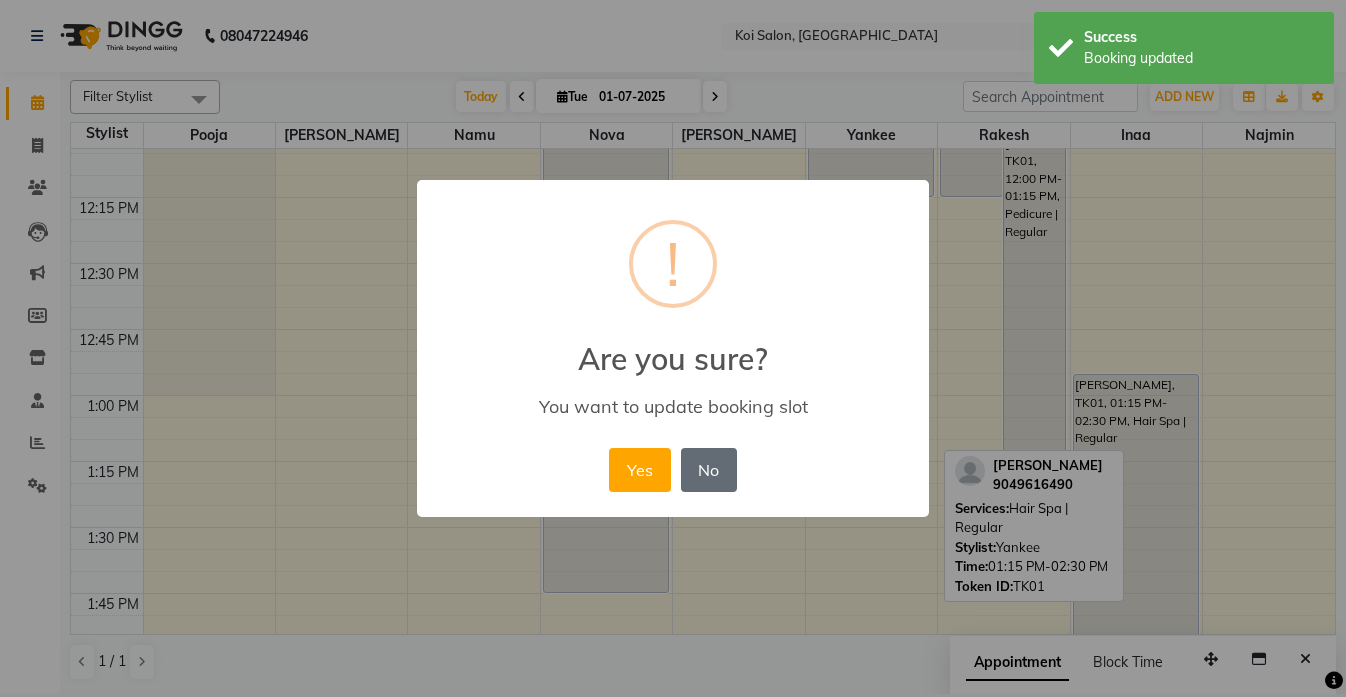 click on "No" at bounding box center [709, 470] 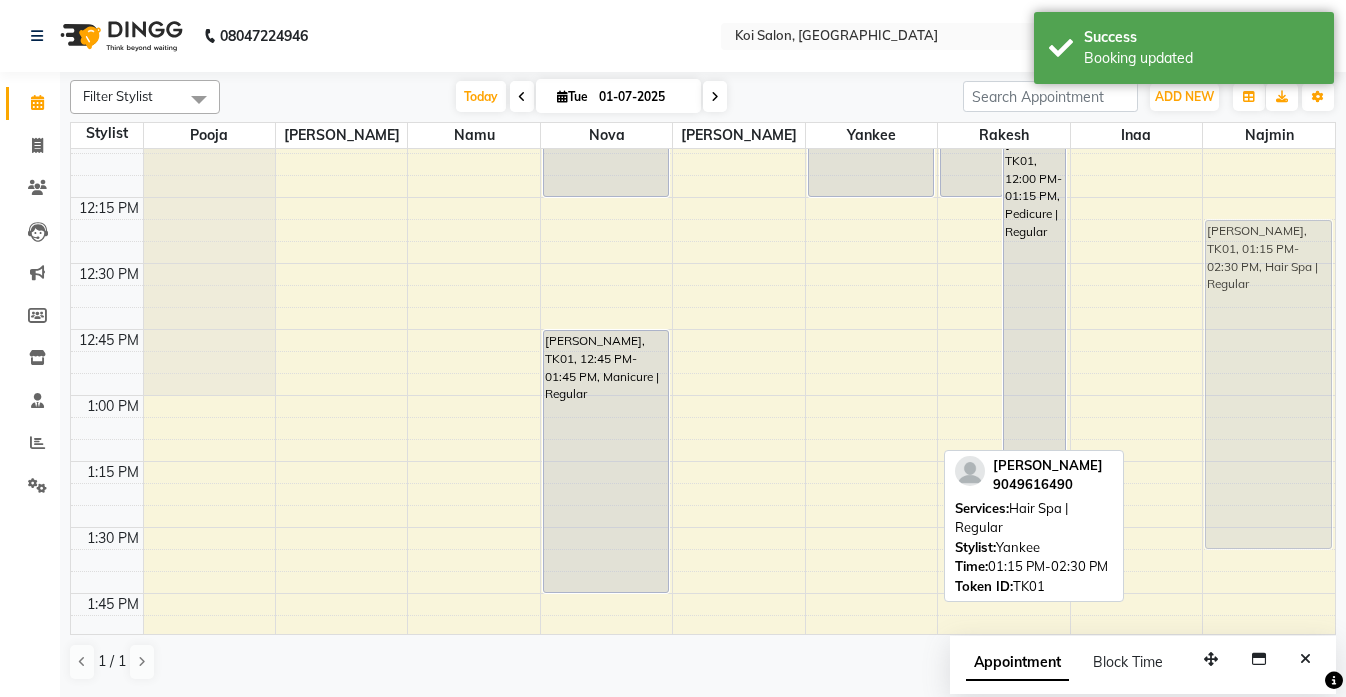 drag, startPoint x: 865, startPoint y: 538, endPoint x: 1295, endPoint y: 288, distance: 497.39322 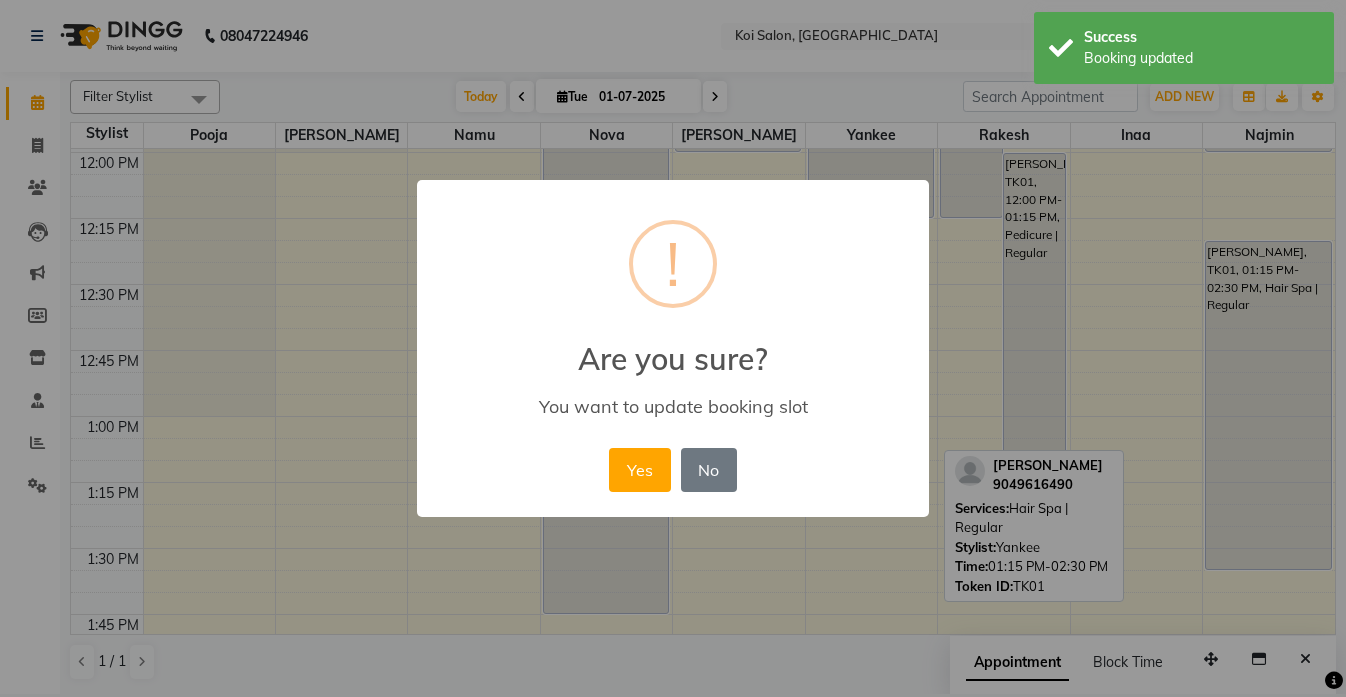 scroll, scrollTop: 780, scrollLeft: 0, axis: vertical 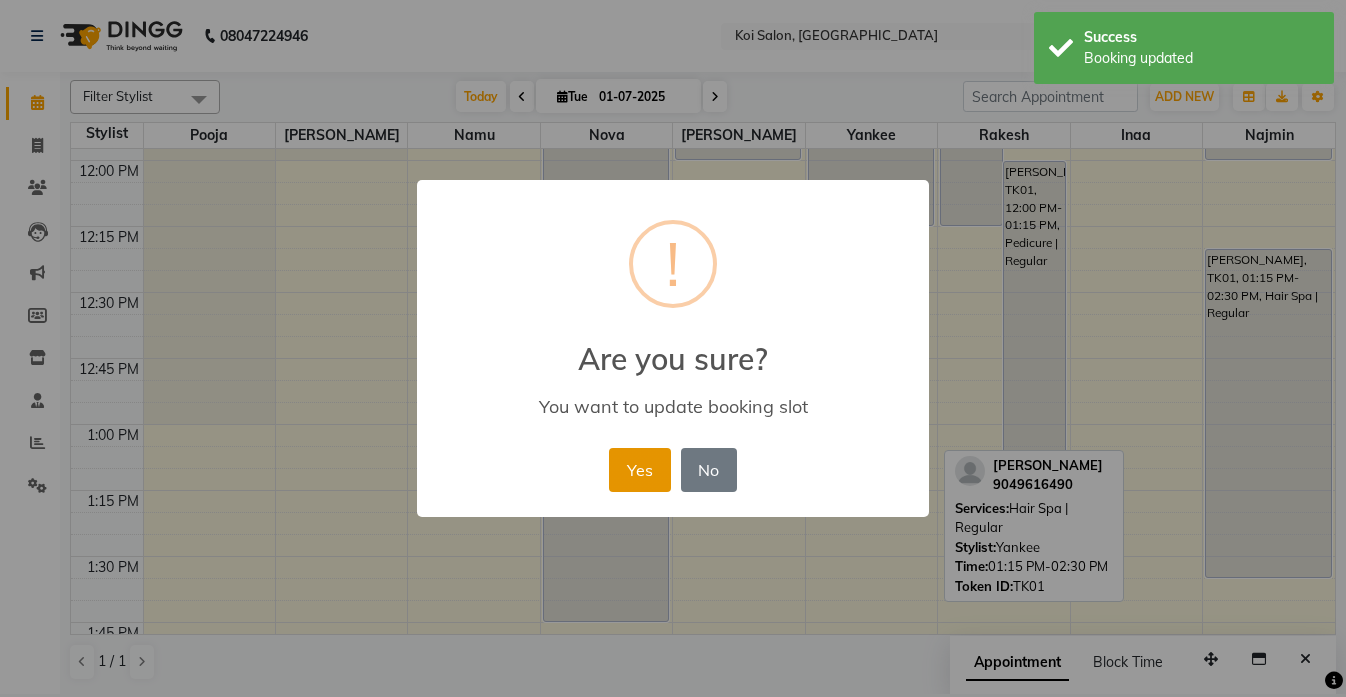 click on "Yes" at bounding box center (639, 470) 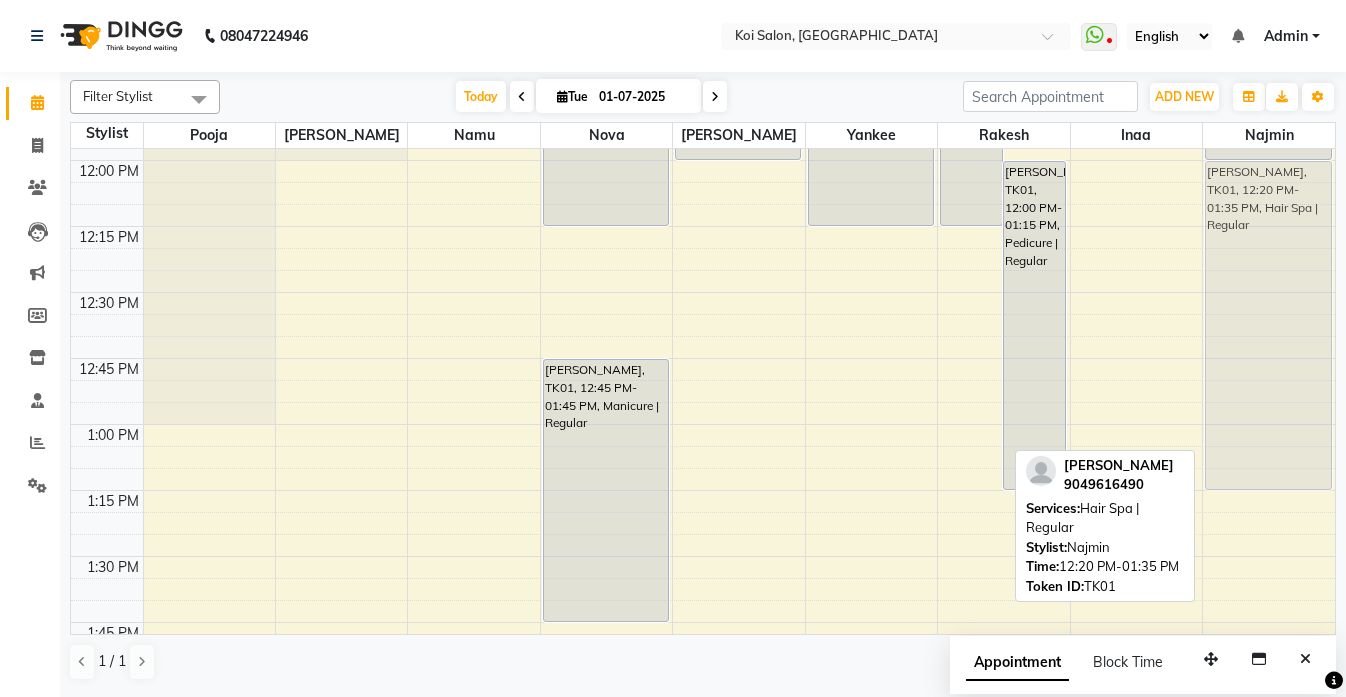 drag, startPoint x: 1238, startPoint y: 450, endPoint x: 1237, endPoint y: 364, distance: 86.00581 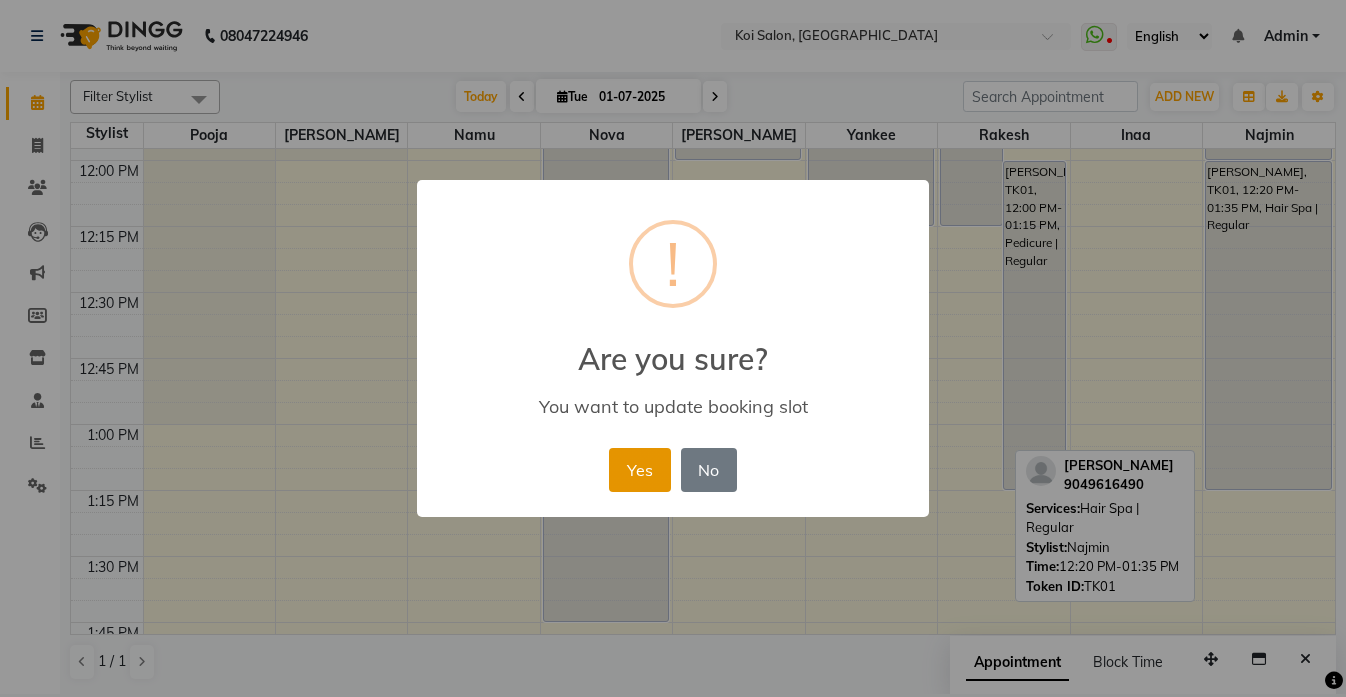 click on "Yes" at bounding box center [639, 470] 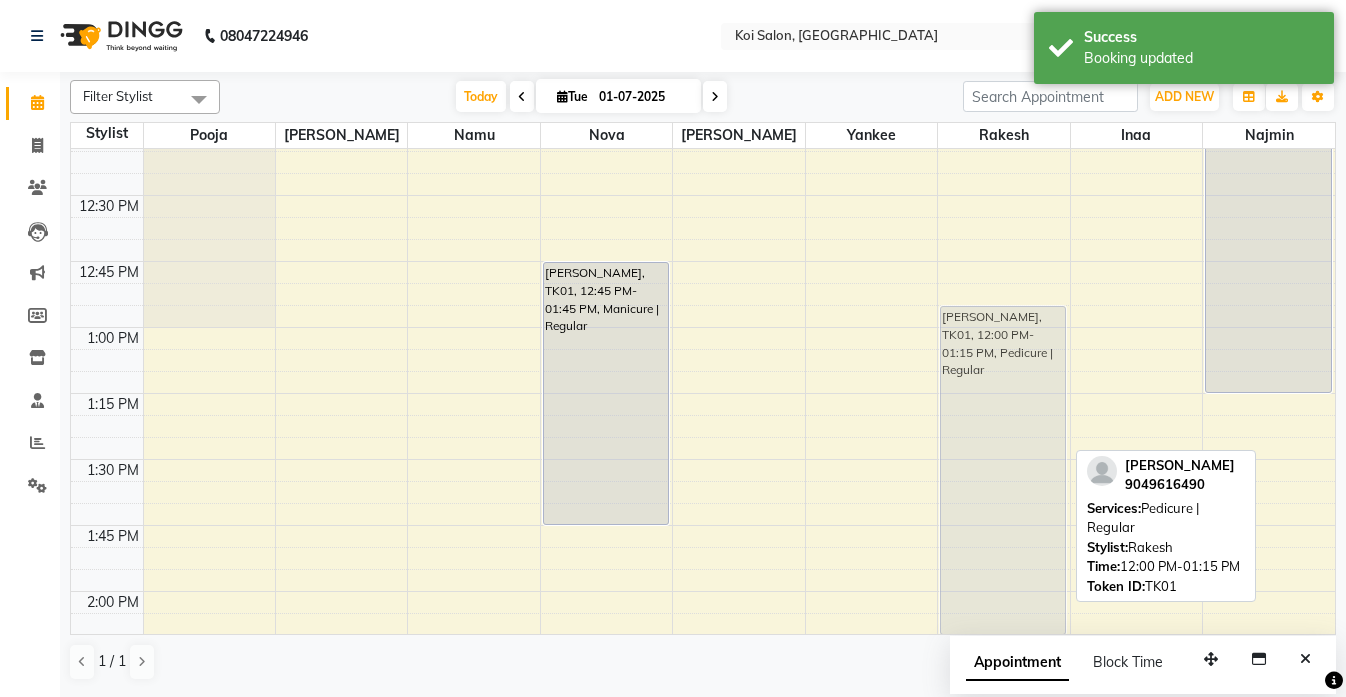 scroll, scrollTop: 877, scrollLeft: 0, axis: vertical 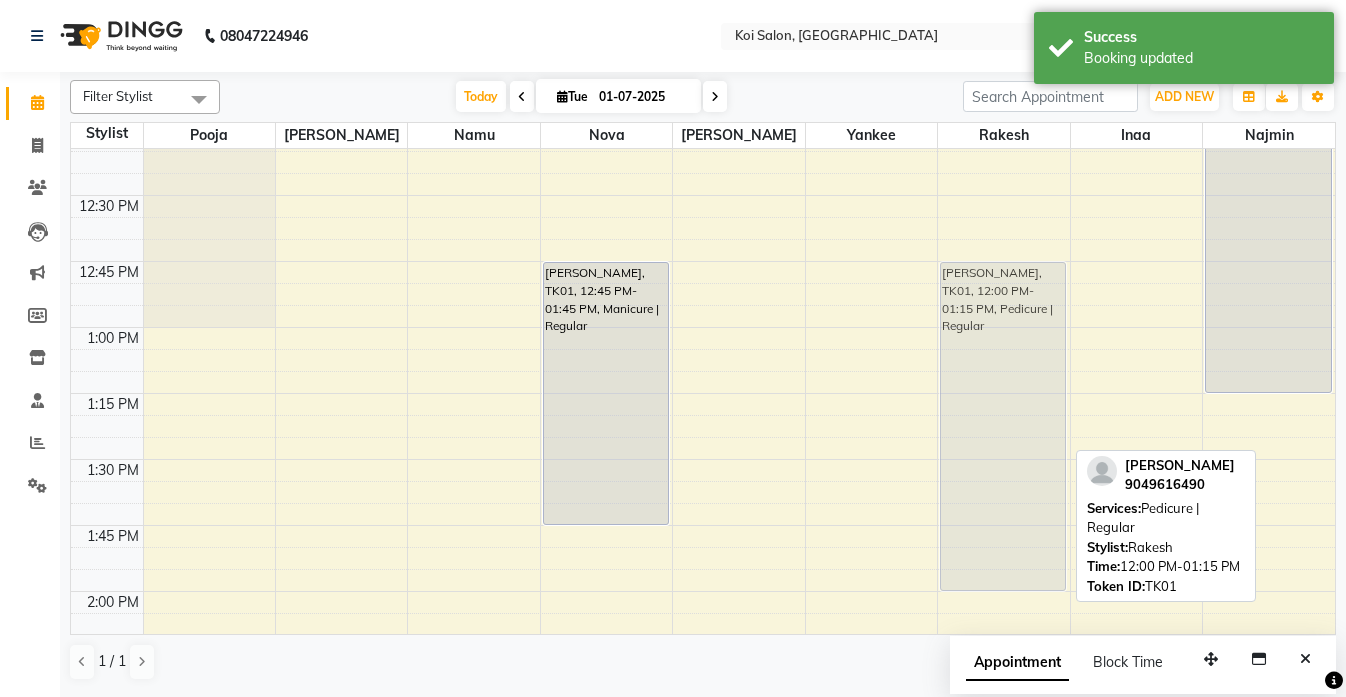 drag, startPoint x: 1030, startPoint y: 445, endPoint x: 1027, endPoint y: 547, distance: 102.044106 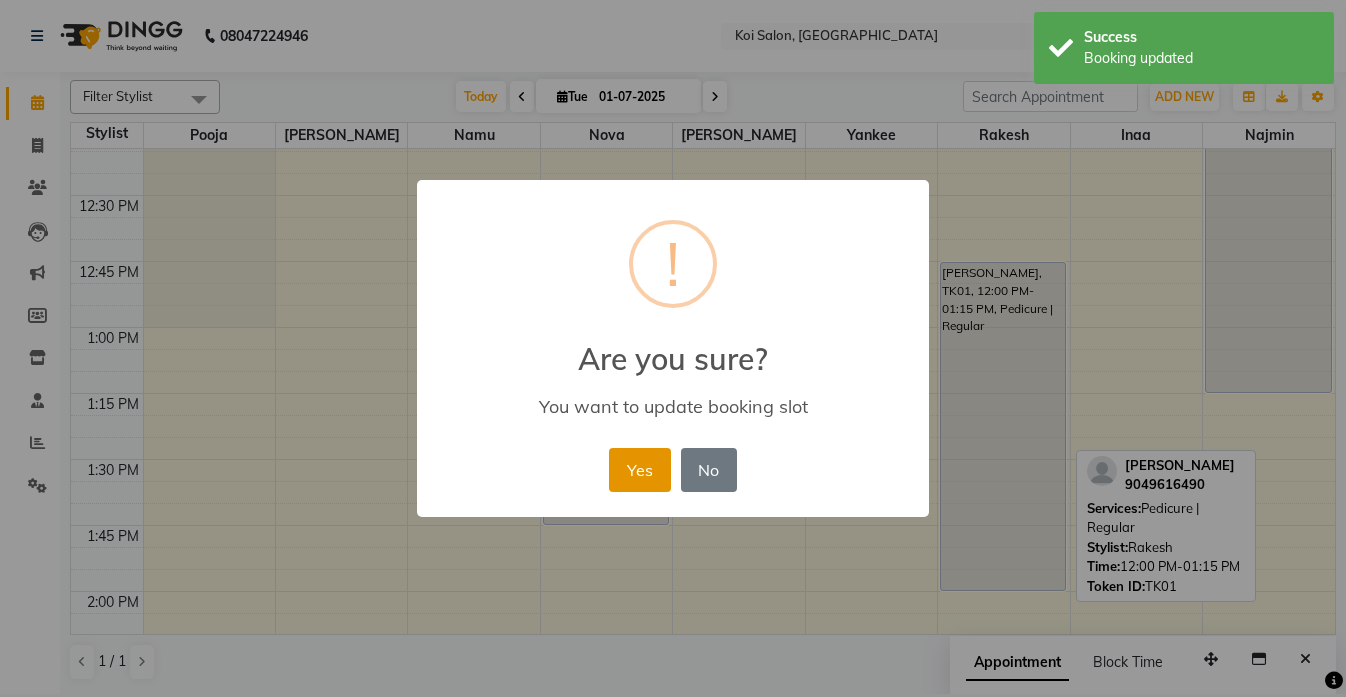 click on "Yes" at bounding box center (639, 470) 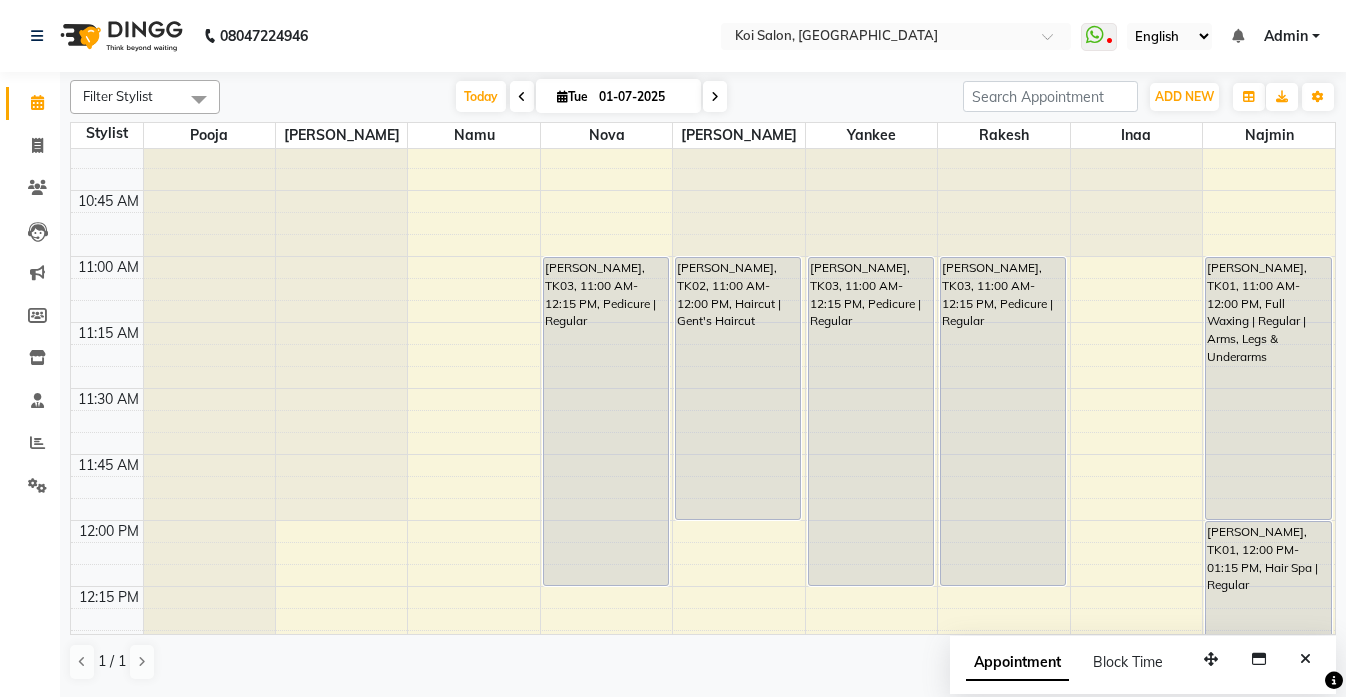 scroll, scrollTop: 427, scrollLeft: 0, axis: vertical 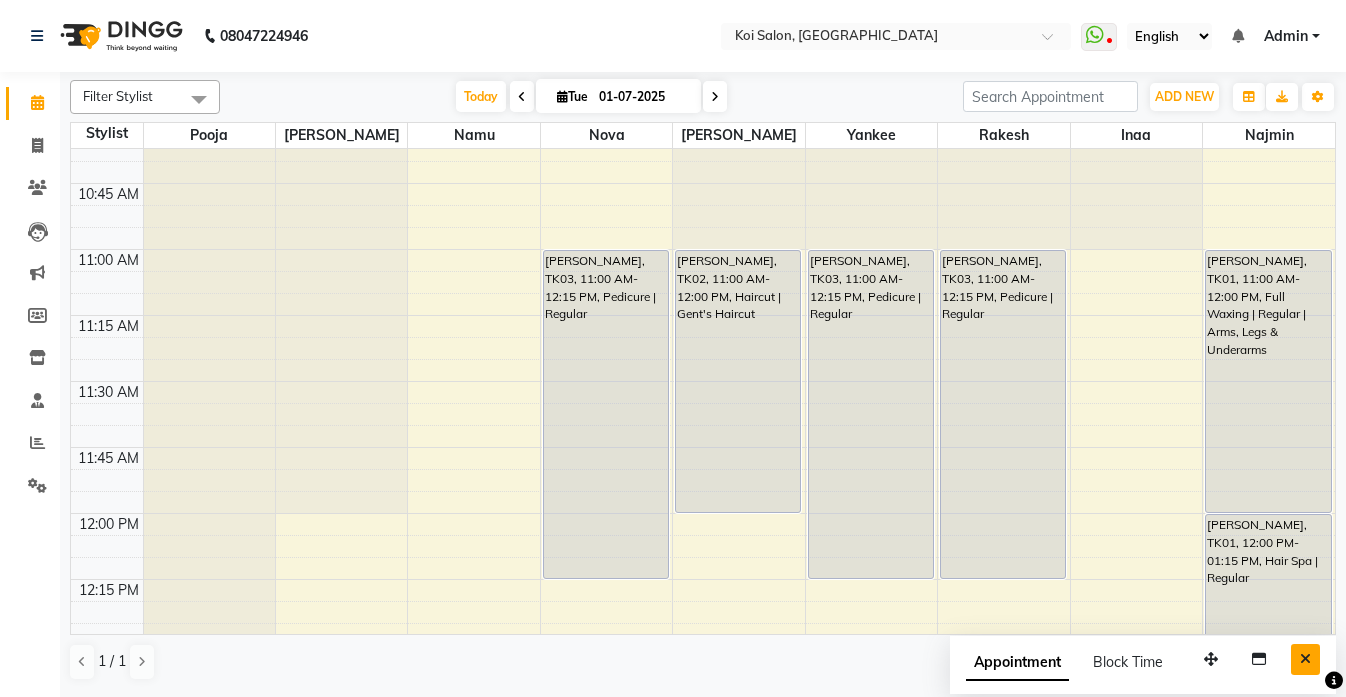 click at bounding box center [1305, 659] 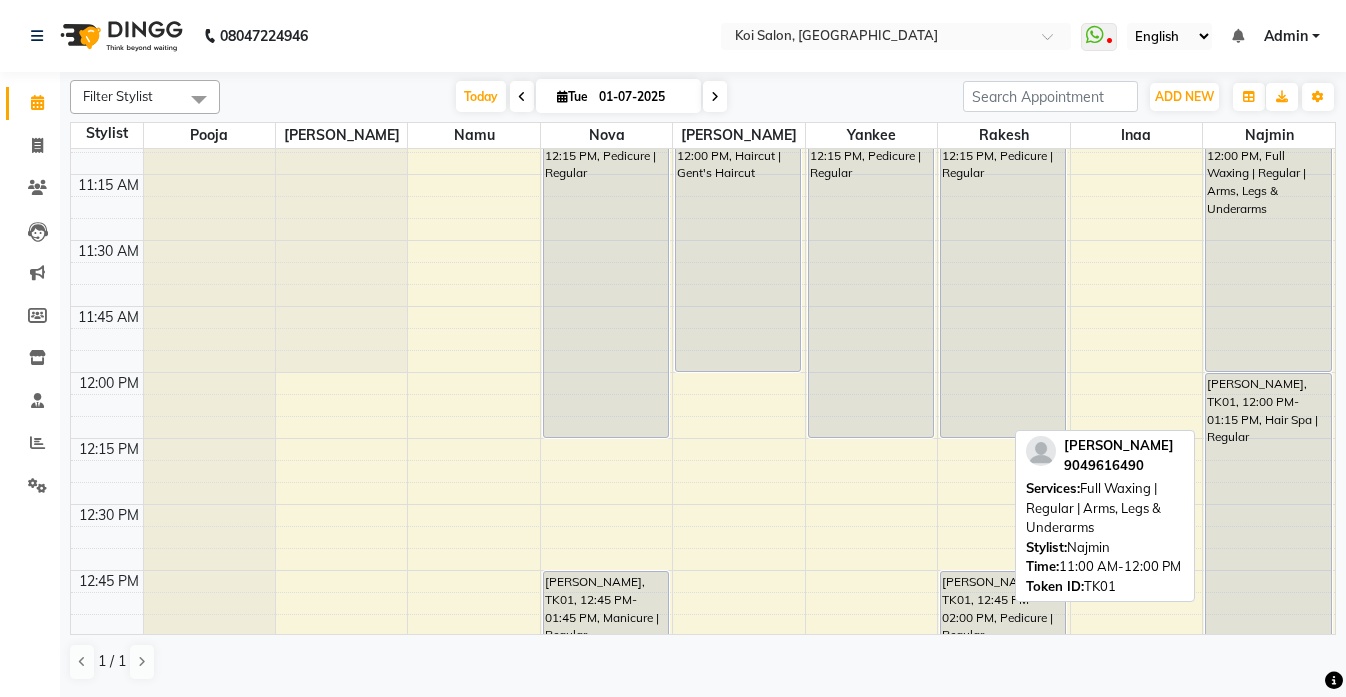 scroll, scrollTop: 542, scrollLeft: 0, axis: vertical 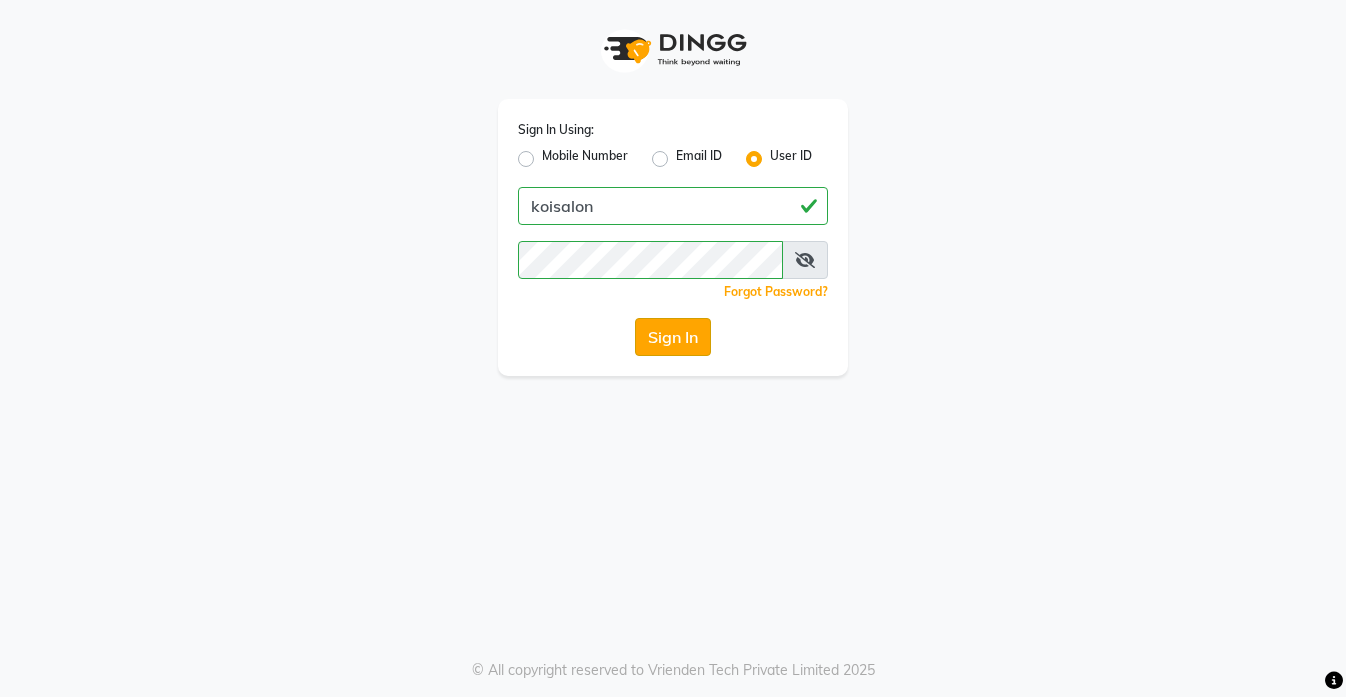 click on "Sign In" 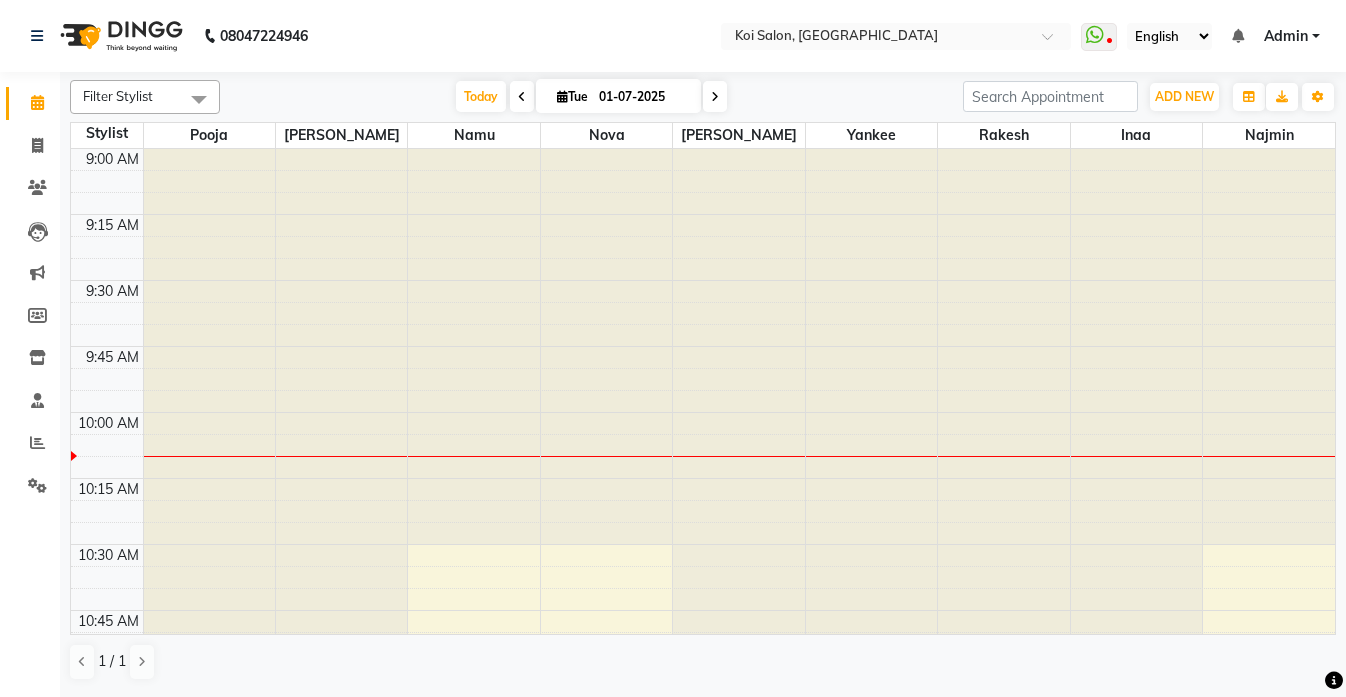 scroll, scrollTop: 0, scrollLeft: 0, axis: both 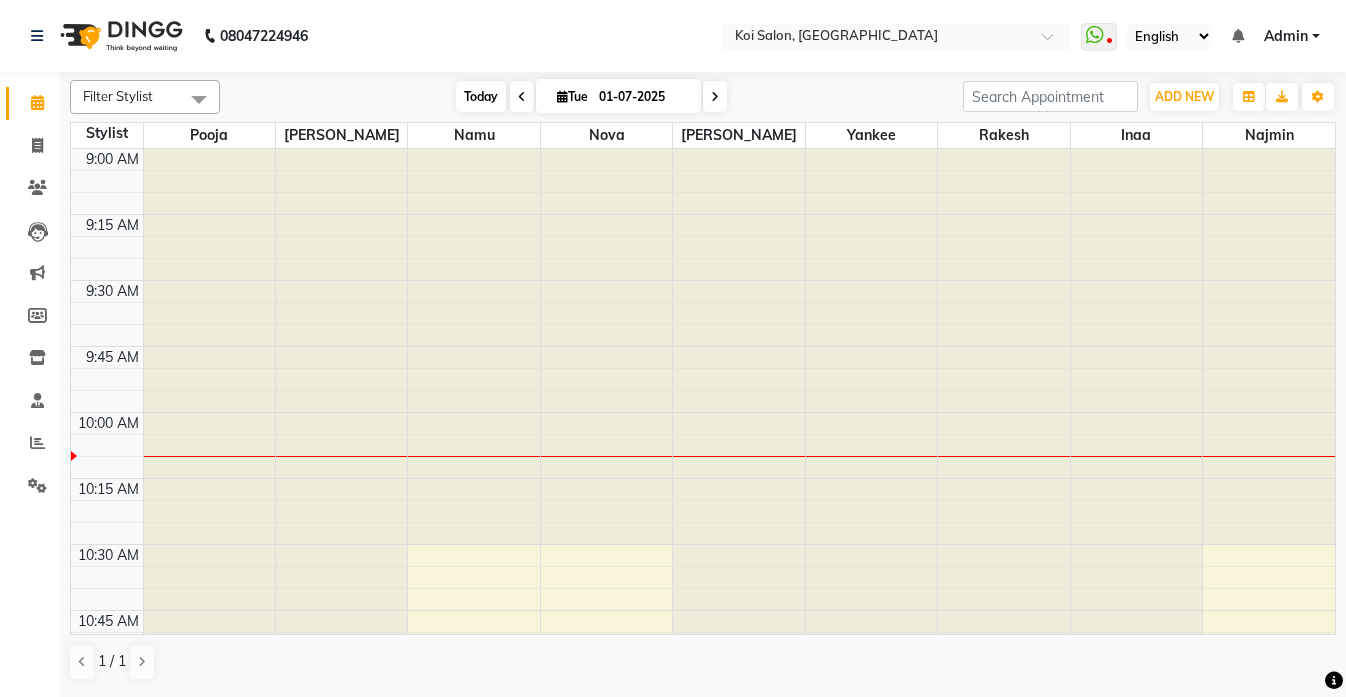 click on "Today" at bounding box center (481, 96) 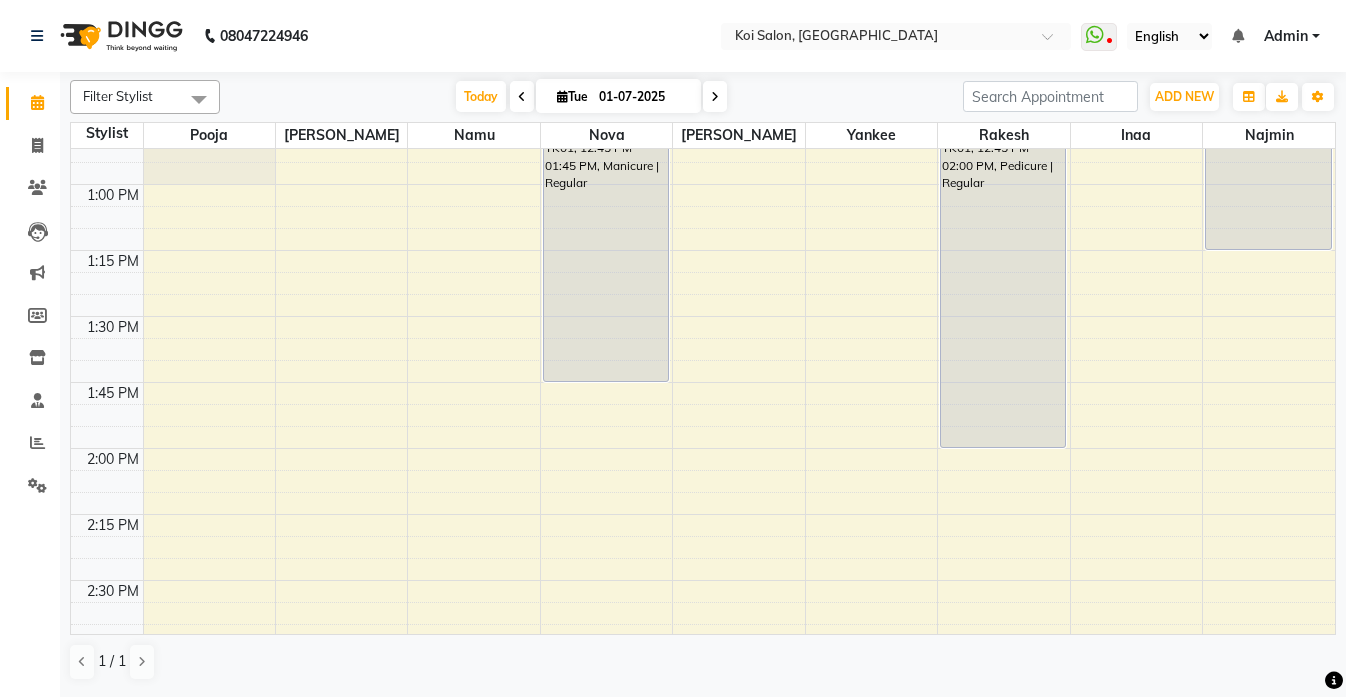 scroll, scrollTop: 1056, scrollLeft: 0, axis: vertical 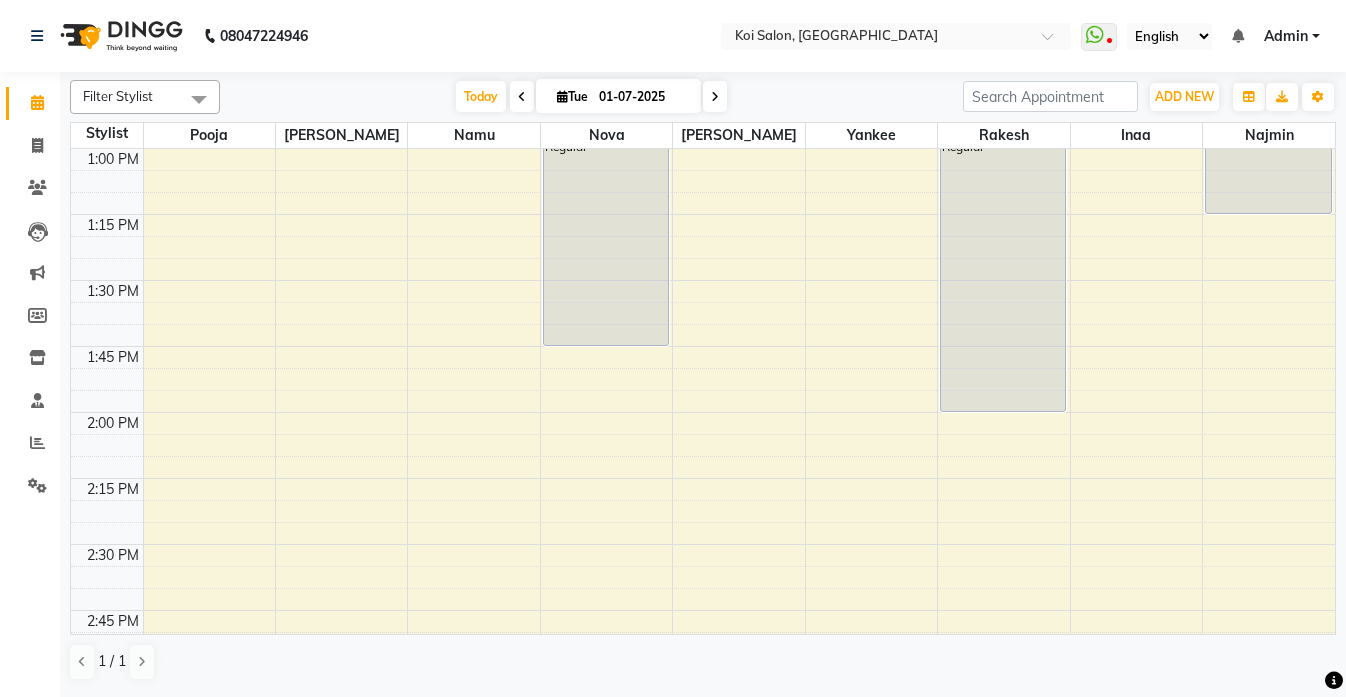 click on "9:00 AM 9:15 AM 9:30 AM 9:45 AM 10:00 AM 10:15 AM 10:30 AM 10:45 AM 11:00 AM 11:15 AM 11:30 AM 11:45 AM 12:00 PM 12:15 PM 12:30 PM 12:45 PM 1:00 PM 1:15 PM 1:30 PM 1:45 PM 2:00 PM 2:15 PM 2:30 PM 2:45 PM 3:00 PM 3:15 PM 3:30 PM 3:45 PM 4:00 PM 4:15 PM 4:30 PM 4:45 PM 5:00 PM 5:15 PM 5:30 PM 5:45 PM 6:00 PM 6:15 PM 6:30 PM 6:45 PM 7:00 PM 7:15 PM 7:30 PM 7:45 PM 8:00 PM 8:15 PM 8:30 PM 8:45 PM  gym     [PERSON_NAME], TK03, 11:00 AM-12:15 PM, Pedicure | Regular    [PERSON_NAME], TK01, 12:45 PM-01:45 PM, Manicure | Regular    [PERSON_NAME], TK02, 11:00 AM-12:00 PM, Haircut | Gent's Haircut    [PERSON_NAME], TK03, 11:00 AM-12:15 PM, Pedicure | Regular    [PERSON_NAME], TK03, 11:00 AM-12:15 PM, Pedicure | Regular    [PERSON_NAME], TK01, 12:45 PM-02:00 PM, Pedicure | Regular    [PERSON_NAME], TK01, 11:00 AM-12:00 PM, Full Waxing | Regular | Arms, Legs & Underarms    [PERSON_NAME], TK01, 12:00 PM-01:15 PM, Hair Spa | Regular" at bounding box center (703, 676) 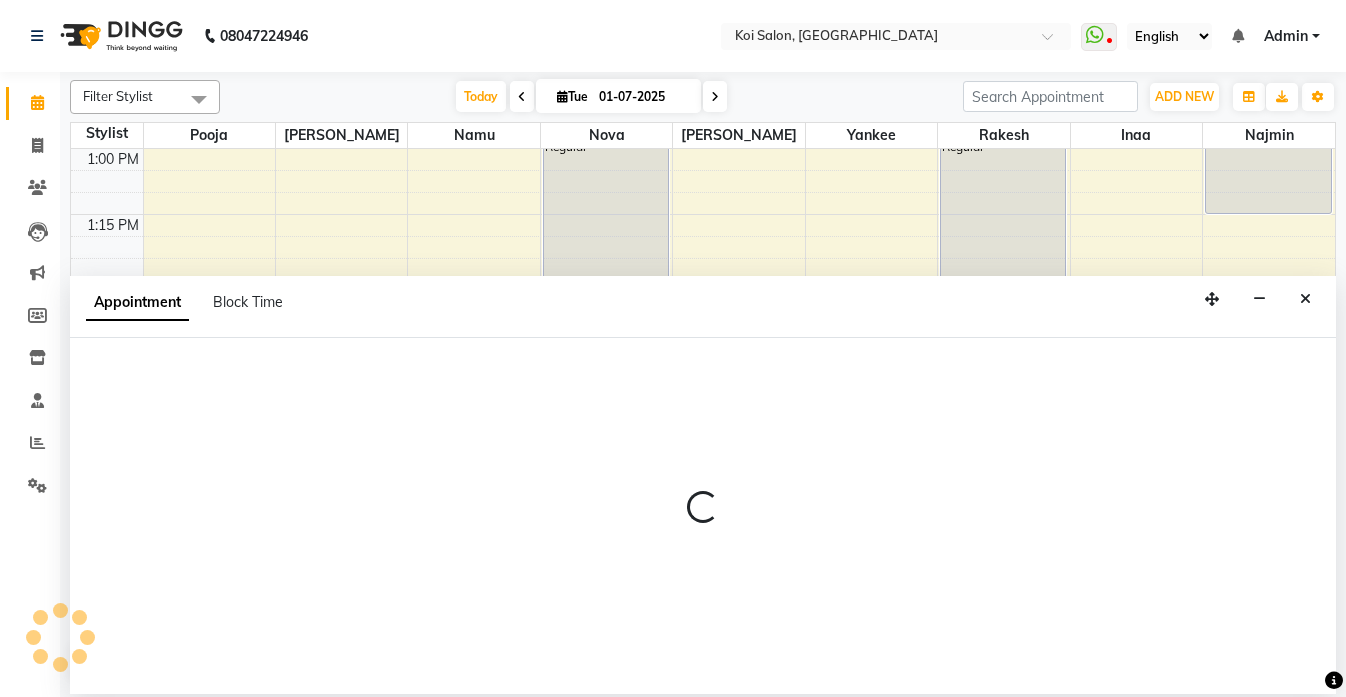 select on "16515" 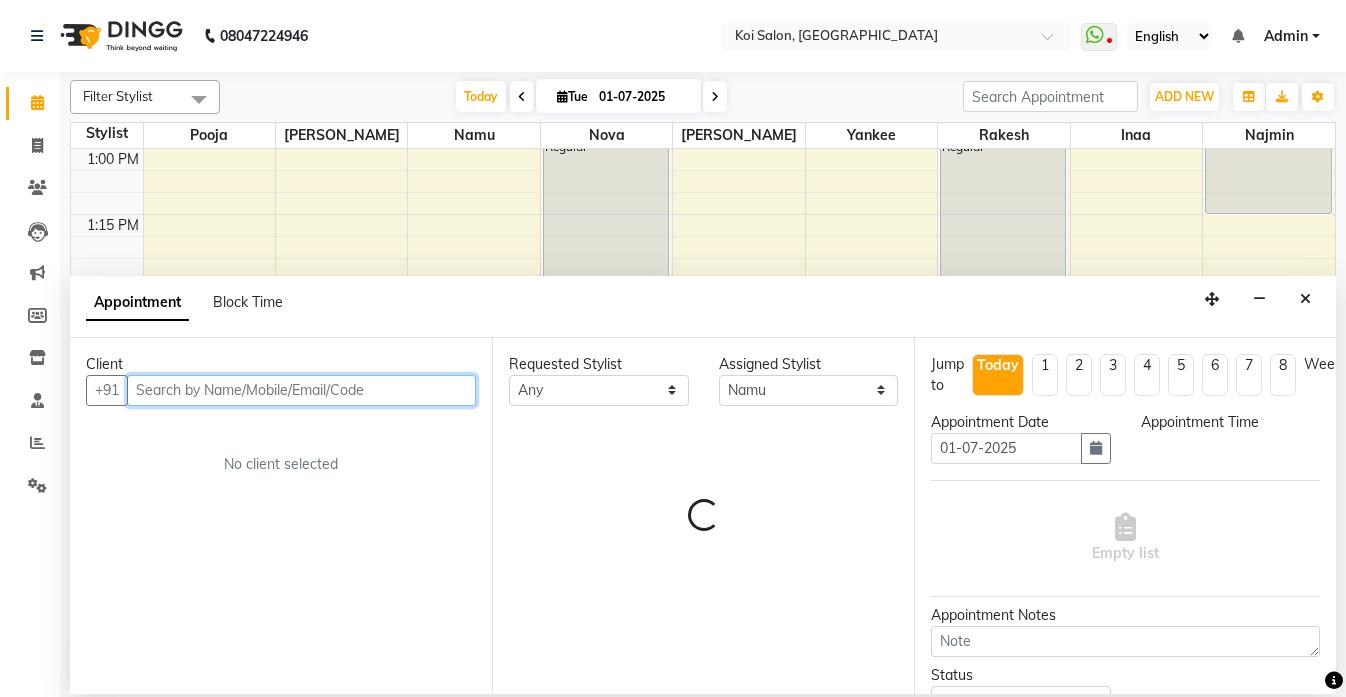 select on "840" 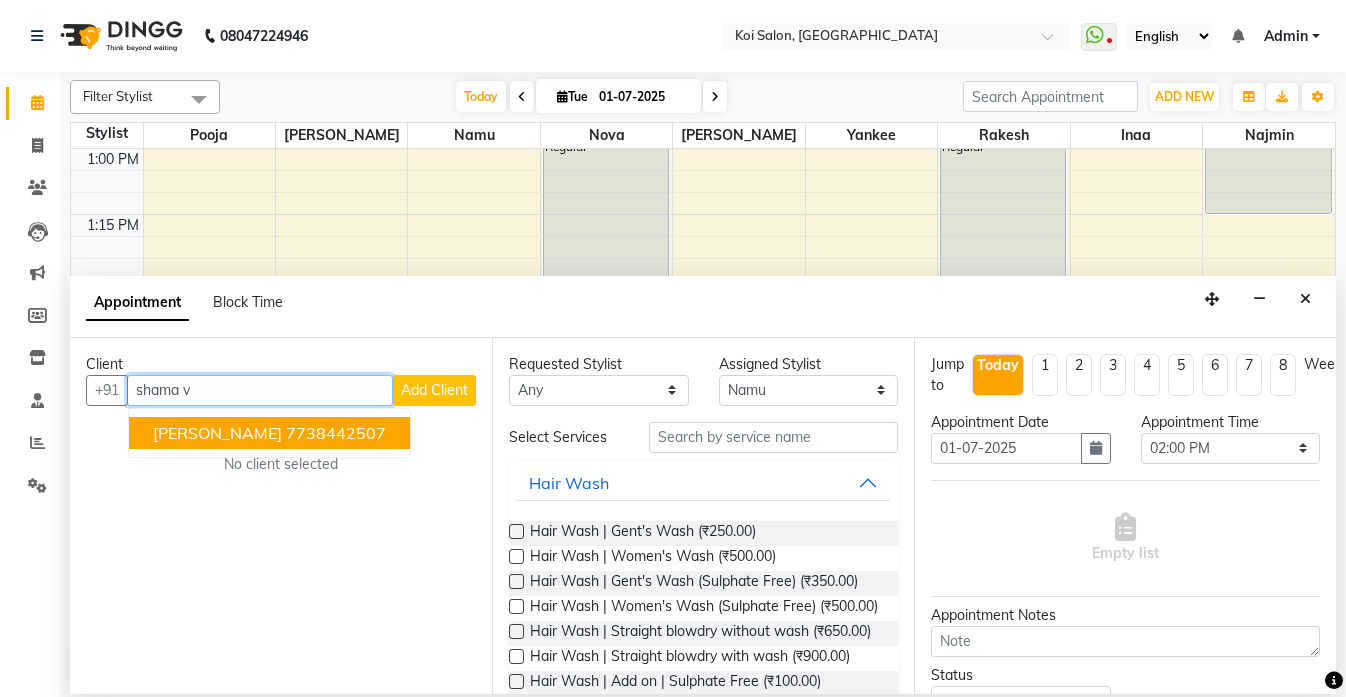click on "7738442507" at bounding box center (336, 433) 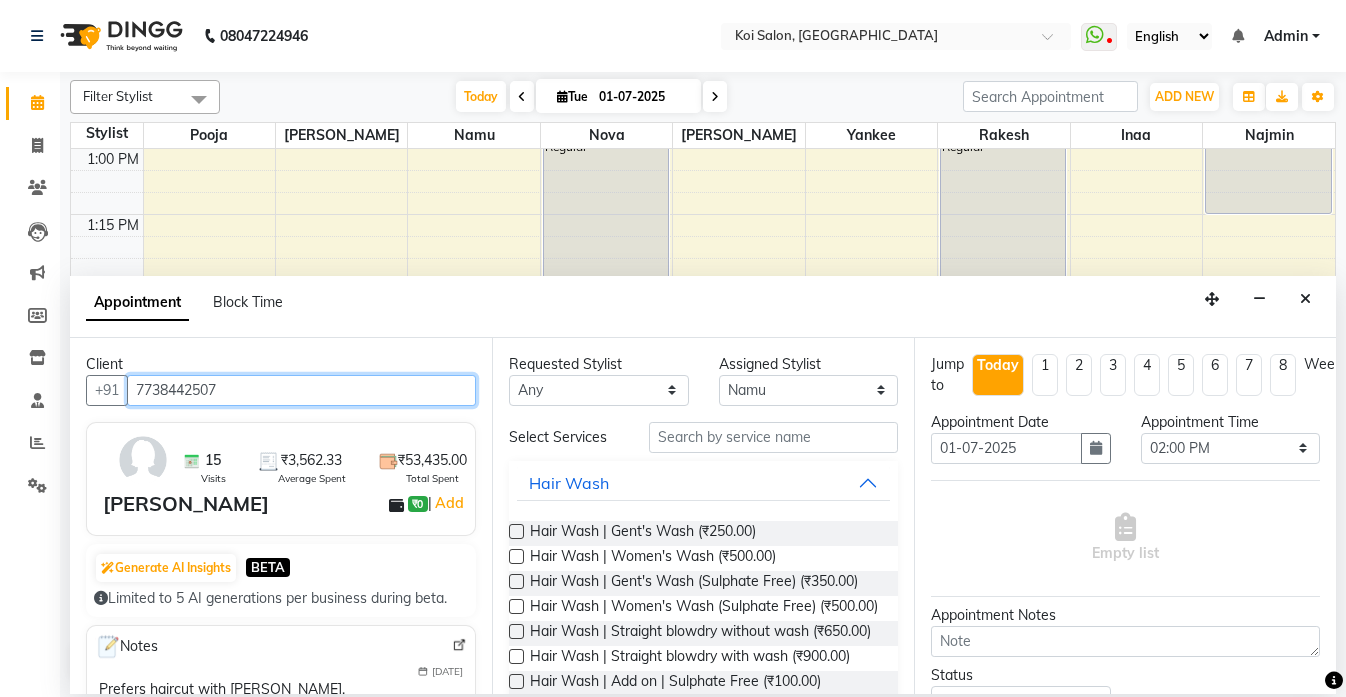 type on "7738442507" 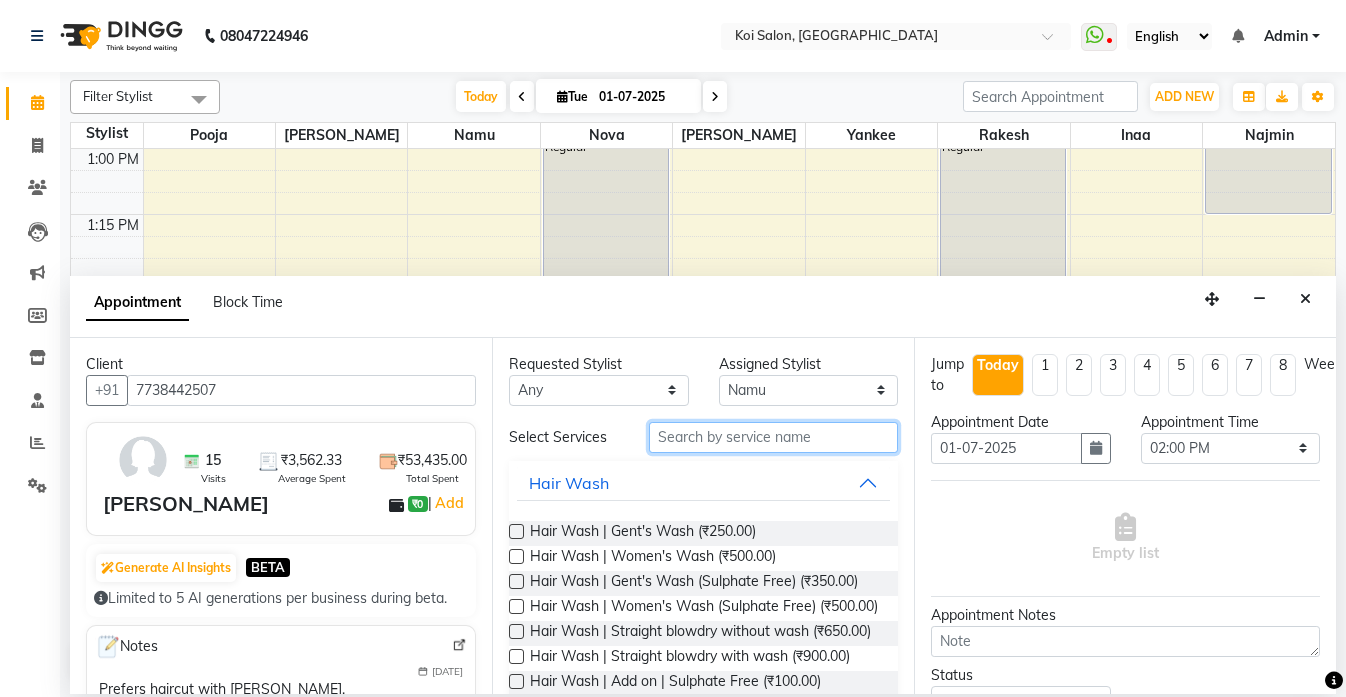 click at bounding box center [773, 437] 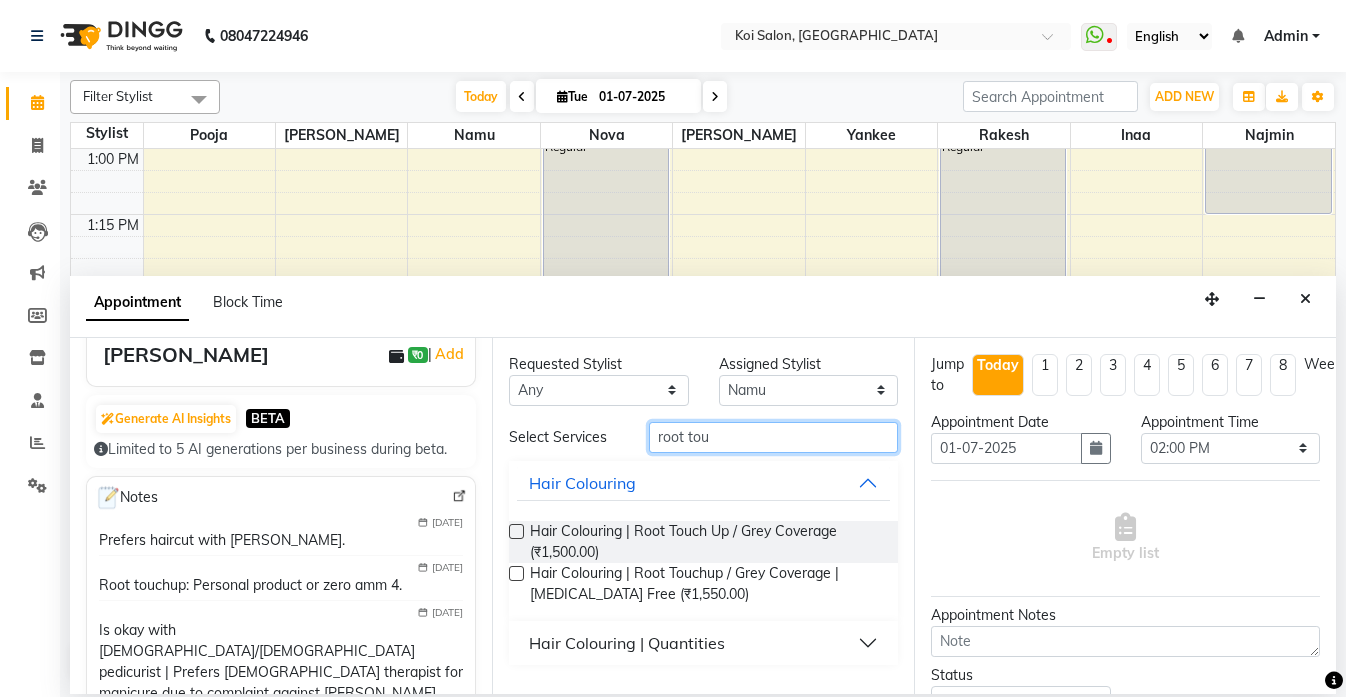 scroll, scrollTop: 150, scrollLeft: 0, axis: vertical 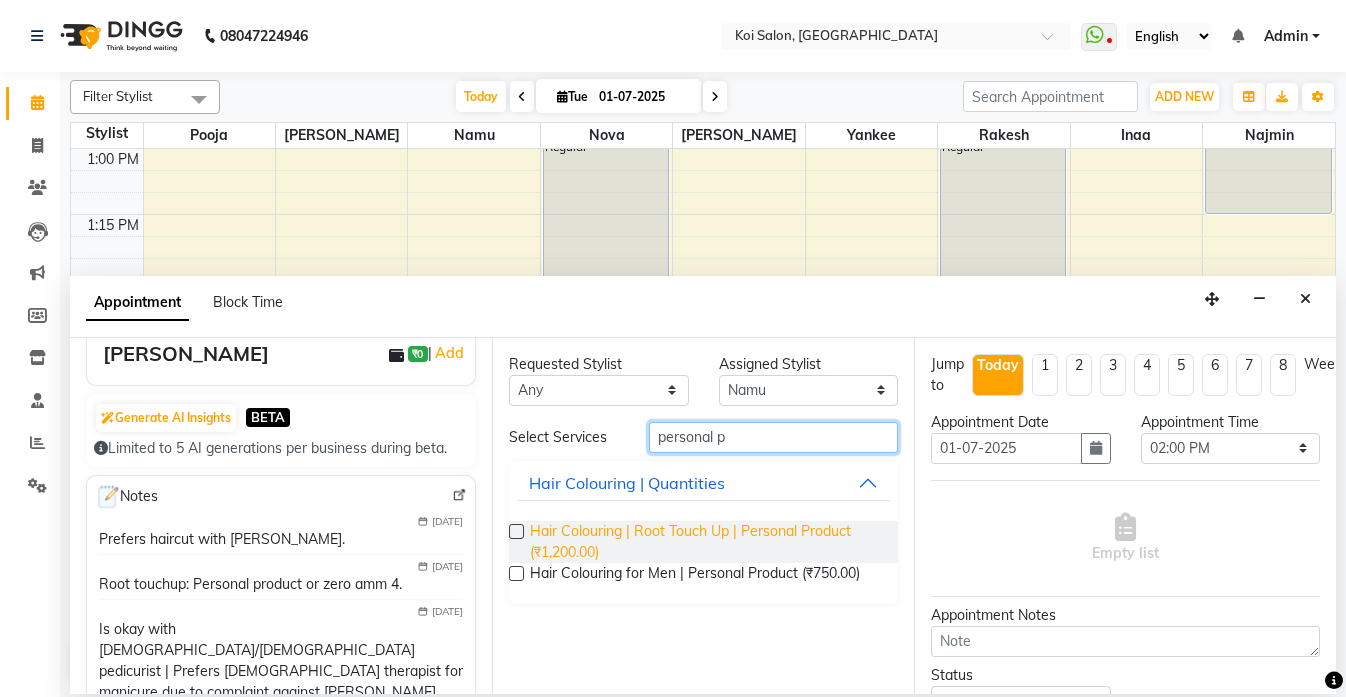 type on "personal p" 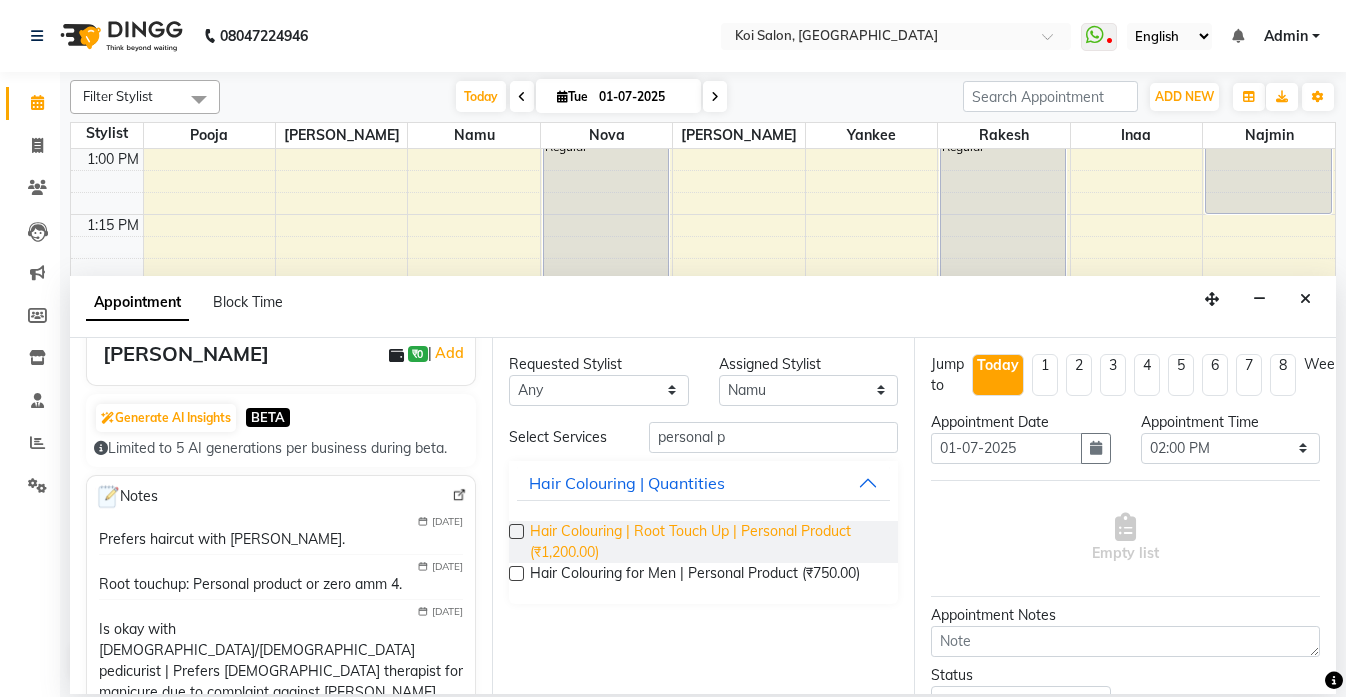 click on "Hair Colouring | Root Touch Up | Personal Product (₹1,200.00)" at bounding box center (706, 542) 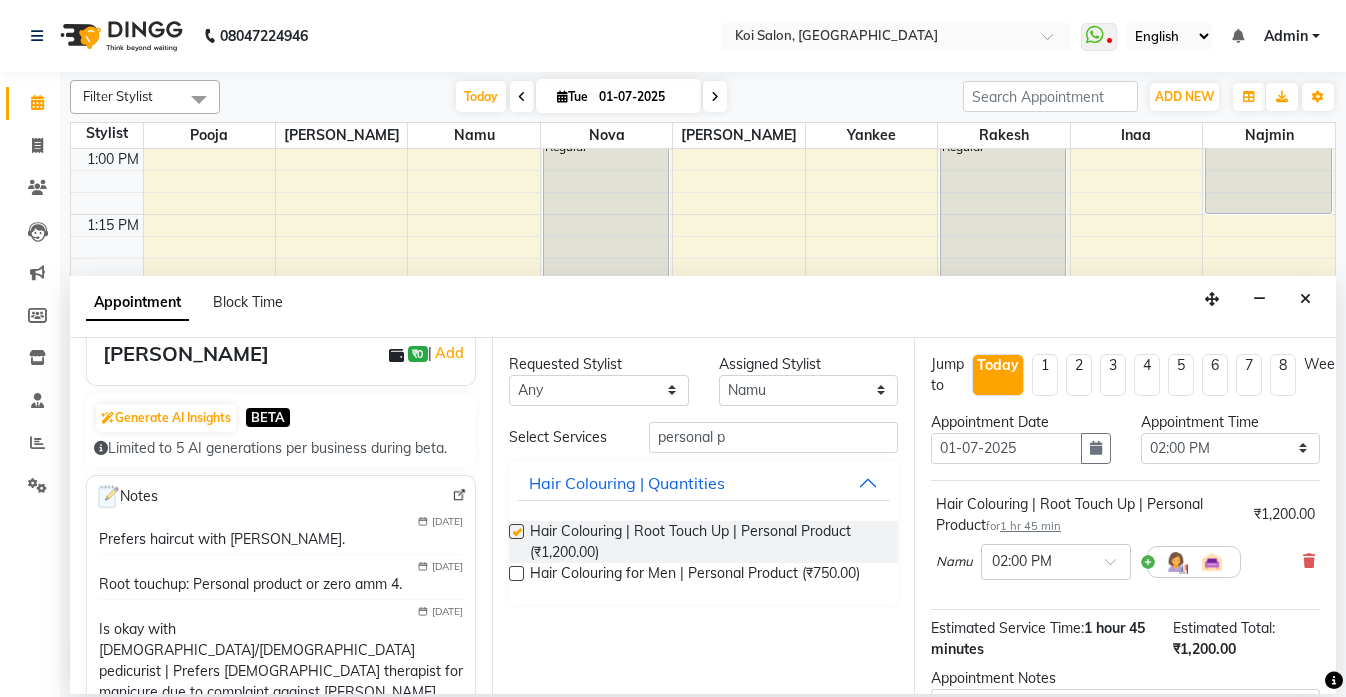 checkbox on "false" 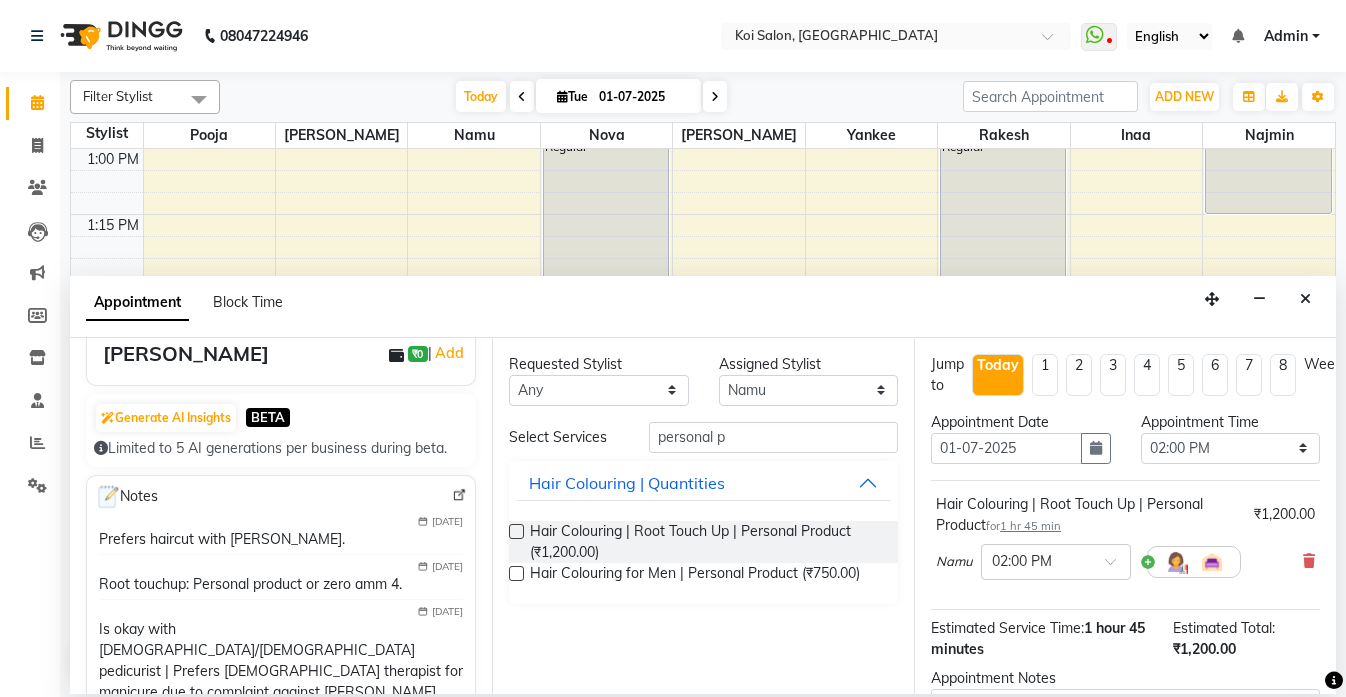 scroll, scrollTop: 212, scrollLeft: 0, axis: vertical 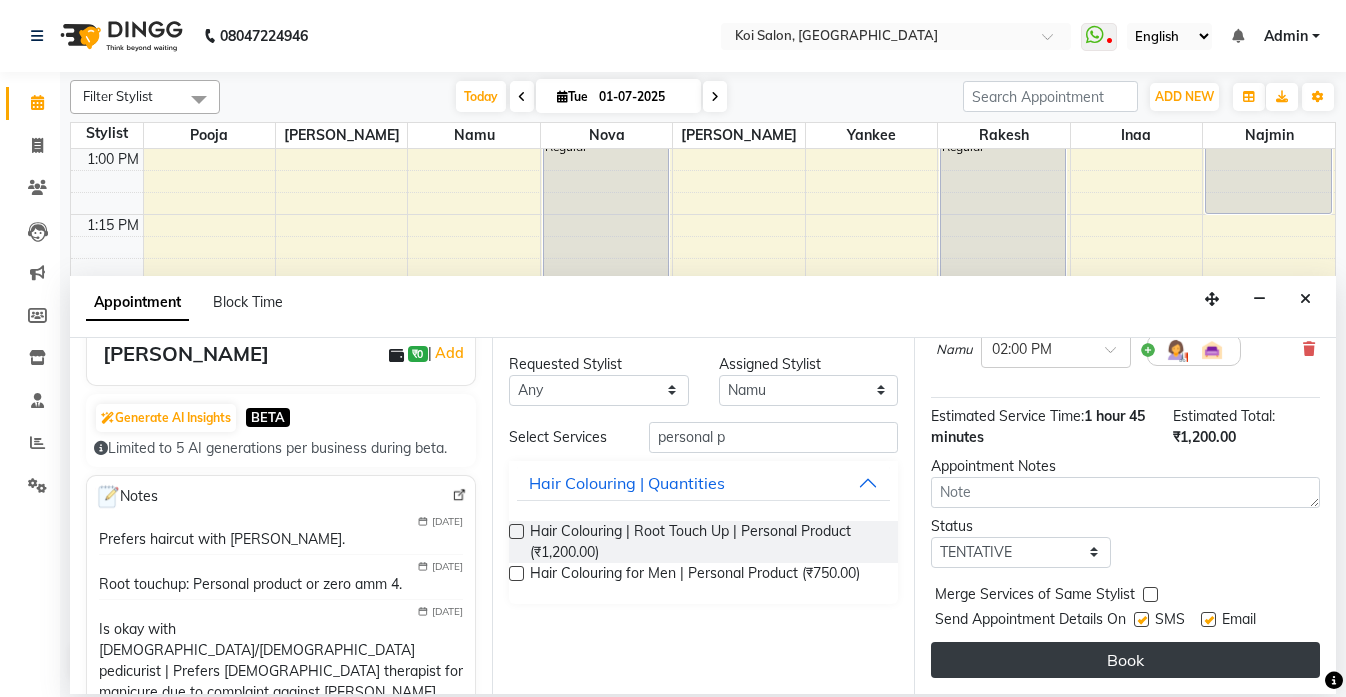 click on "Book" at bounding box center [1125, 660] 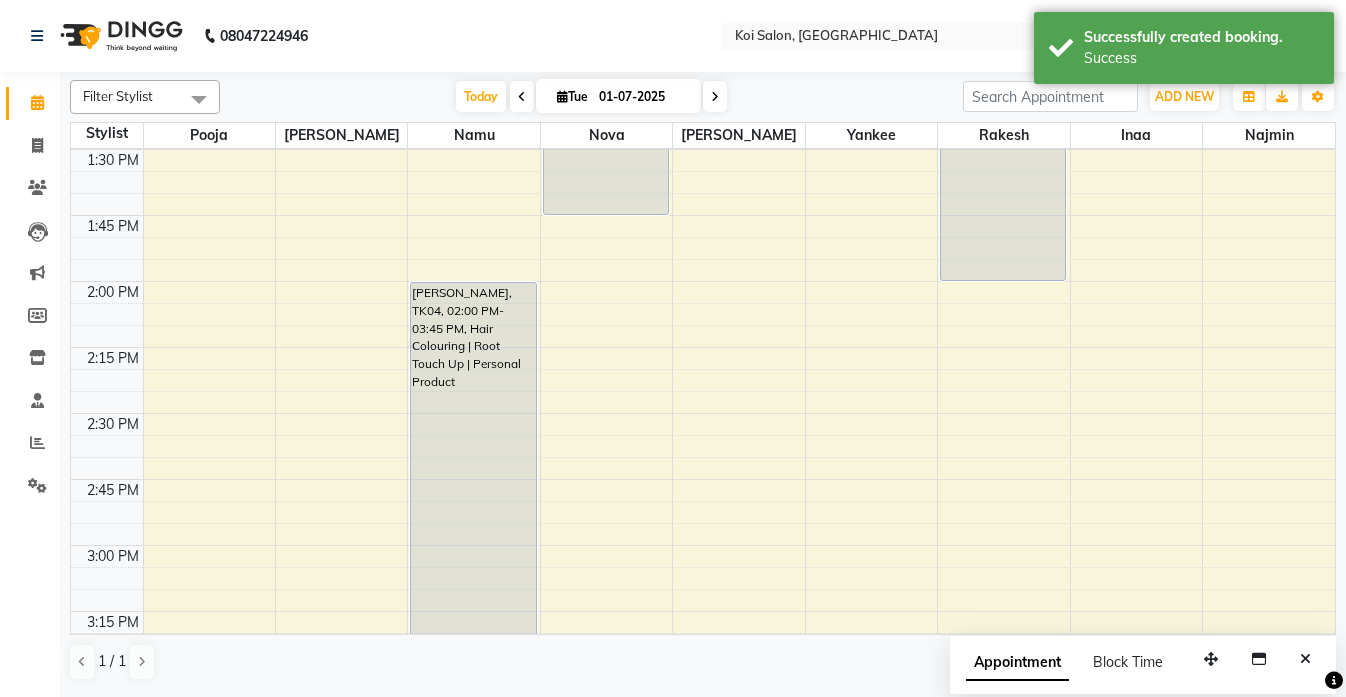 scroll, scrollTop: 1204, scrollLeft: 0, axis: vertical 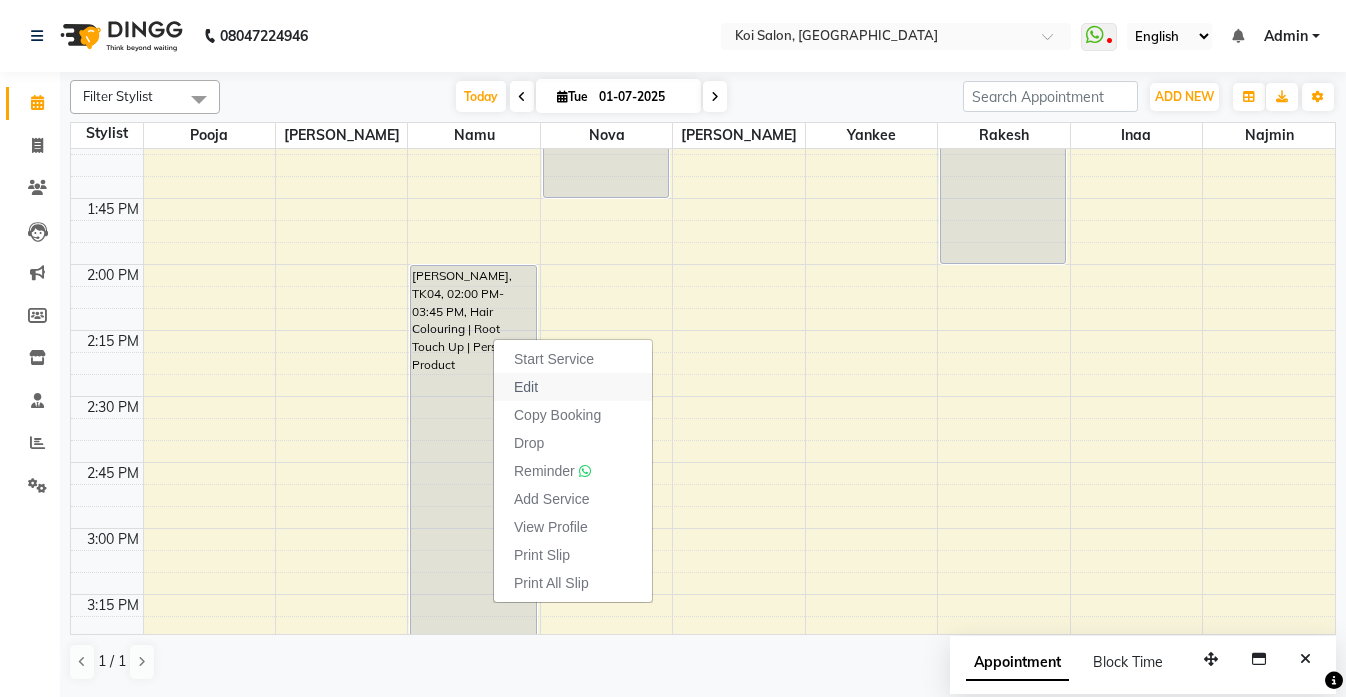click on "Edit" at bounding box center [526, 387] 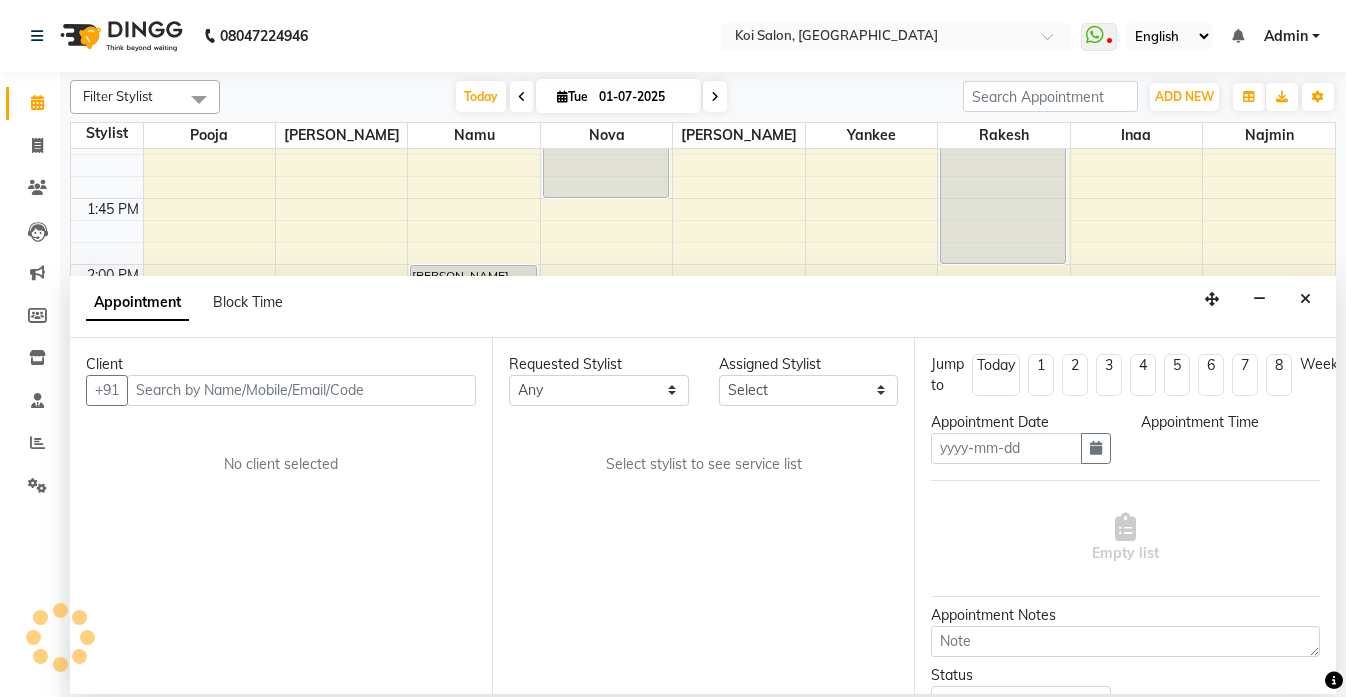 type on "01-07-2025" 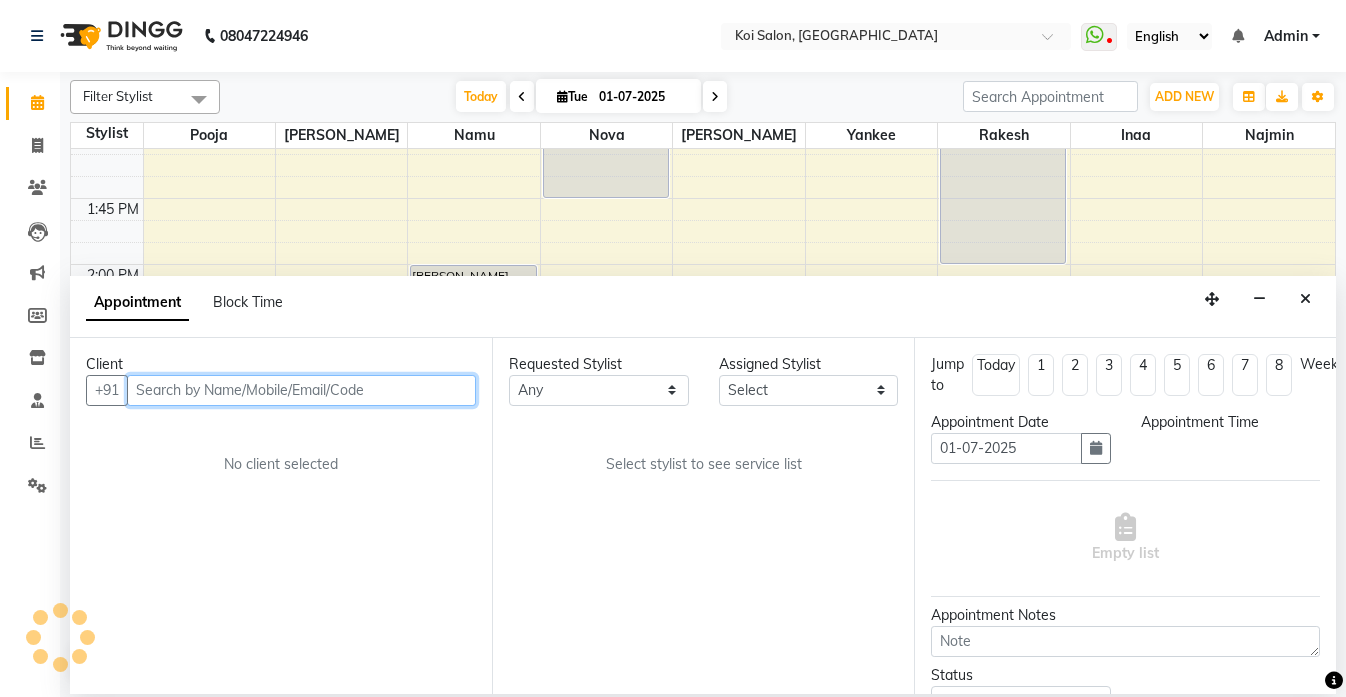 select on "16515" 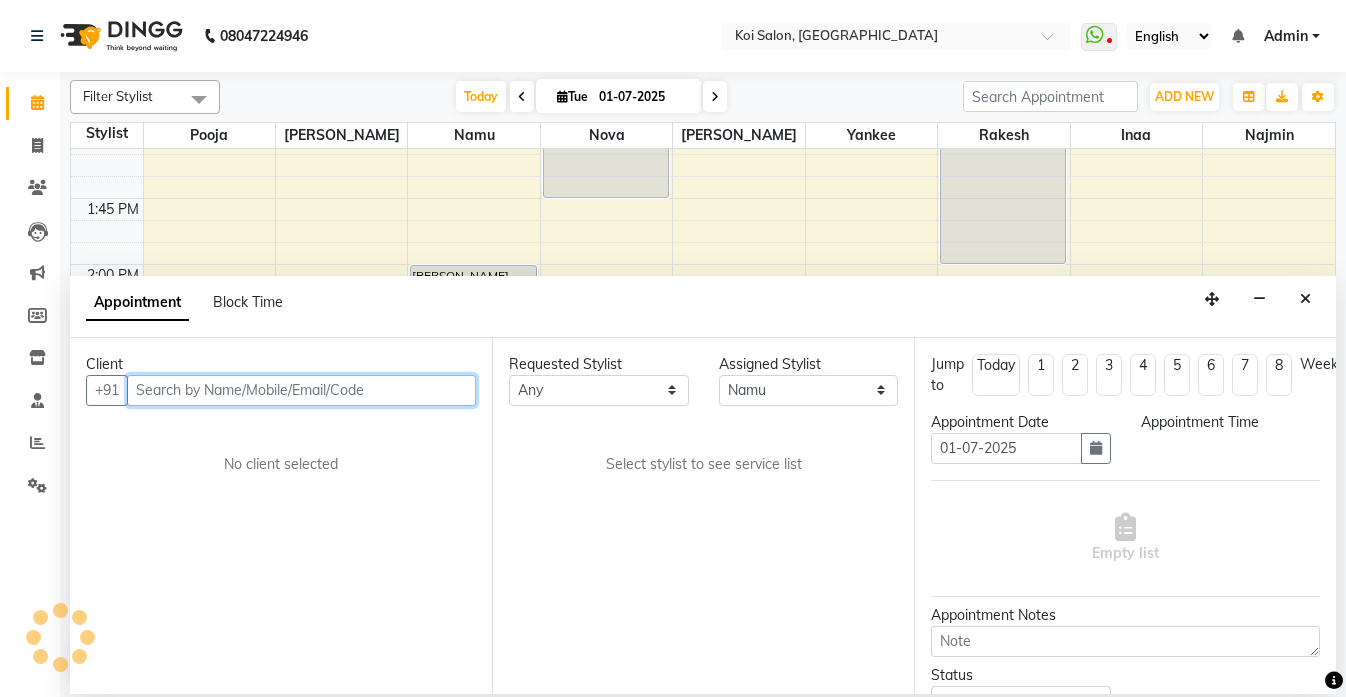 select on "840" 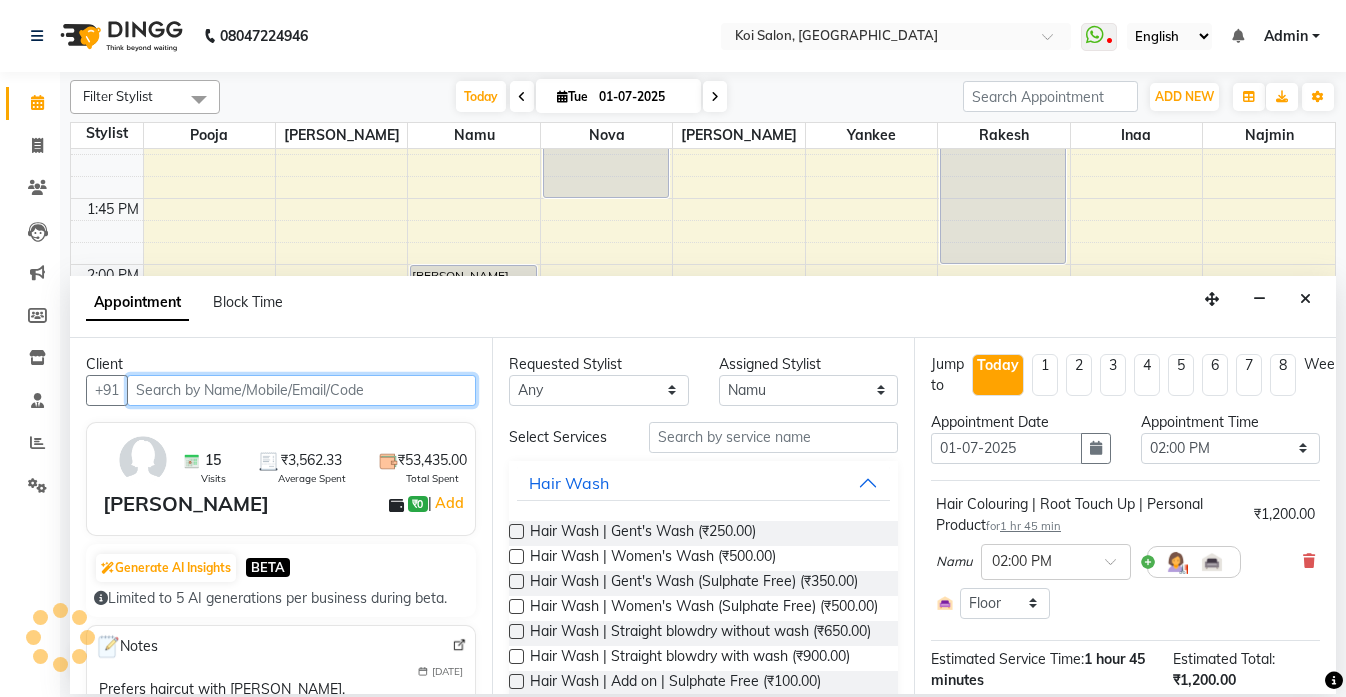 scroll, scrollTop: 265, scrollLeft: 0, axis: vertical 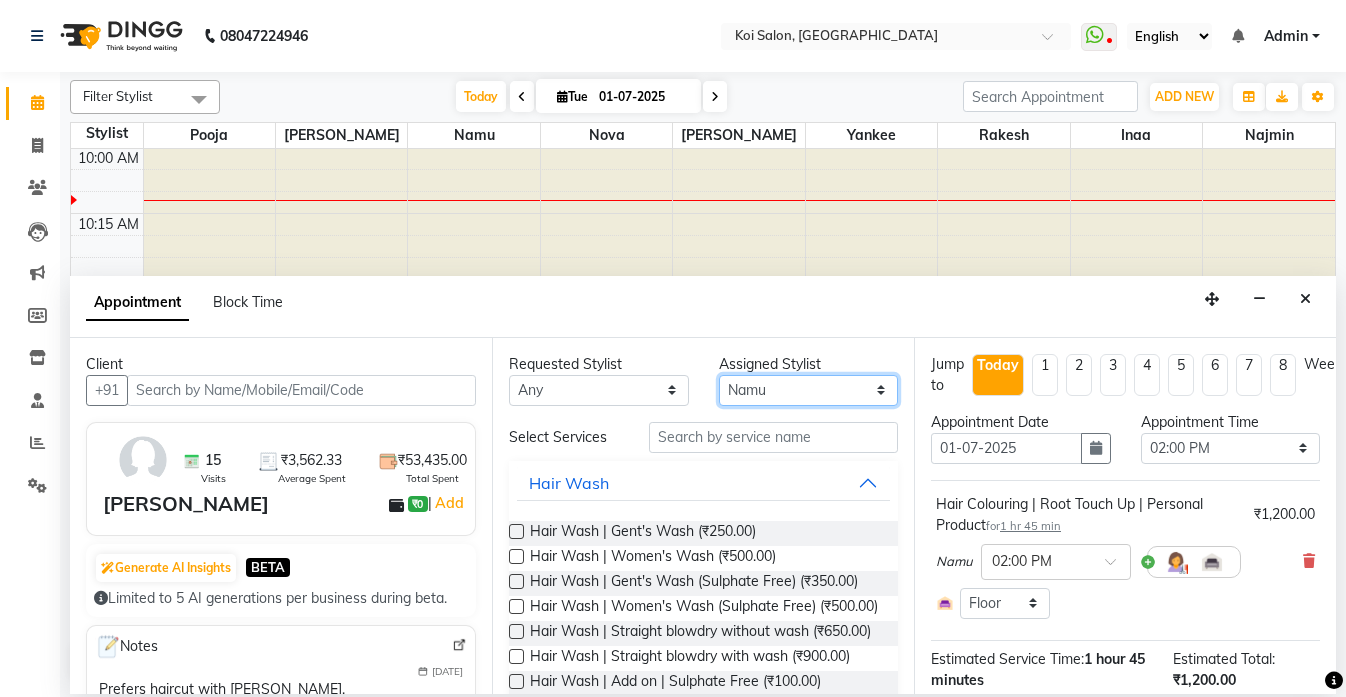 click on "Select [PERSON_NAME] Namu Nova Pooja [PERSON_NAME]" at bounding box center [809, 390] 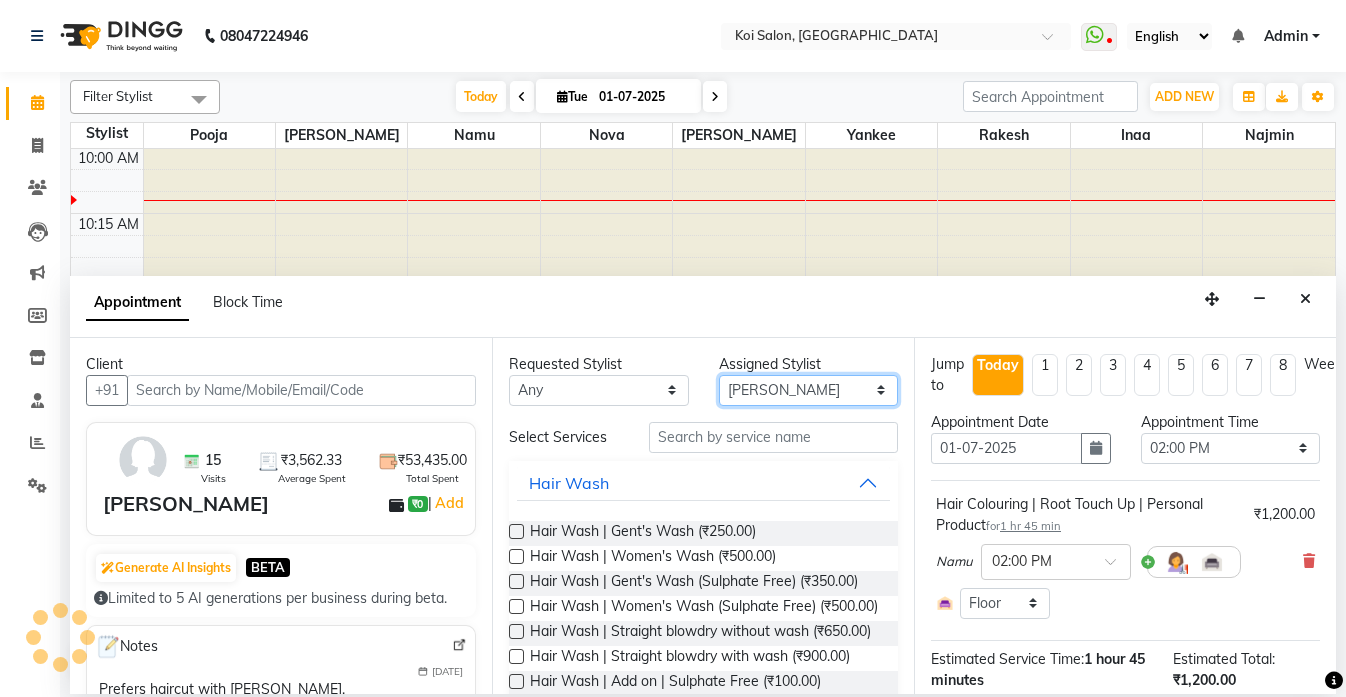 click on "Select [PERSON_NAME] Namu Nova Pooja [PERSON_NAME]" at bounding box center (809, 390) 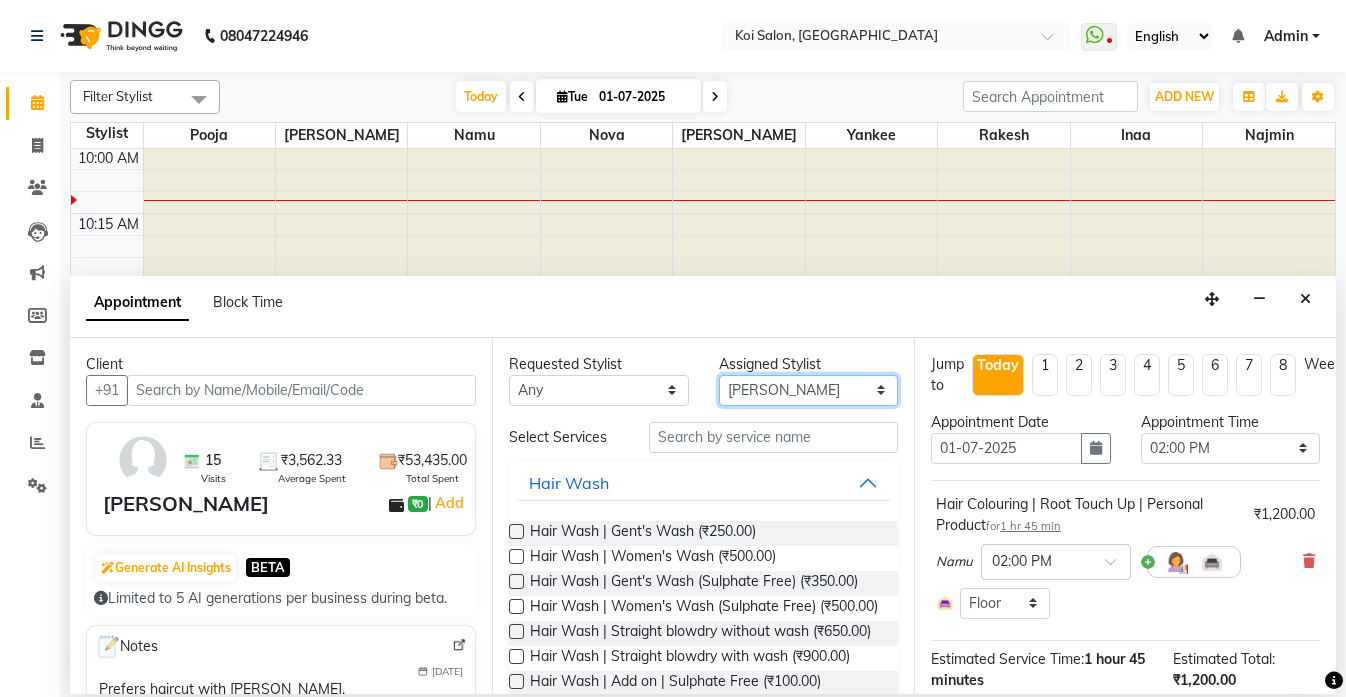 select on "37562" 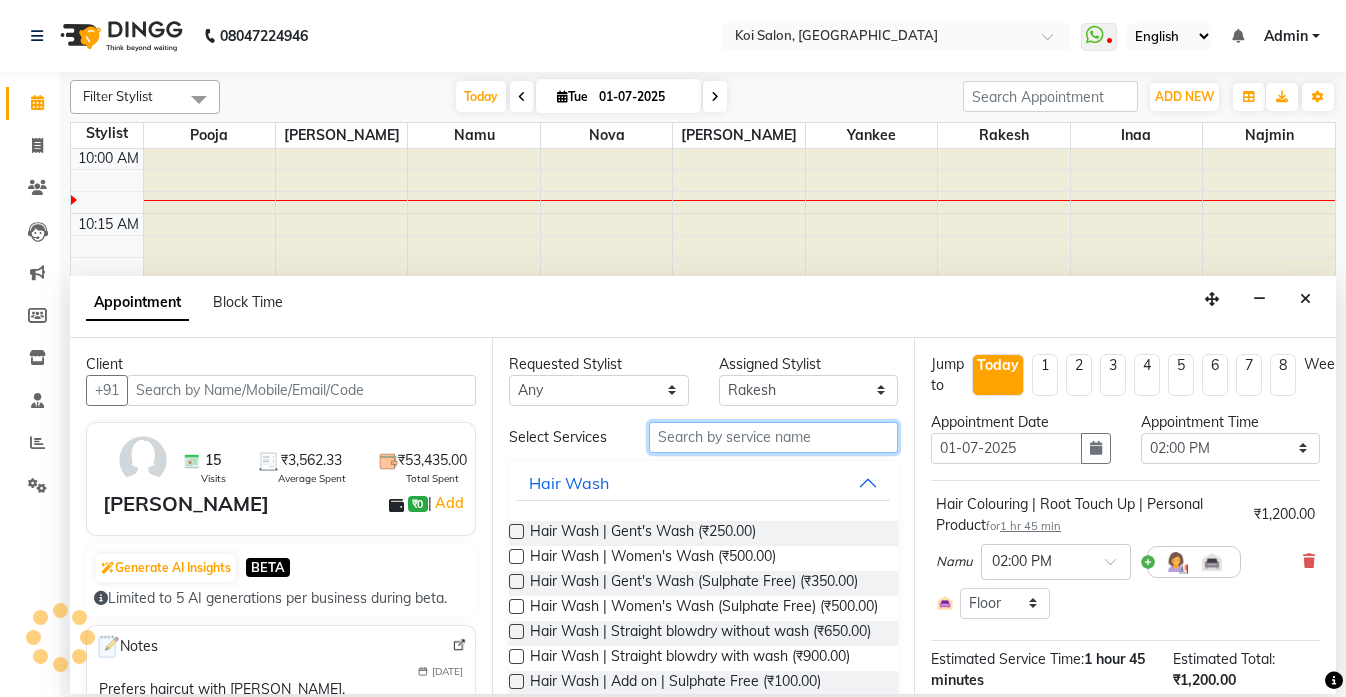 click at bounding box center (773, 437) 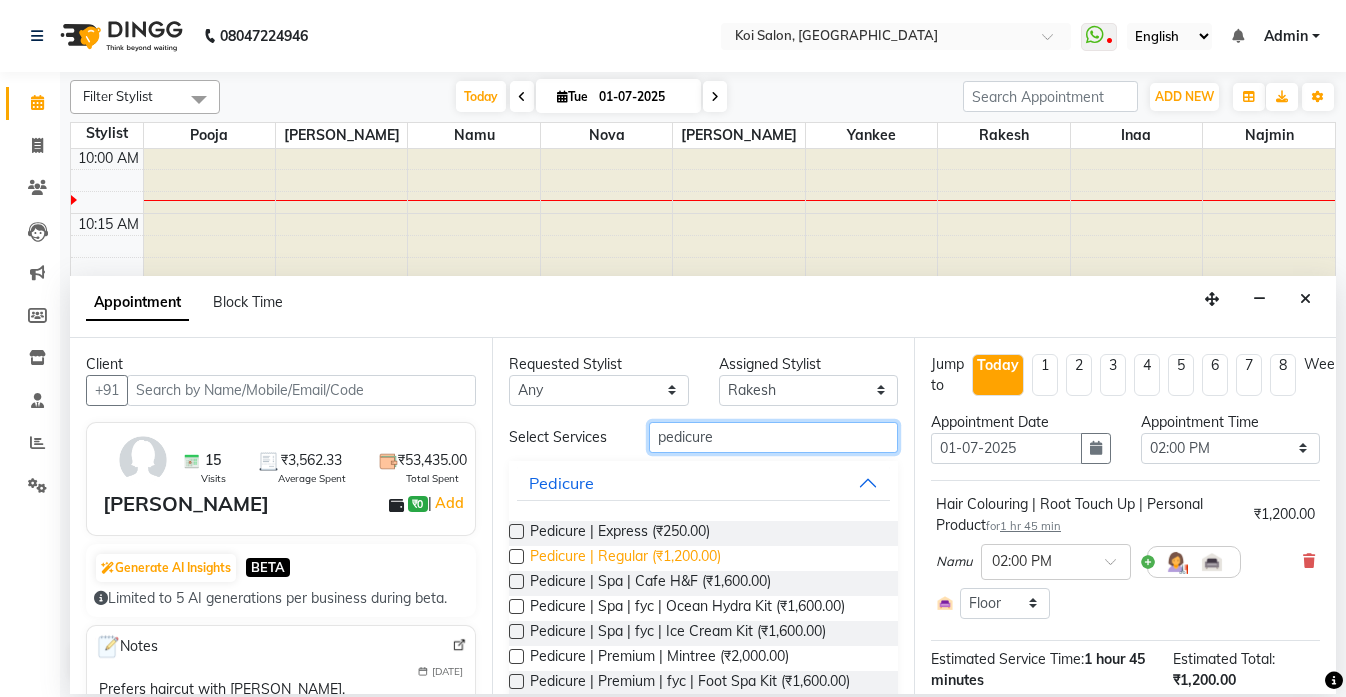 type on "pedicure" 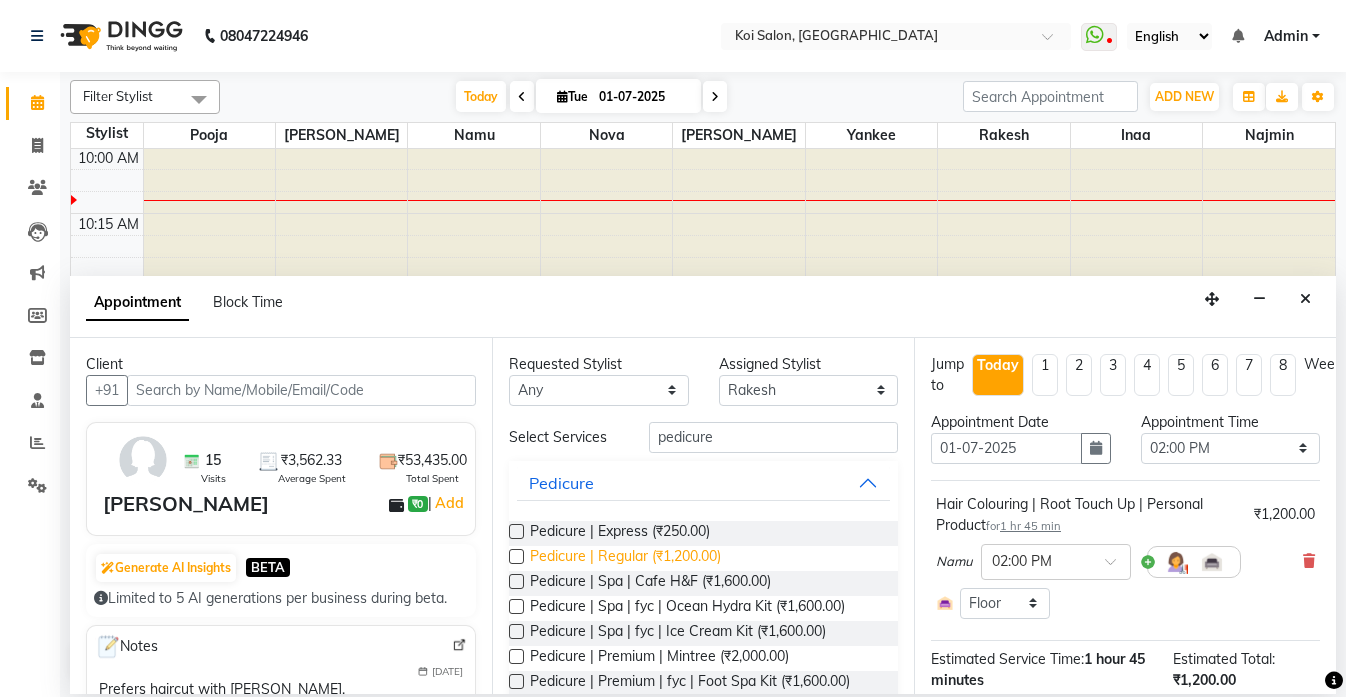 click on "Pedicure | Regular (₹1,200.00)" at bounding box center (625, 558) 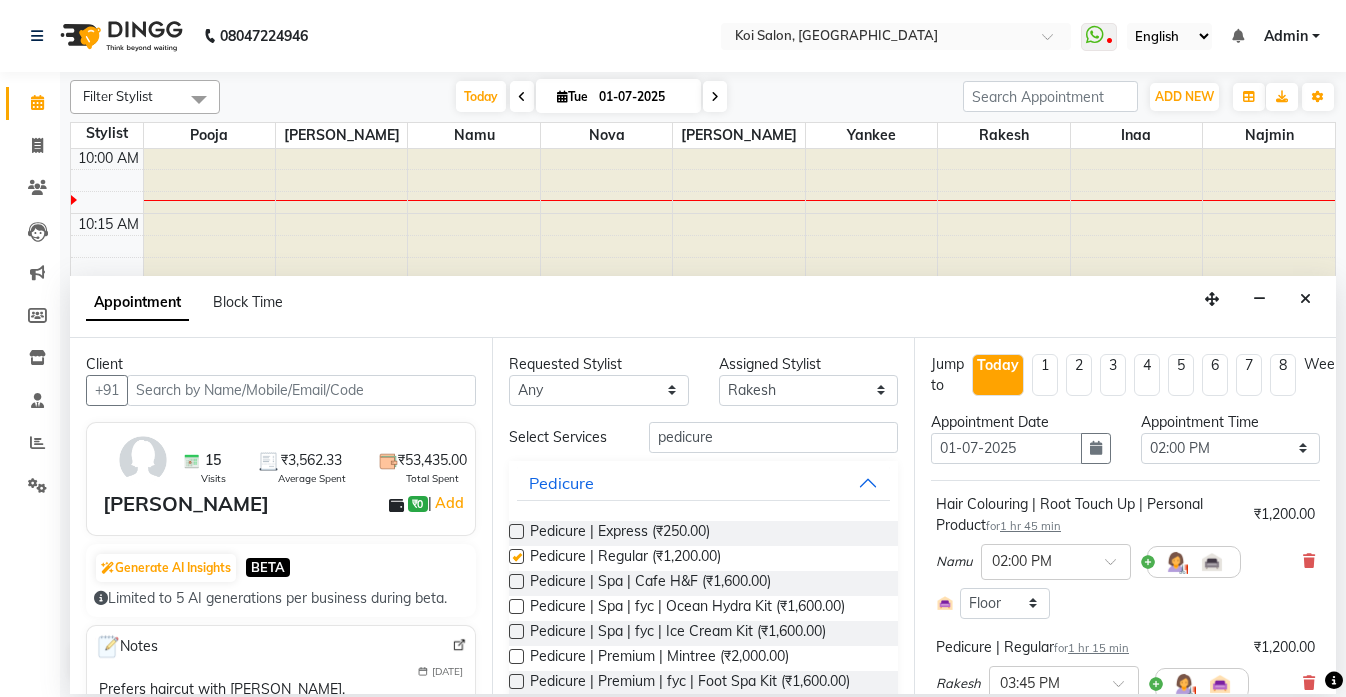 checkbox on "false" 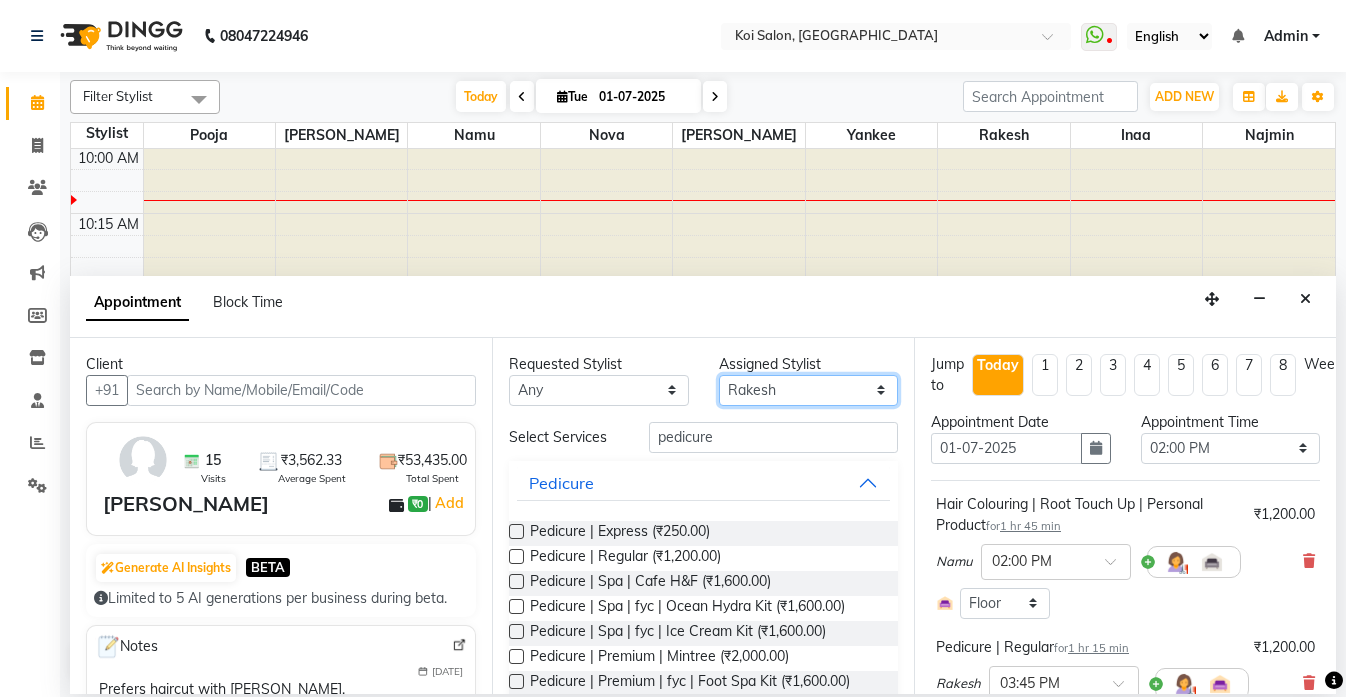 click on "Select [PERSON_NAME] Namu Nova Pooja [PERSON_NAME]" at bounding box center (809, 390) 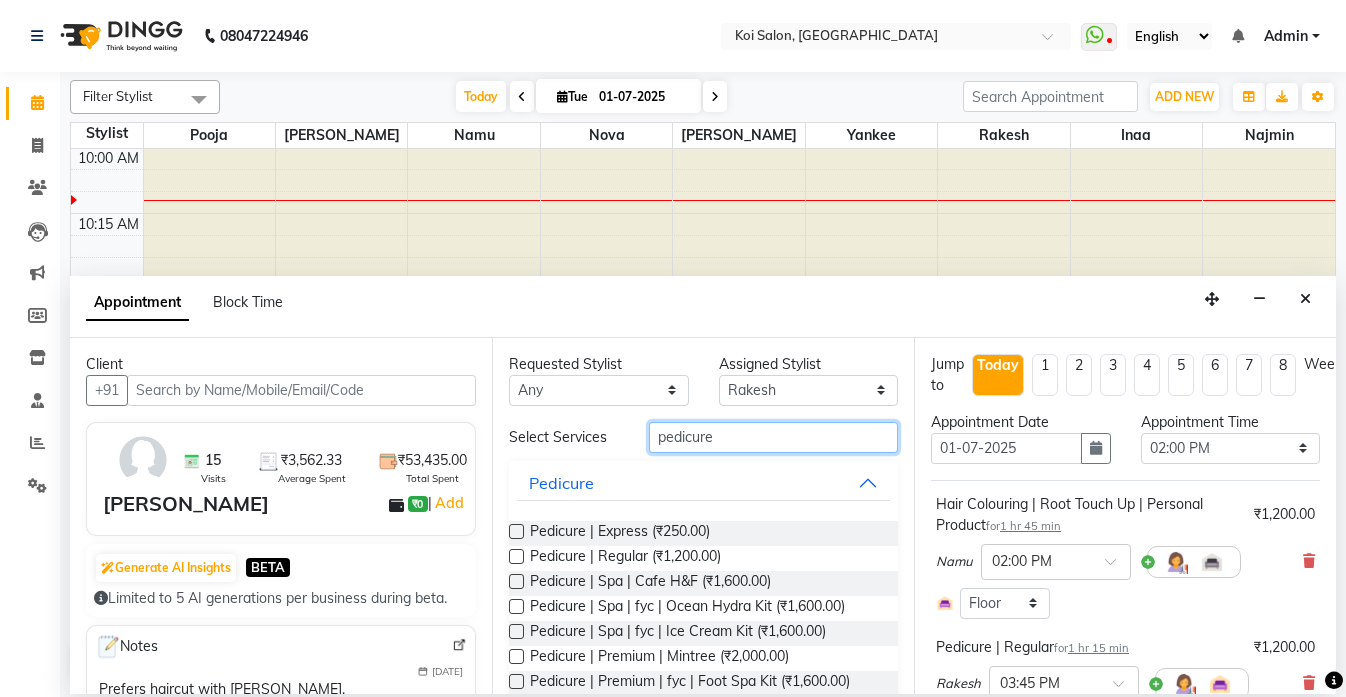 click on "pedicure" at bounding box center (773, 437) 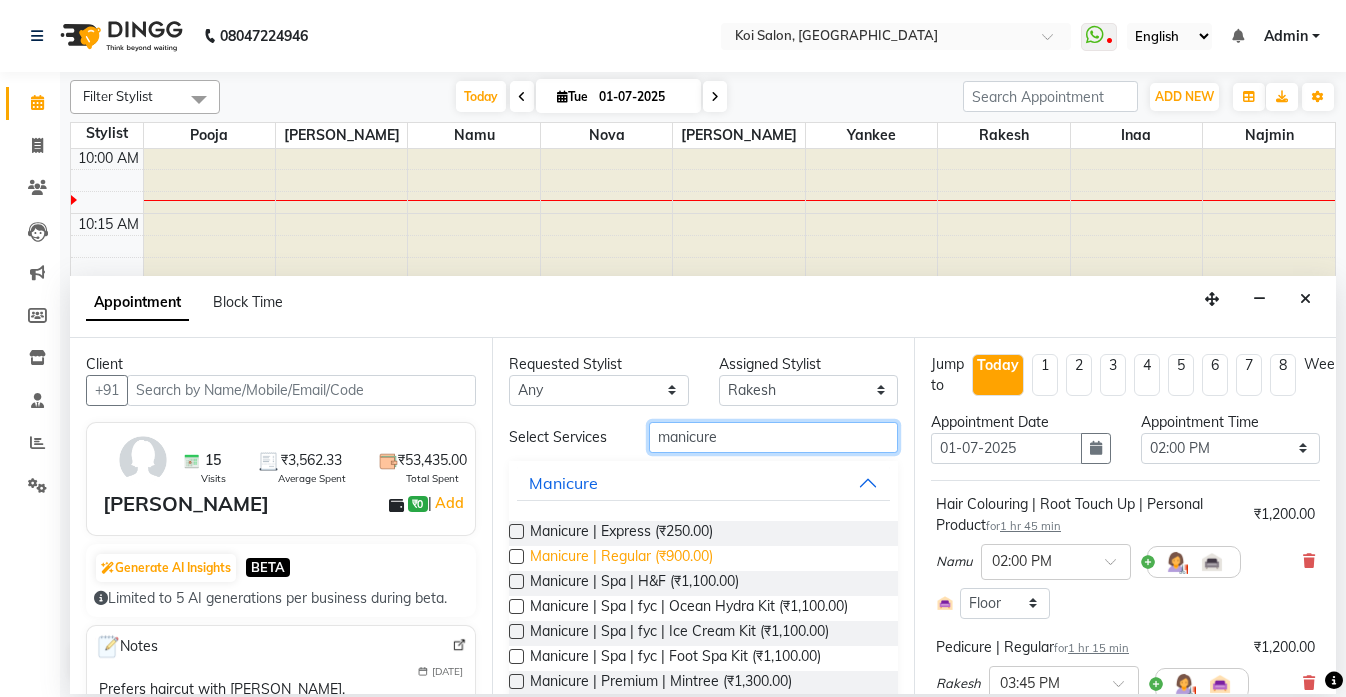 type on "manicure" 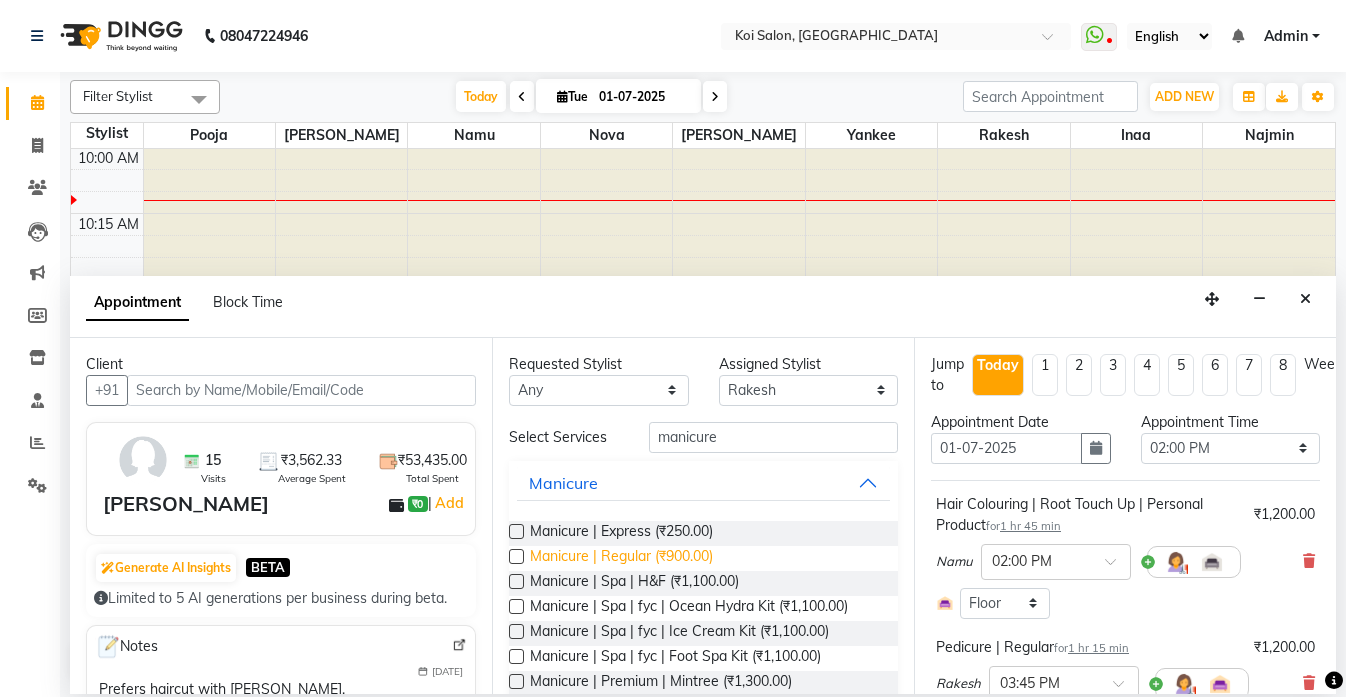 click on "Manicure | Regular (₹900.00)" at bounding box center [621, 558] 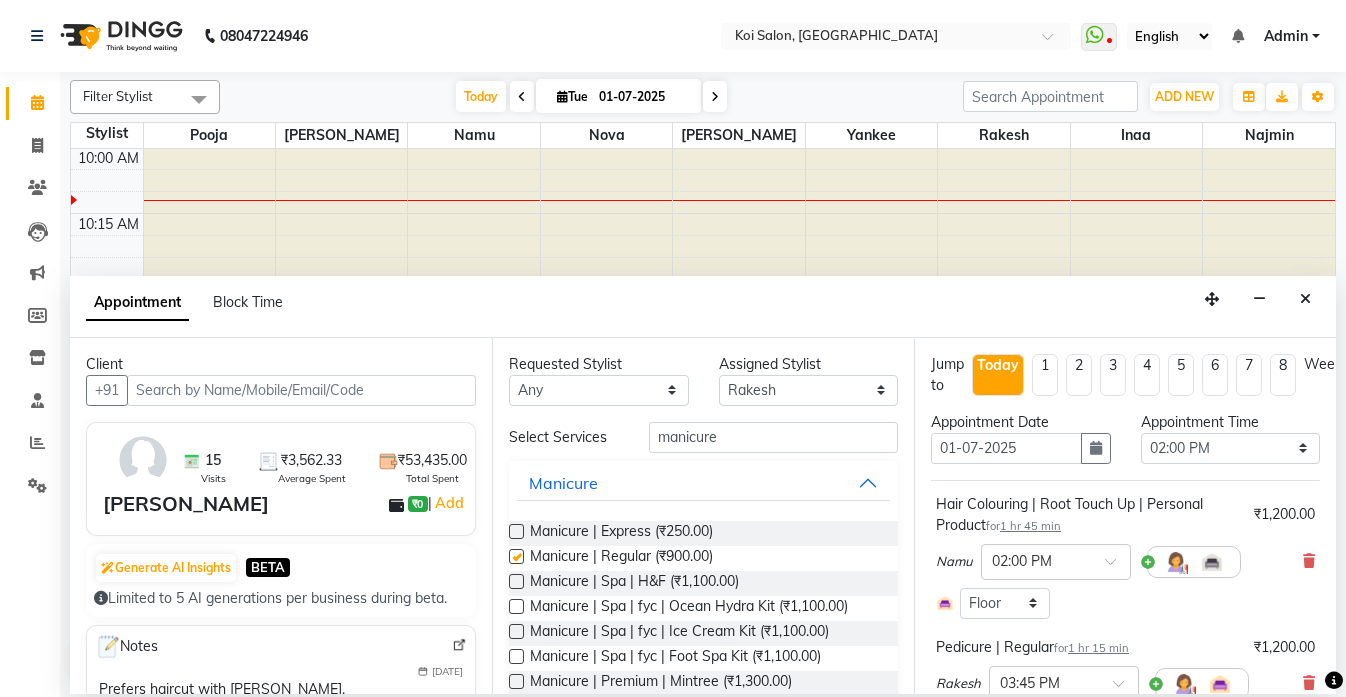 checkbox on "false" 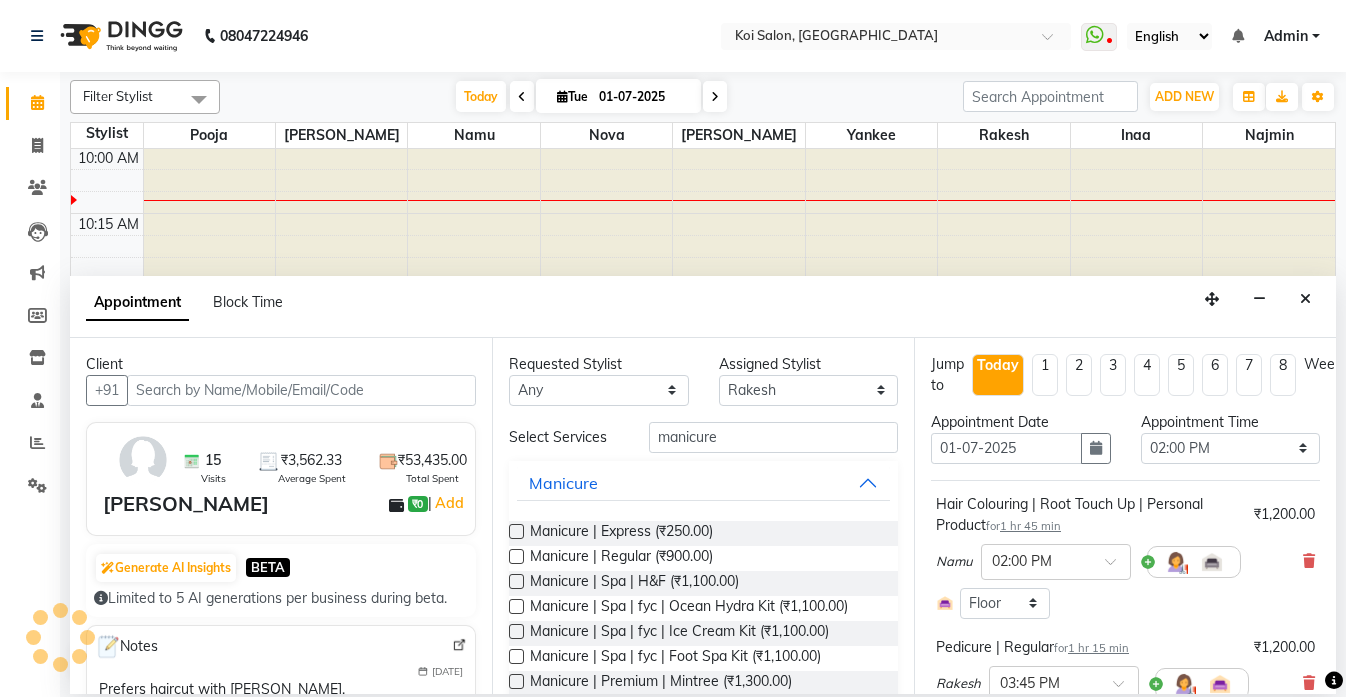 scroll, scrollTop: 346, scrollLeft: 0, axis: vertical 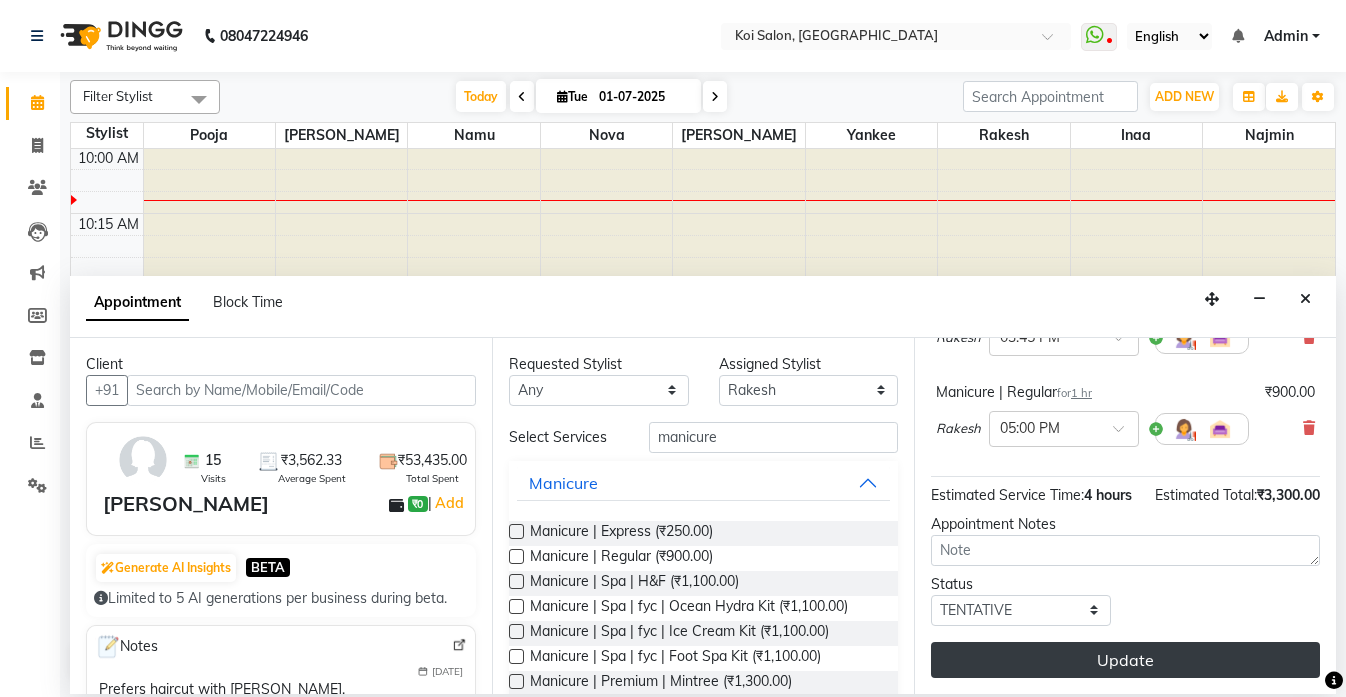 click on "Update" at bounding box center (1125, 660) 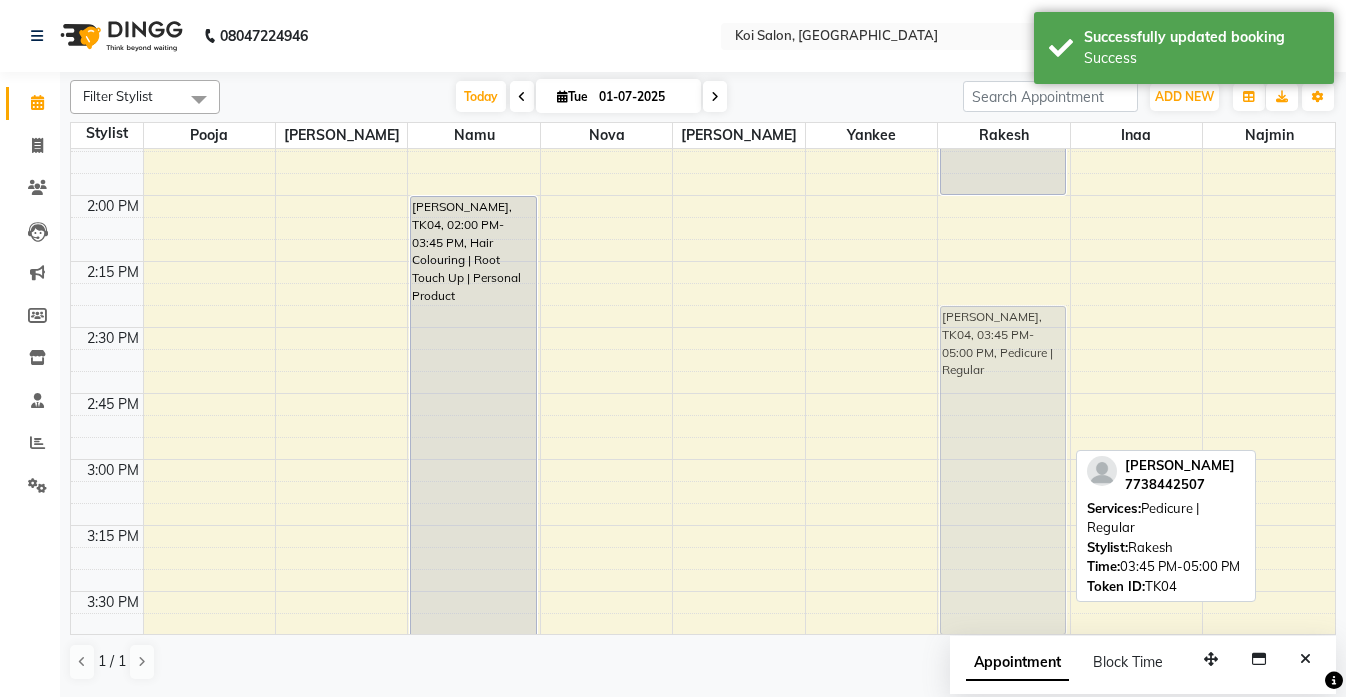 scroll, scrollTop: 1268, scrollLeft: 0, axis: vertical 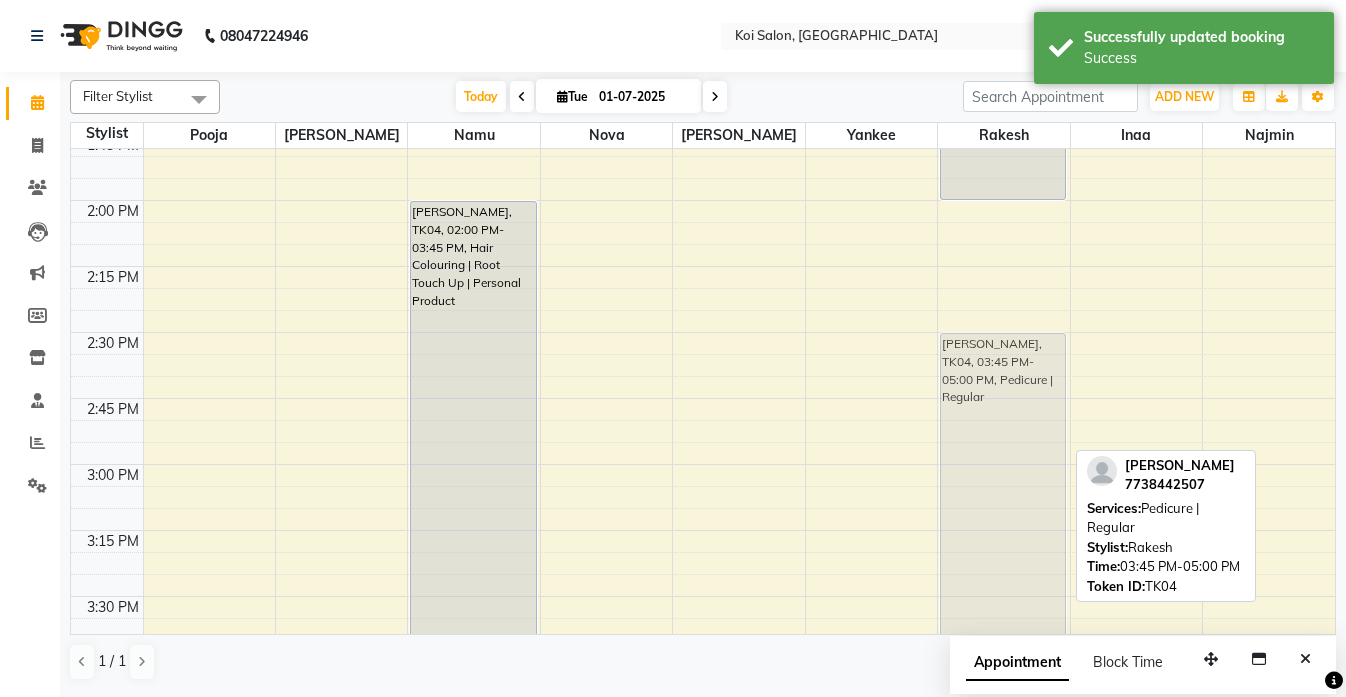 drag, startPoint x: 1015, startPoint y: 510, endPoint x: 1007, endPoint y: 395, distance: 115.27792 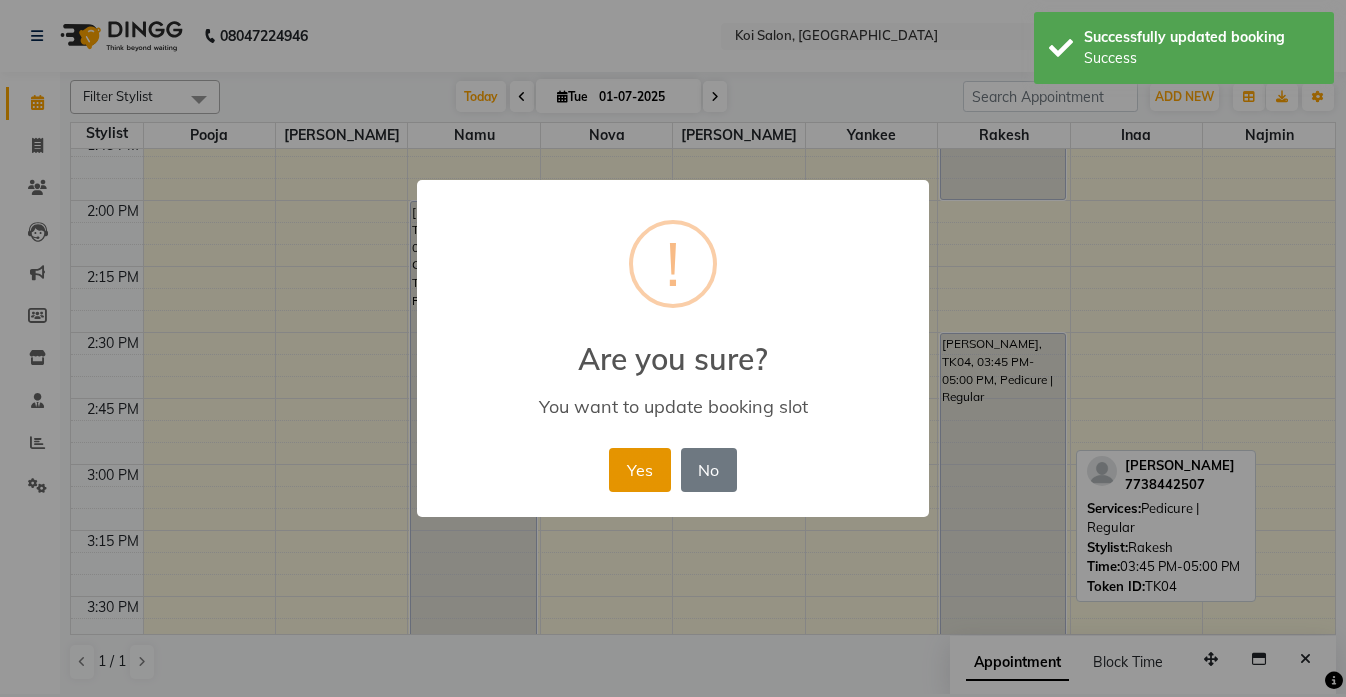 click on "Yes" at bounding box center (639, 470) 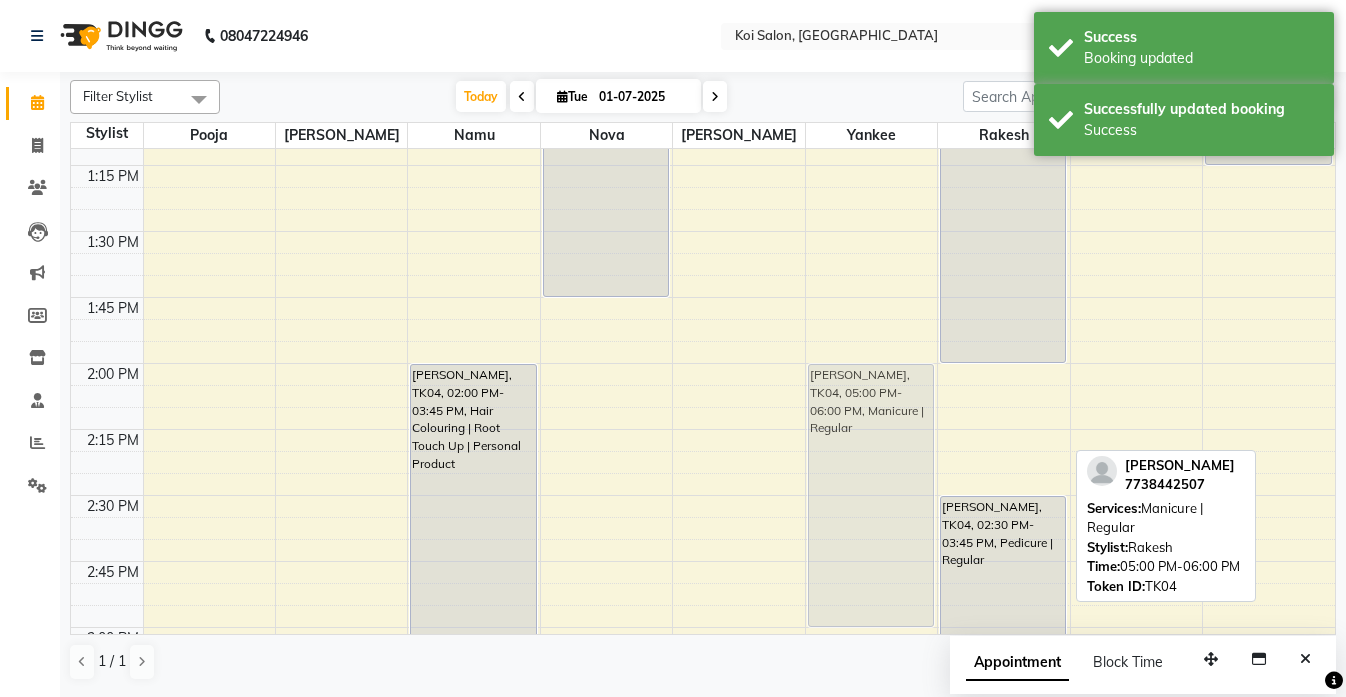scroll, scrollTop: 1196, scrollLeft: 0, axis: vertical 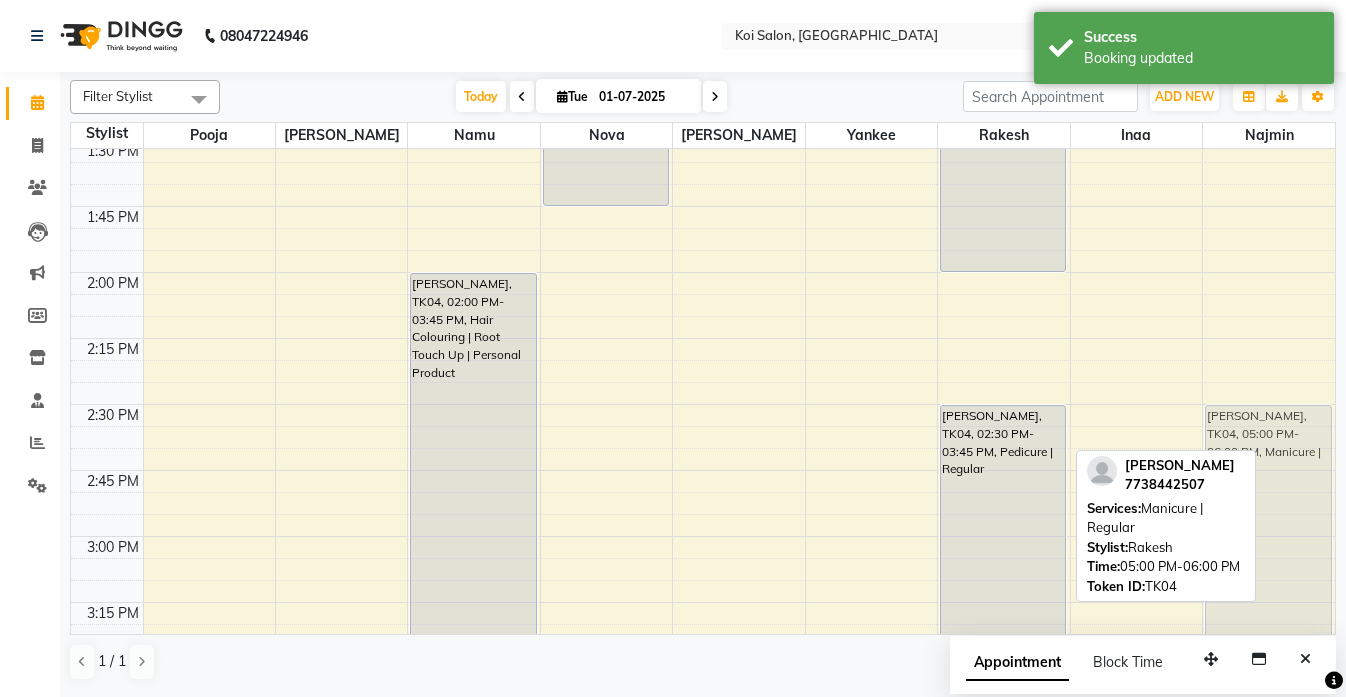 drag, startPoint x: 978, startPoint y: 508, endPoint x: 1214, endPoint y: 446, distance: 244.0082 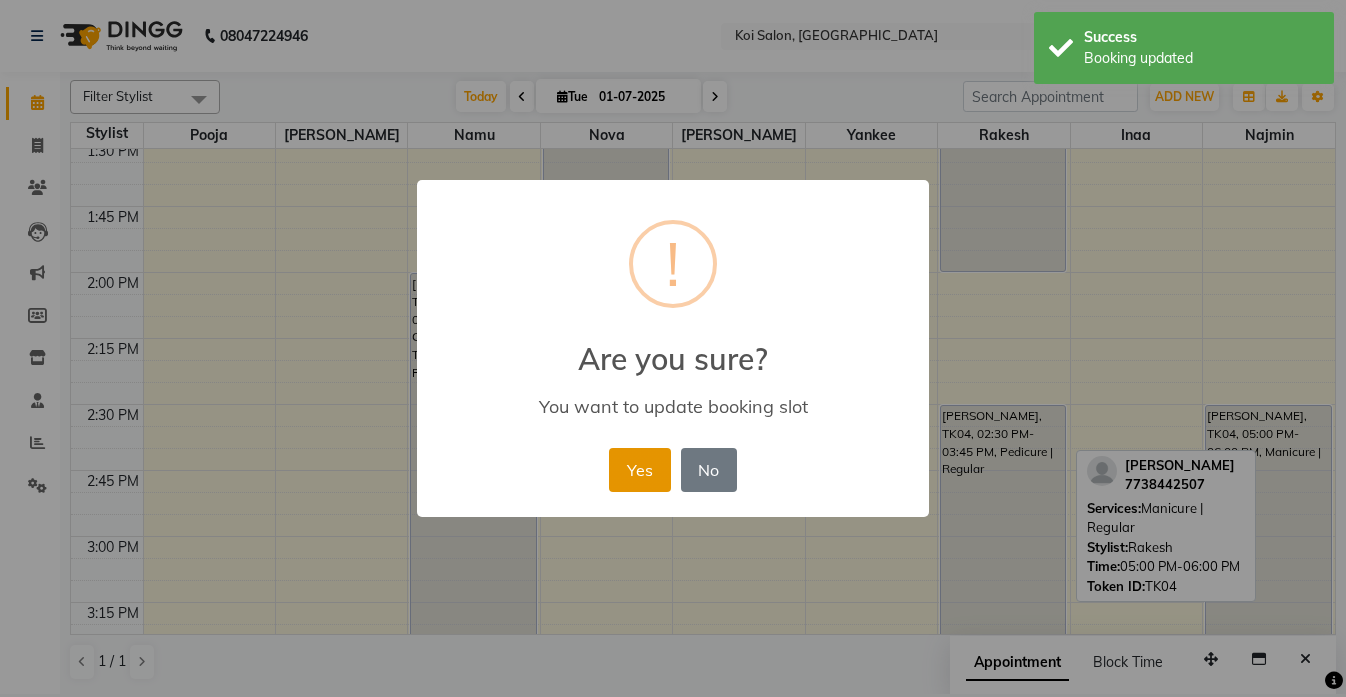 click on "Yes" at bounding box center [639, 470] 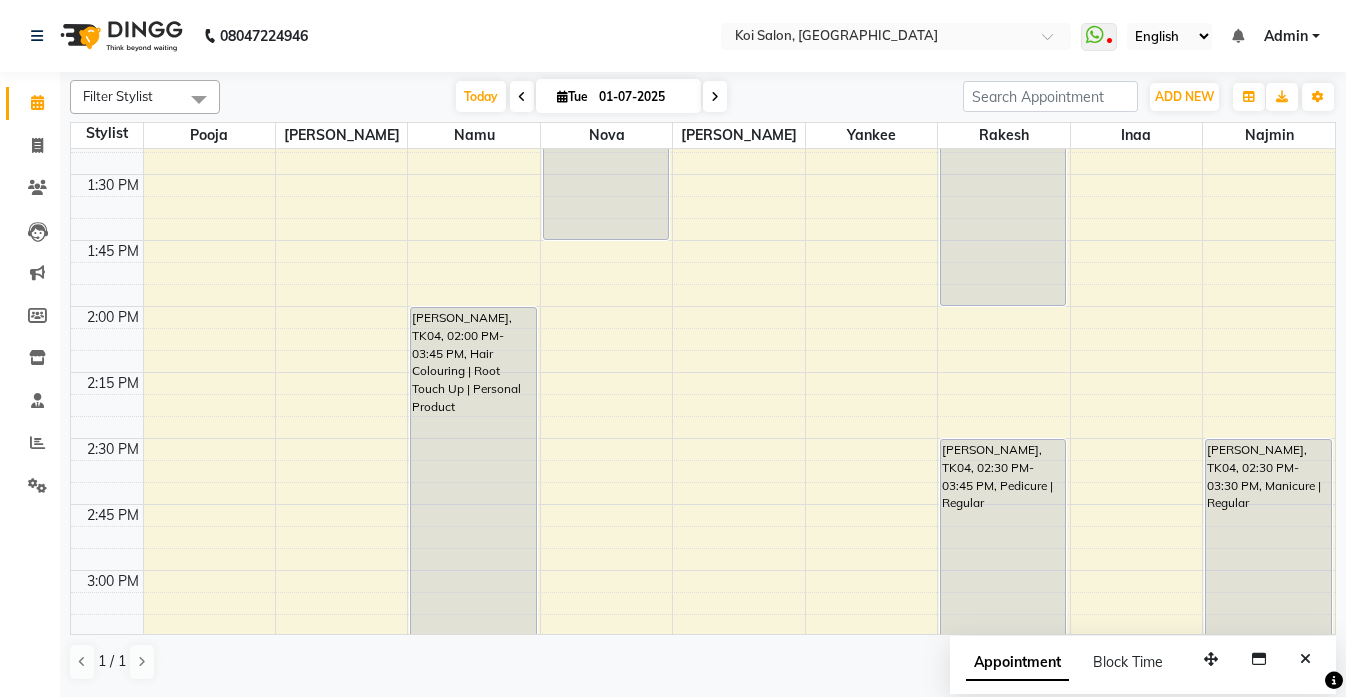 scroll, scrollTop: 1169, scrollLeft: 0, axis: vertical 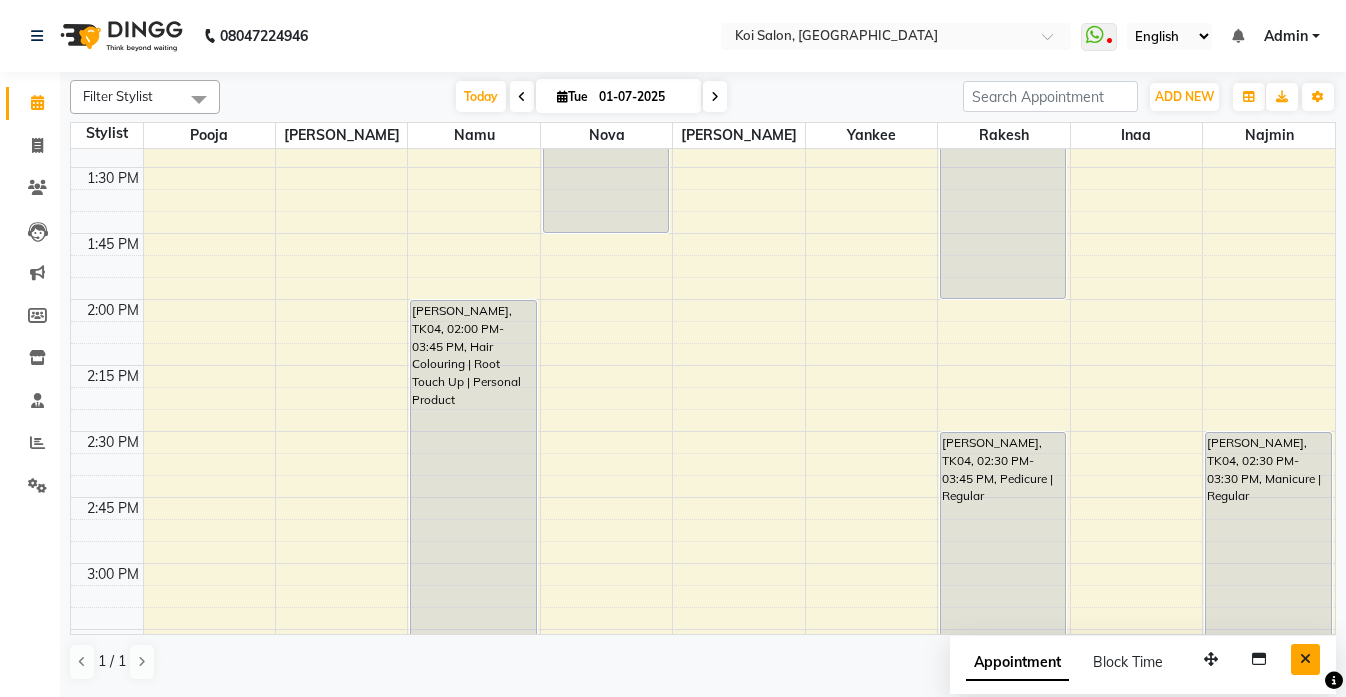 click at bounding box center [1305, 659] 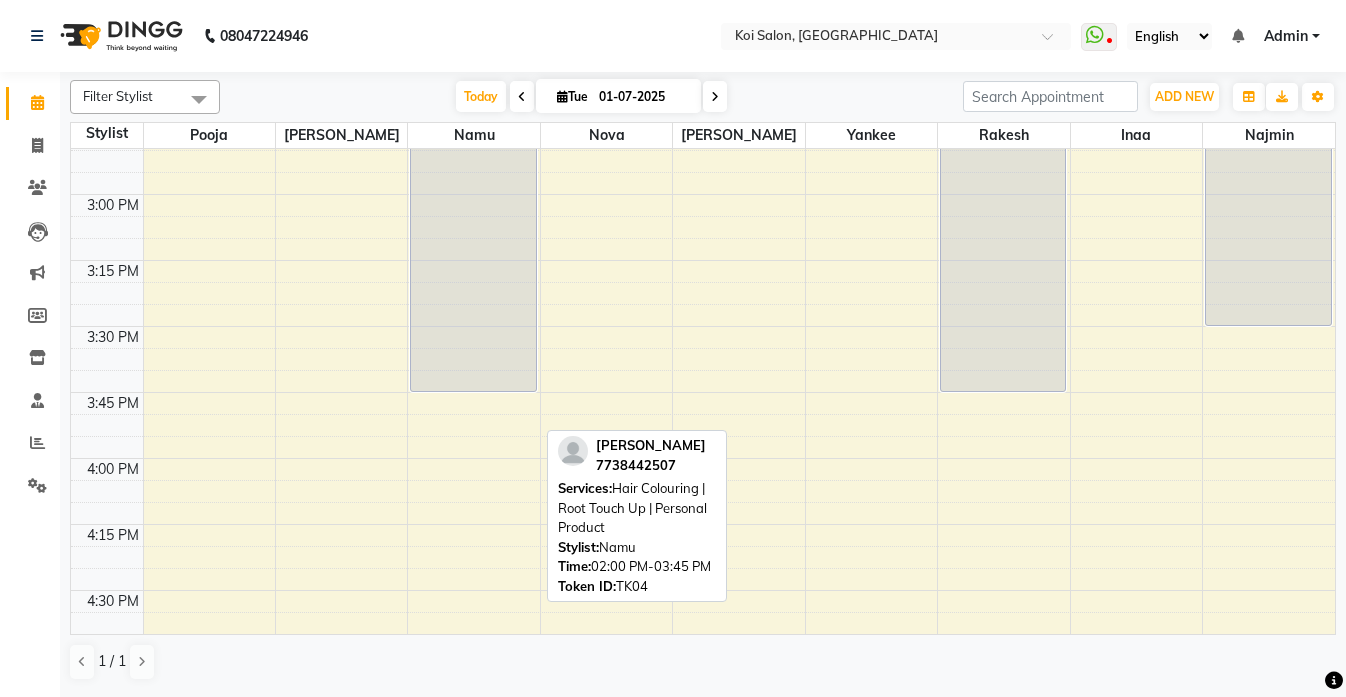 scroll, scrollTop: 1541, scrollLeft: 0, axis: vertical 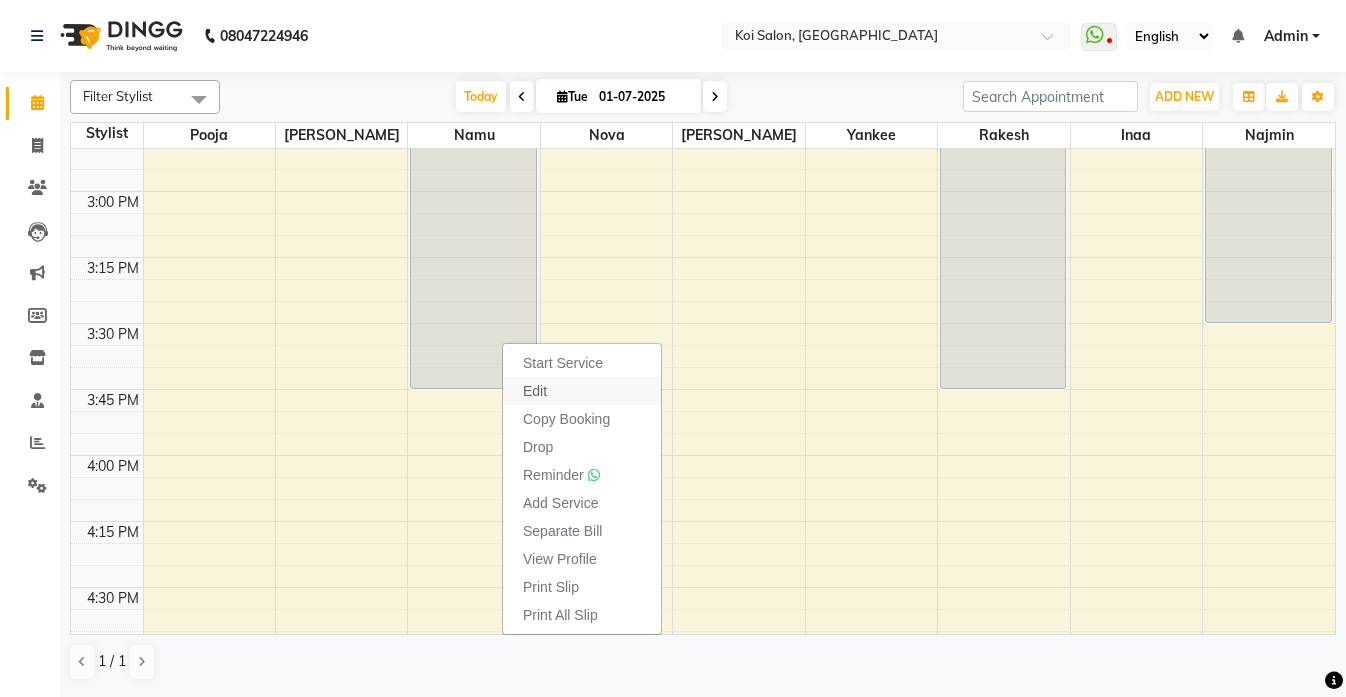click on "Edit" at bounding box center [535, 391] 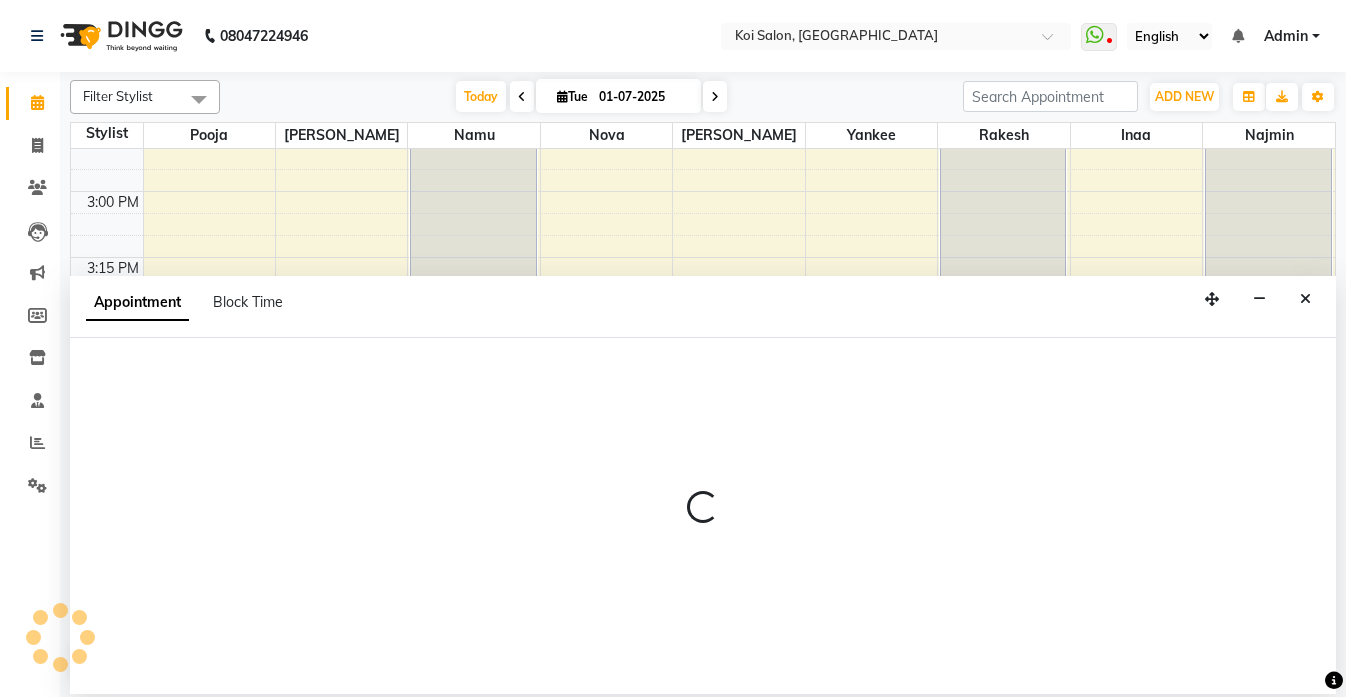 select on "tentative" 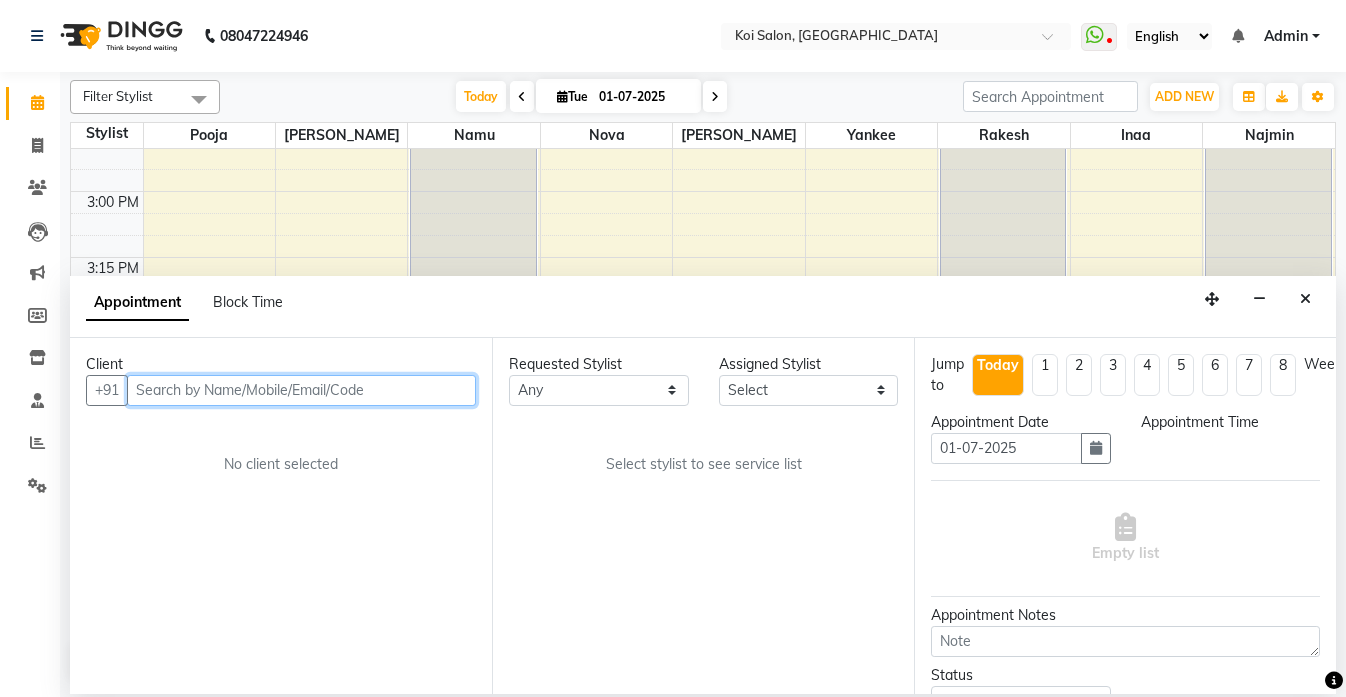 select on "840" 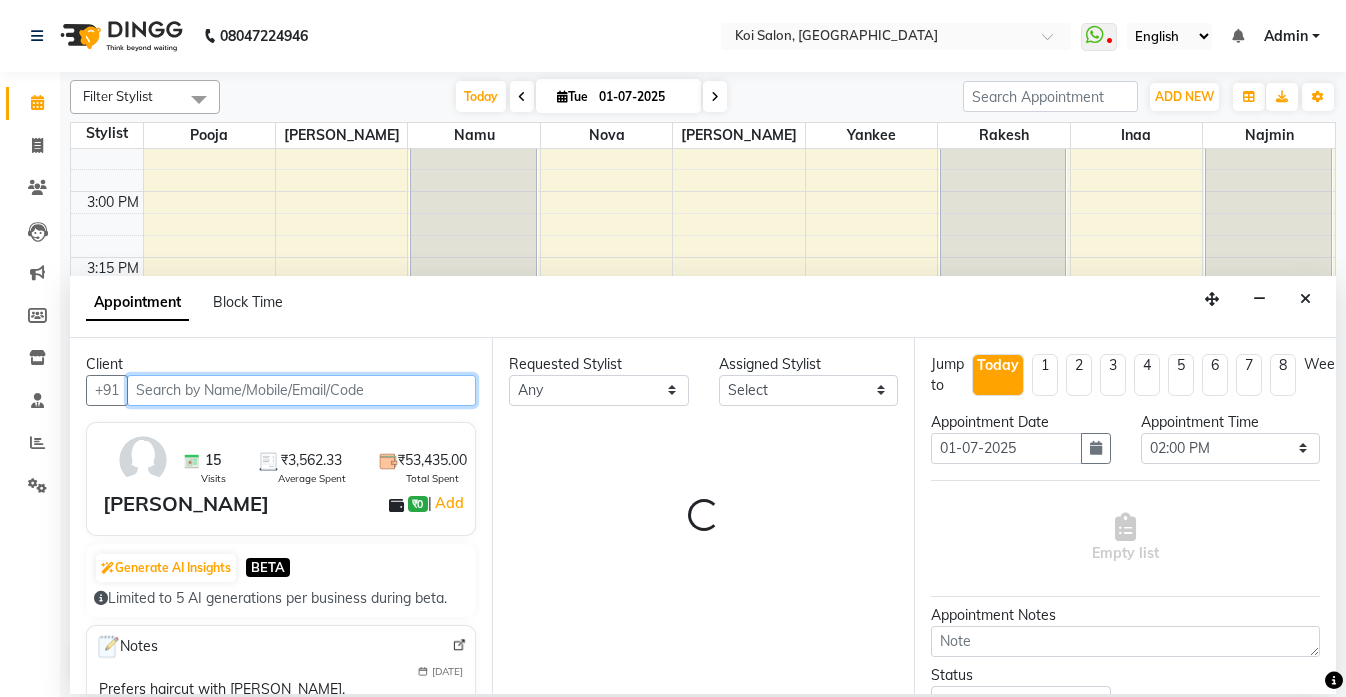 select on "67549" 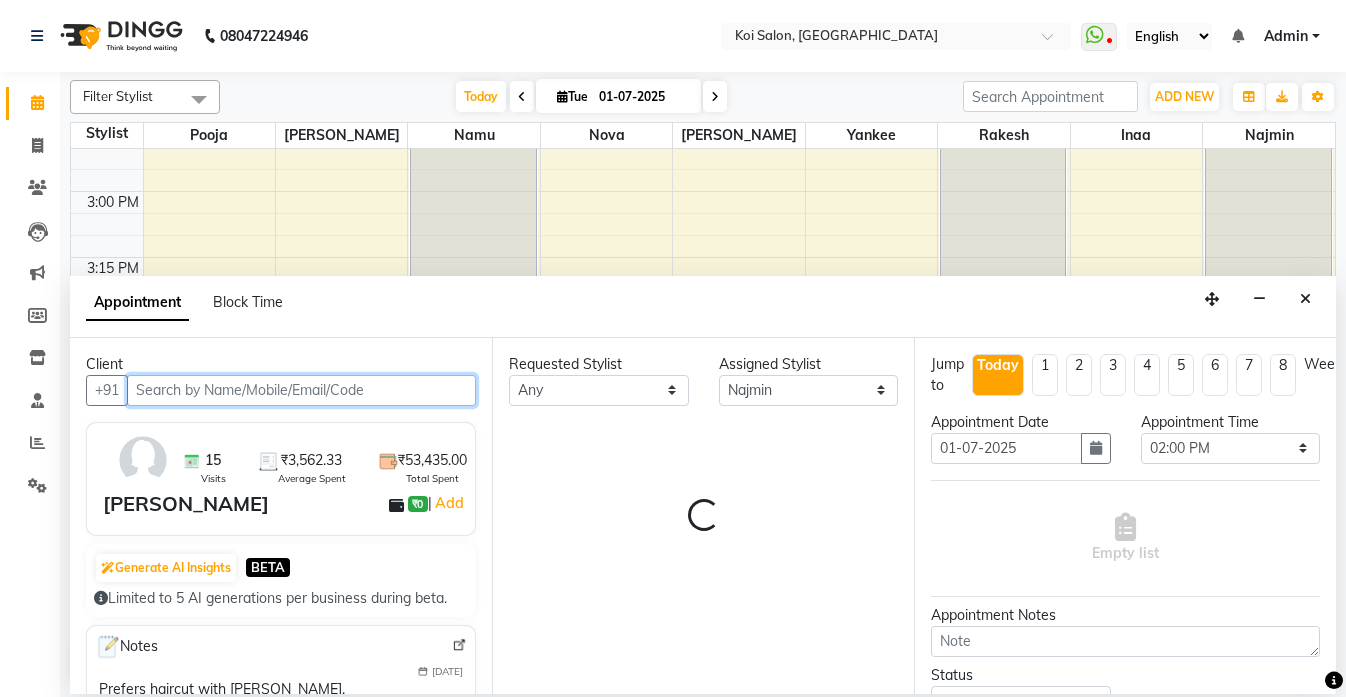scroll, scrollTop: 265, scrollLeft: 0, axis: vertical 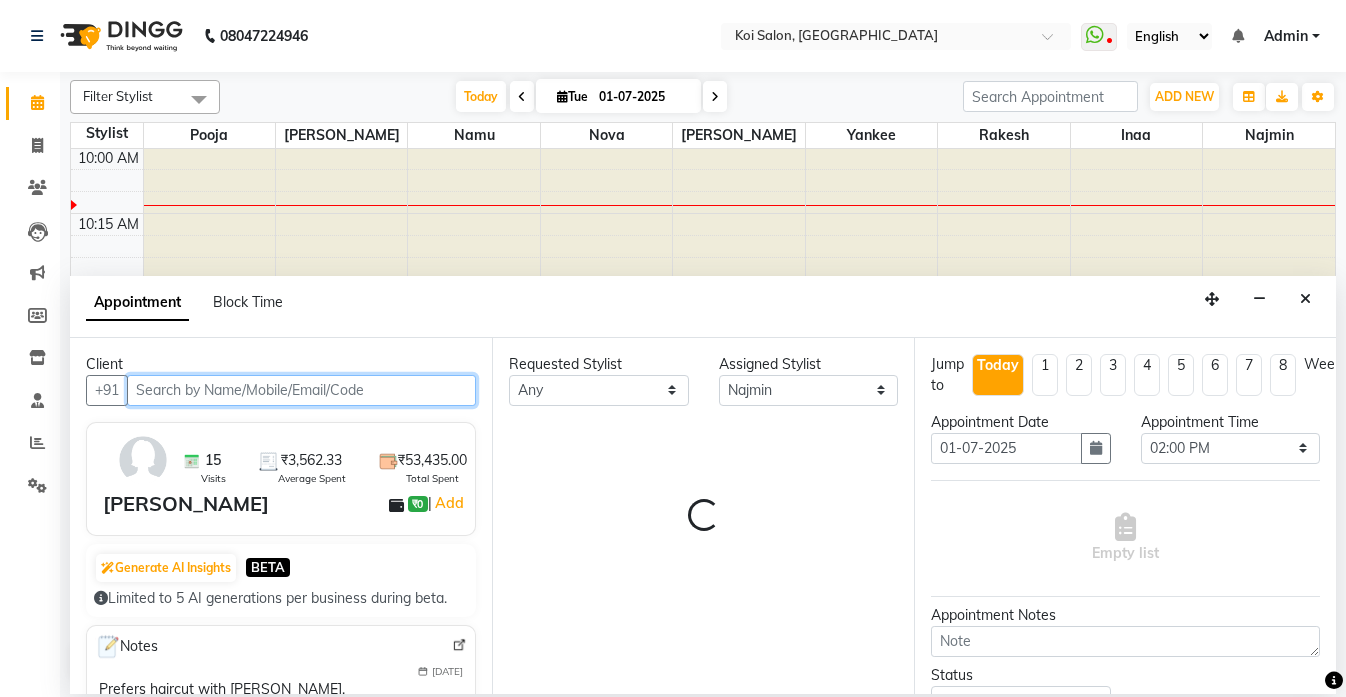 select on "1406" 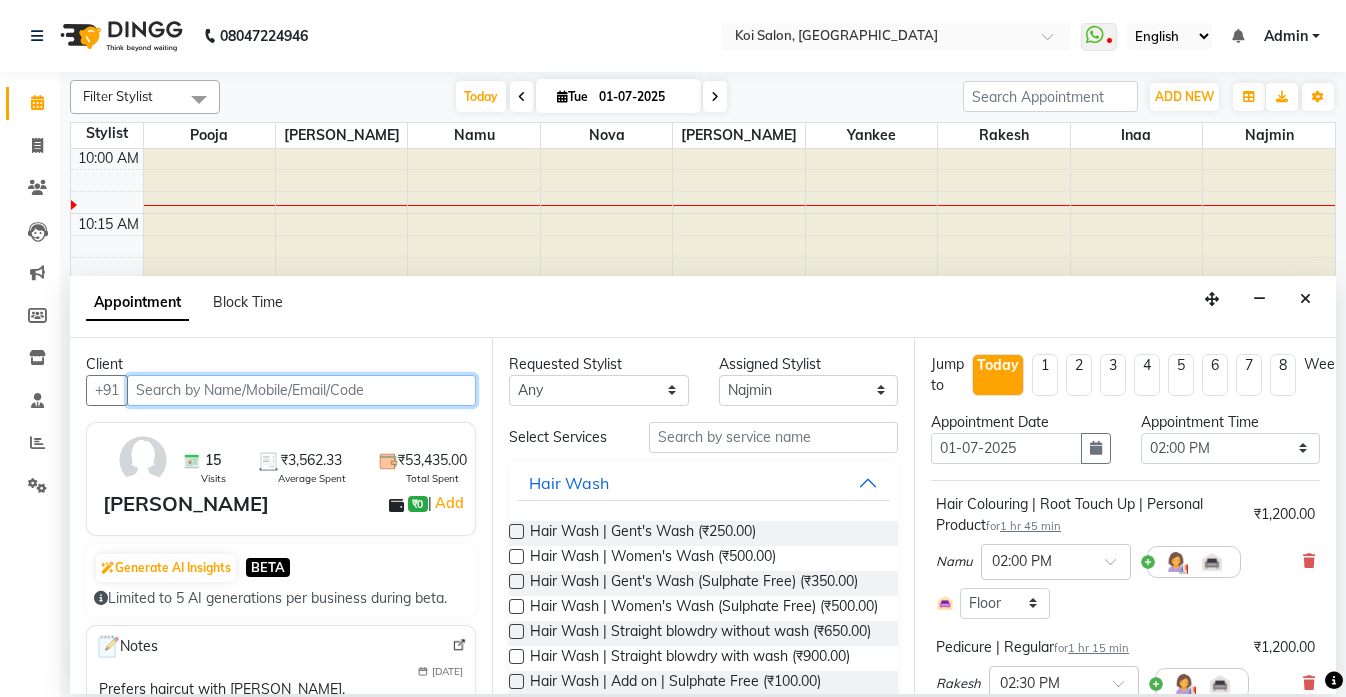 select on "1406" 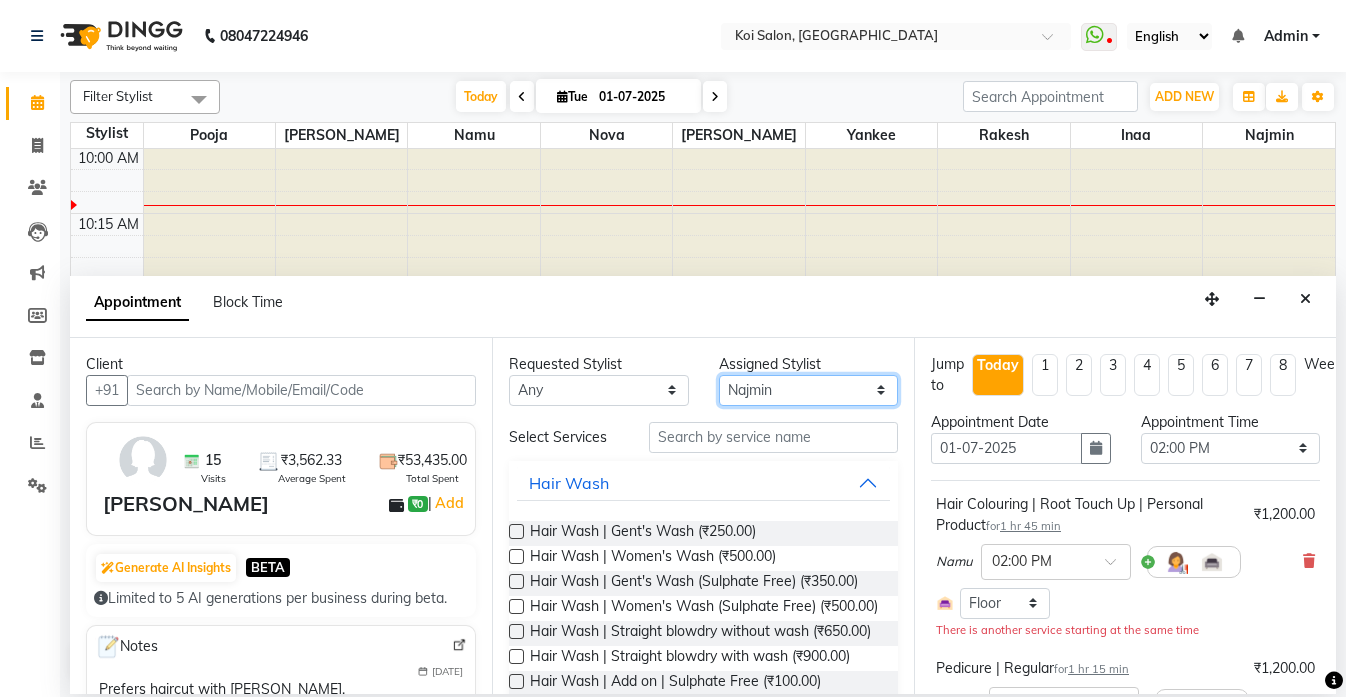 click on "Select [PERSON_NAME] Namu Nova Pooja [PERSON_NAME]" at bounding box center [809, 390] 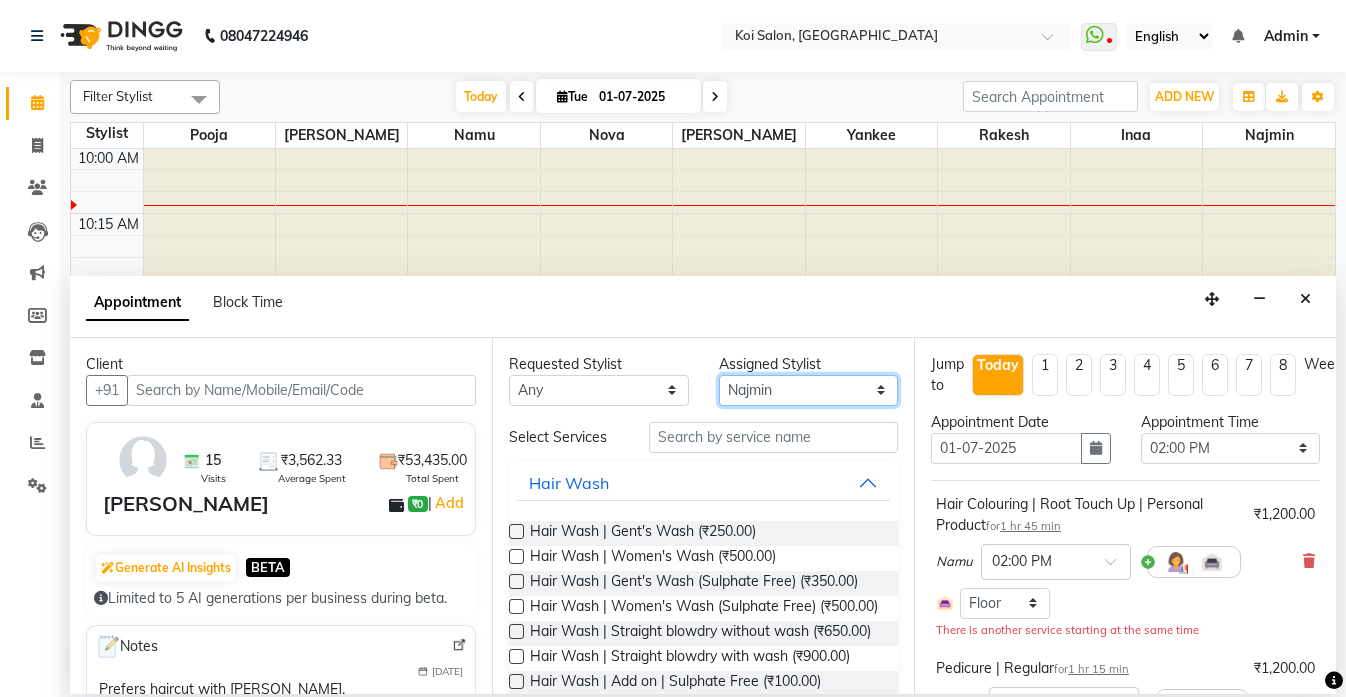 select on "16513" 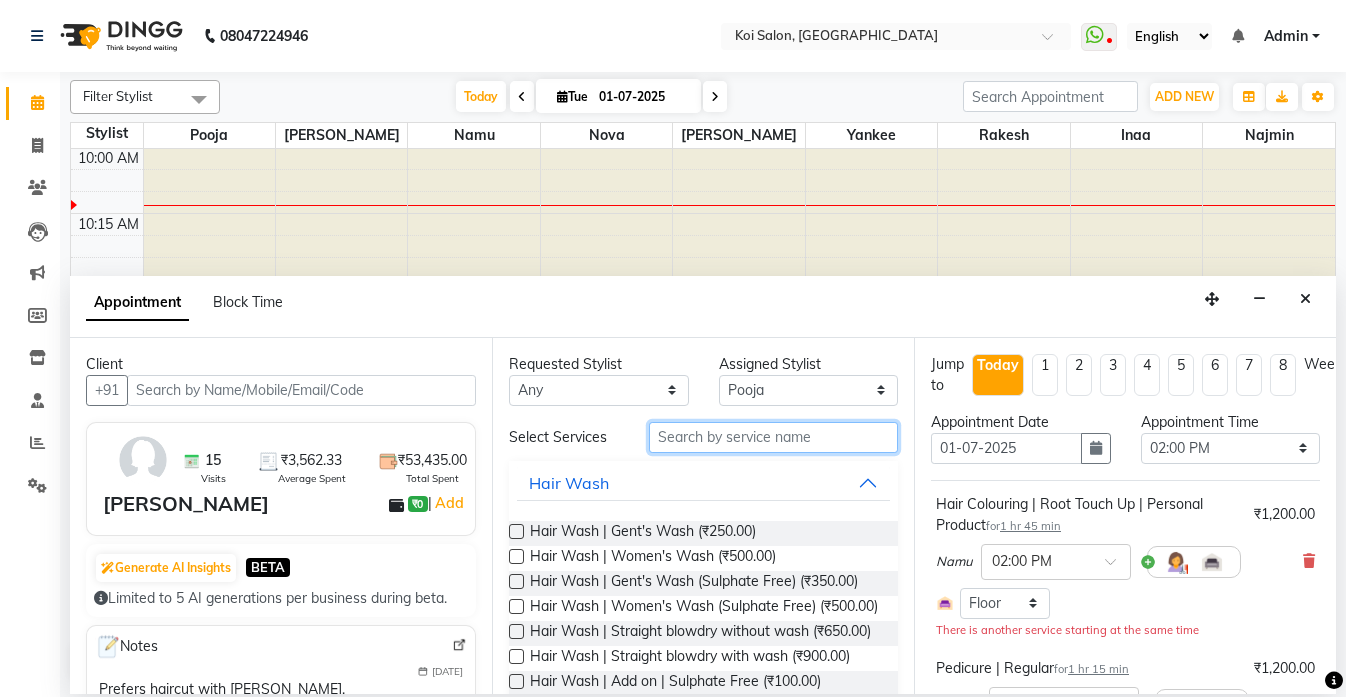click at bounding box center [773, 437] 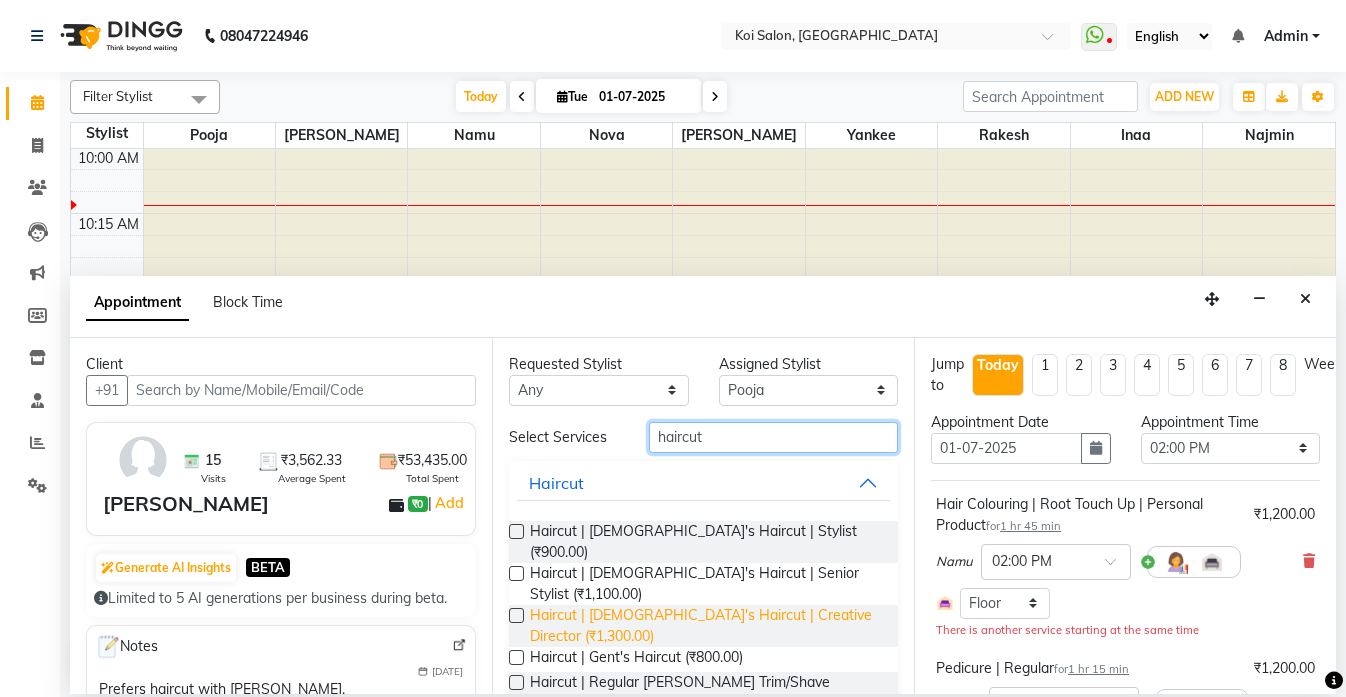 type on "haircut" 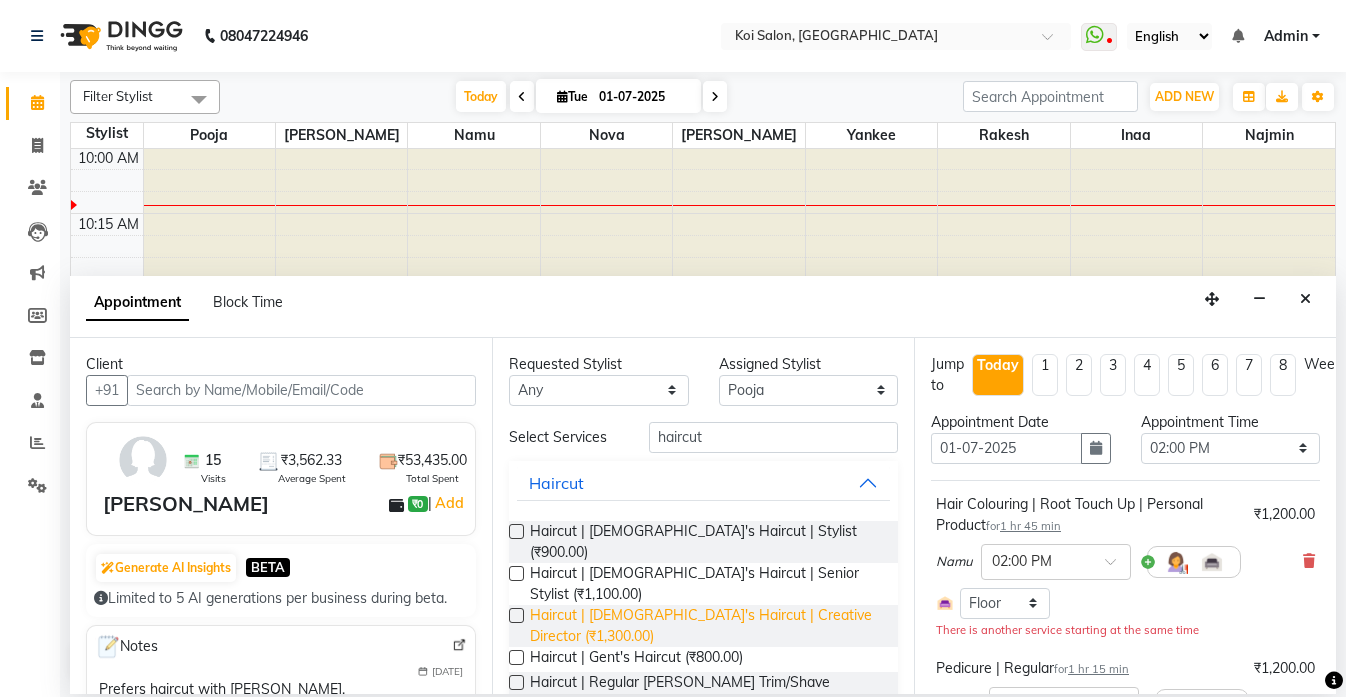 click on "Haircut | [DEMOGRAPHIC_DATA]'s Haircut | Creative Director (₹1,300.00)" at bounding box center [706, 626] 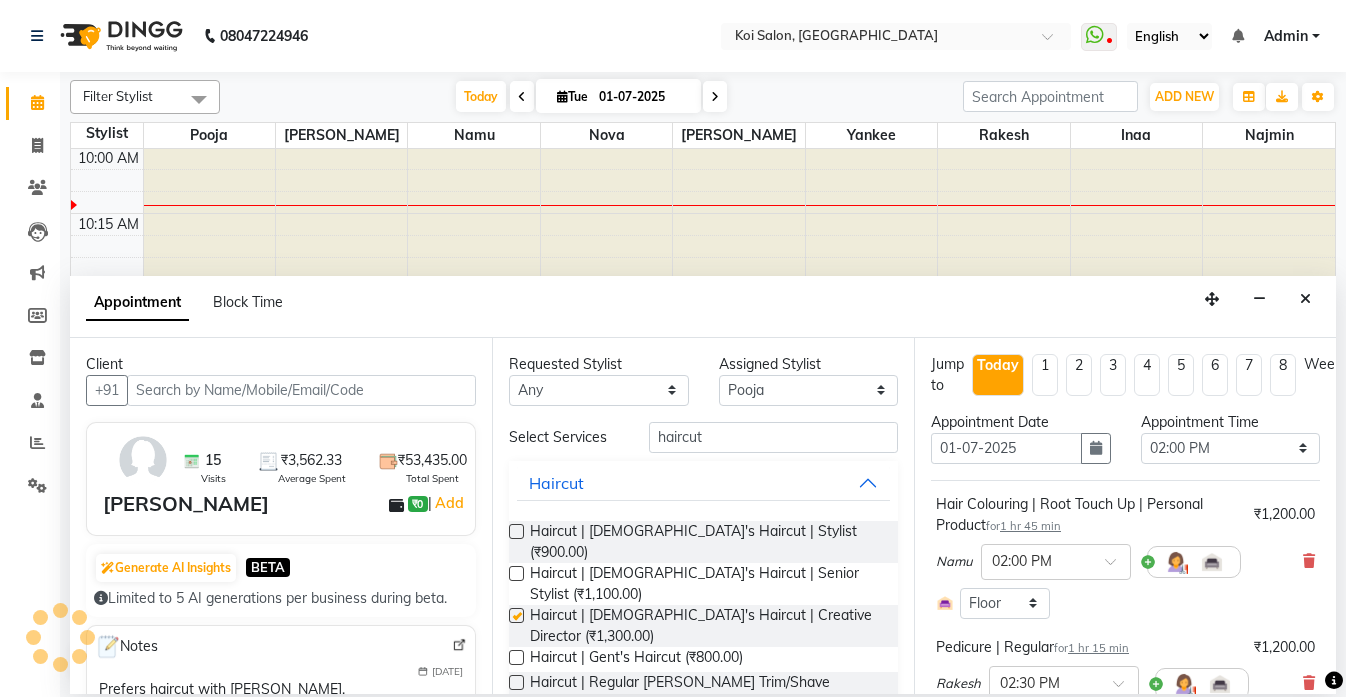 checkbox on "false" 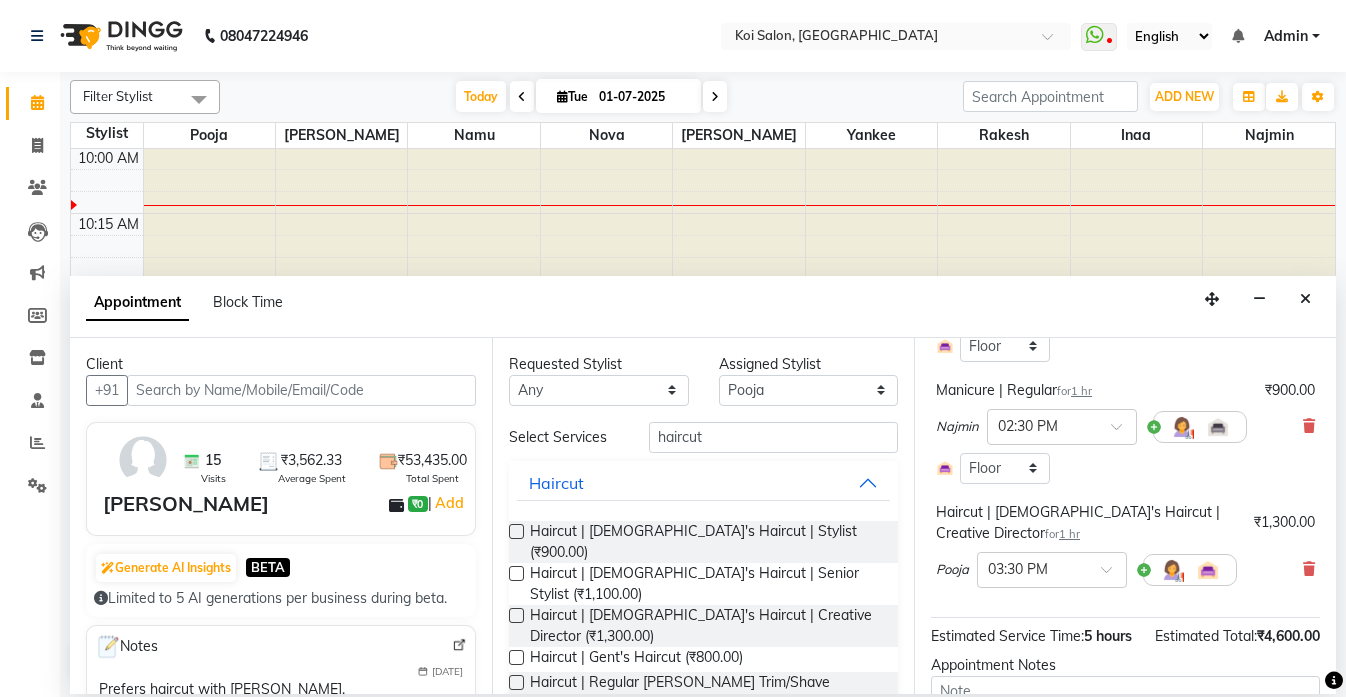 scroll, scrollTop: 520, scrollLeft: 0, axis: vertical 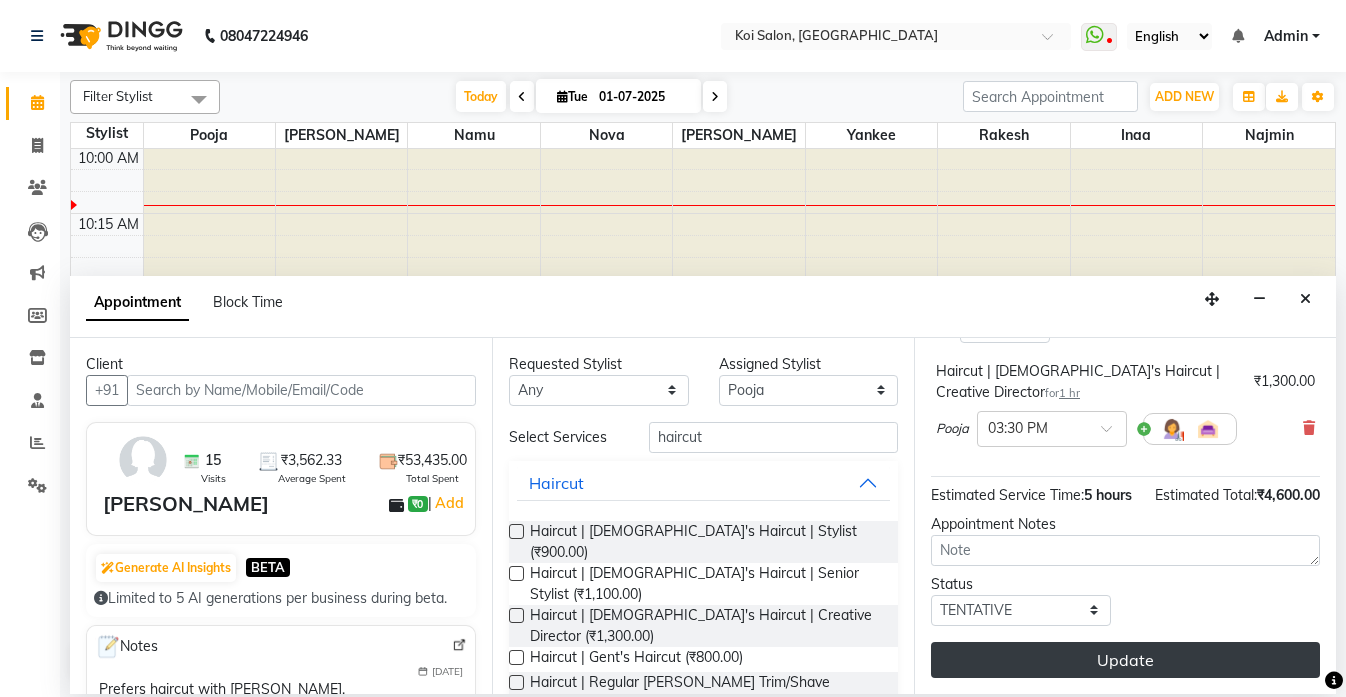 click on "Update" at bounding box center [1125, 660] 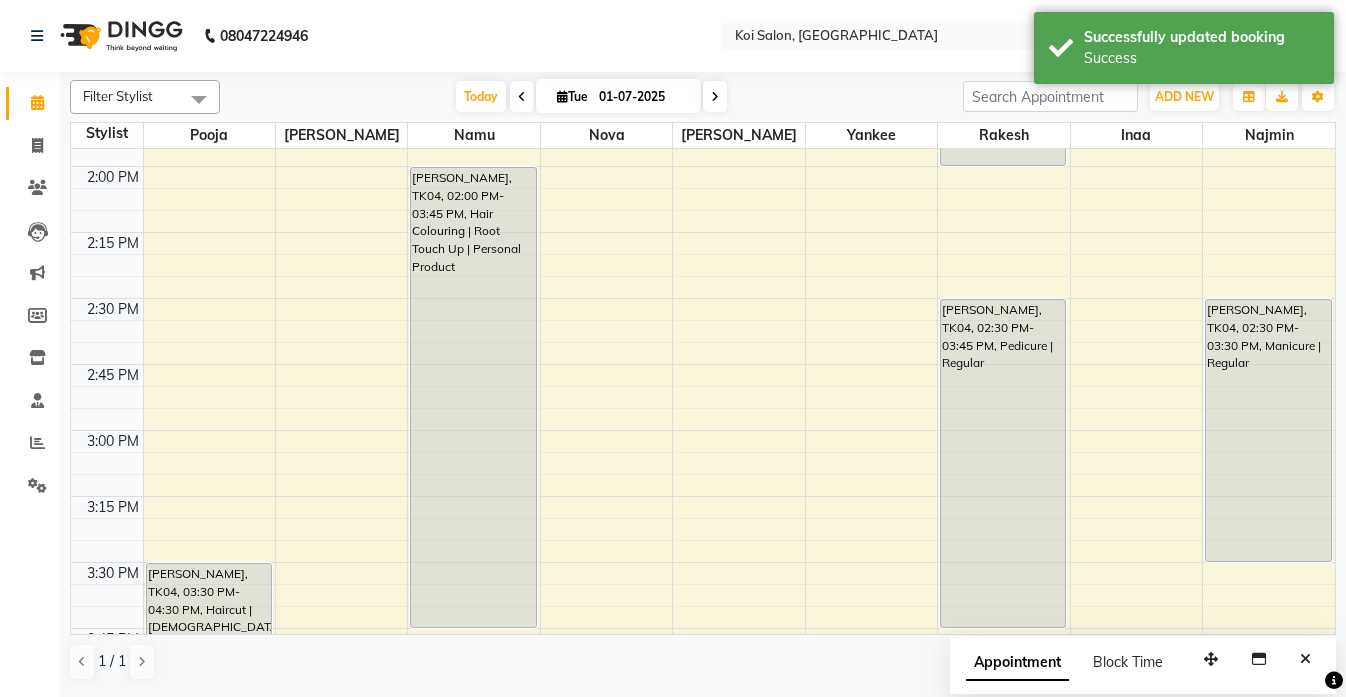 scroll, scrollTop: 1284, scrollLeft: 0, axis: vertical 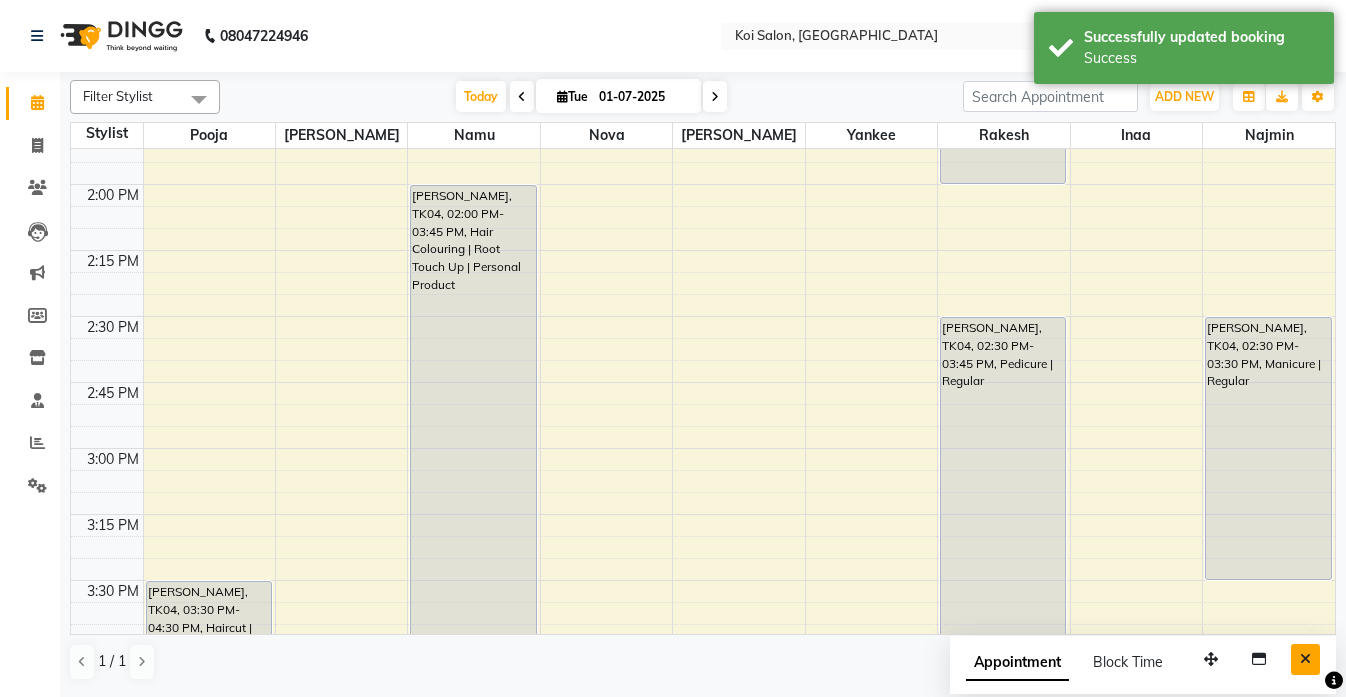 click at bounding box center (1305, 659) 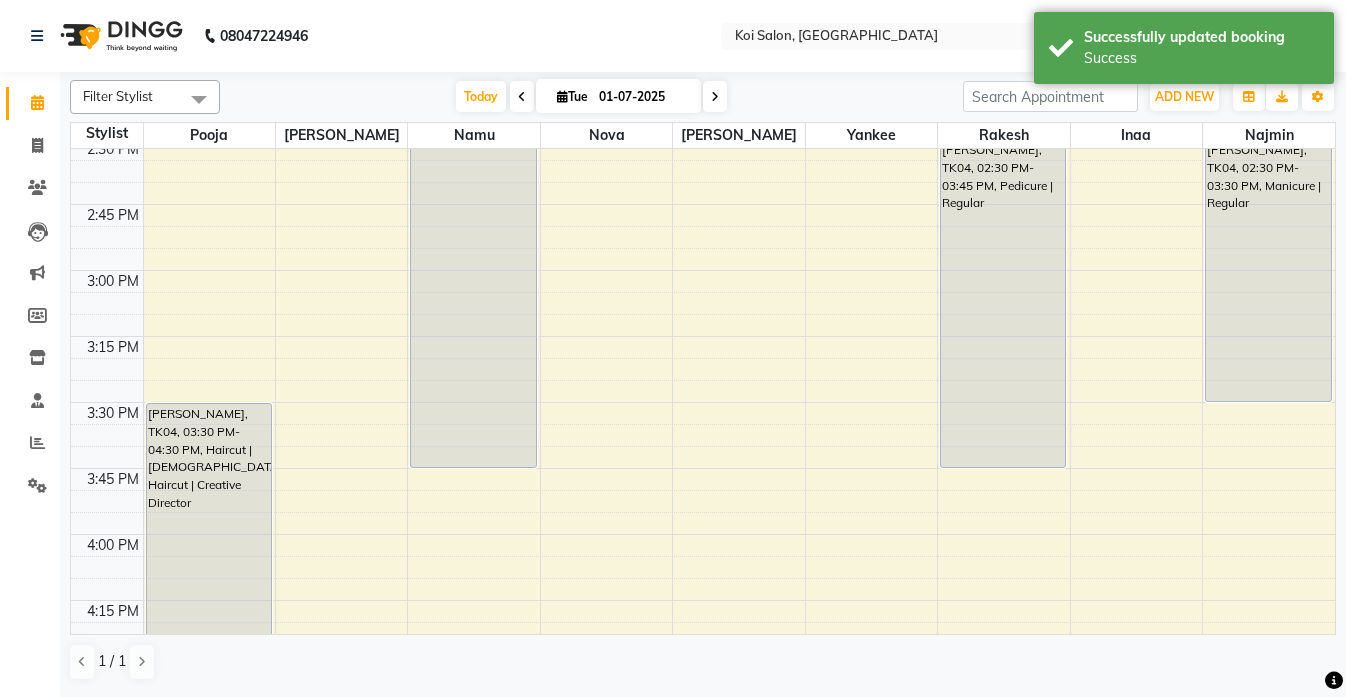 scroll, scrollTop: 1539, scrollLeft: 0, axis: vertical 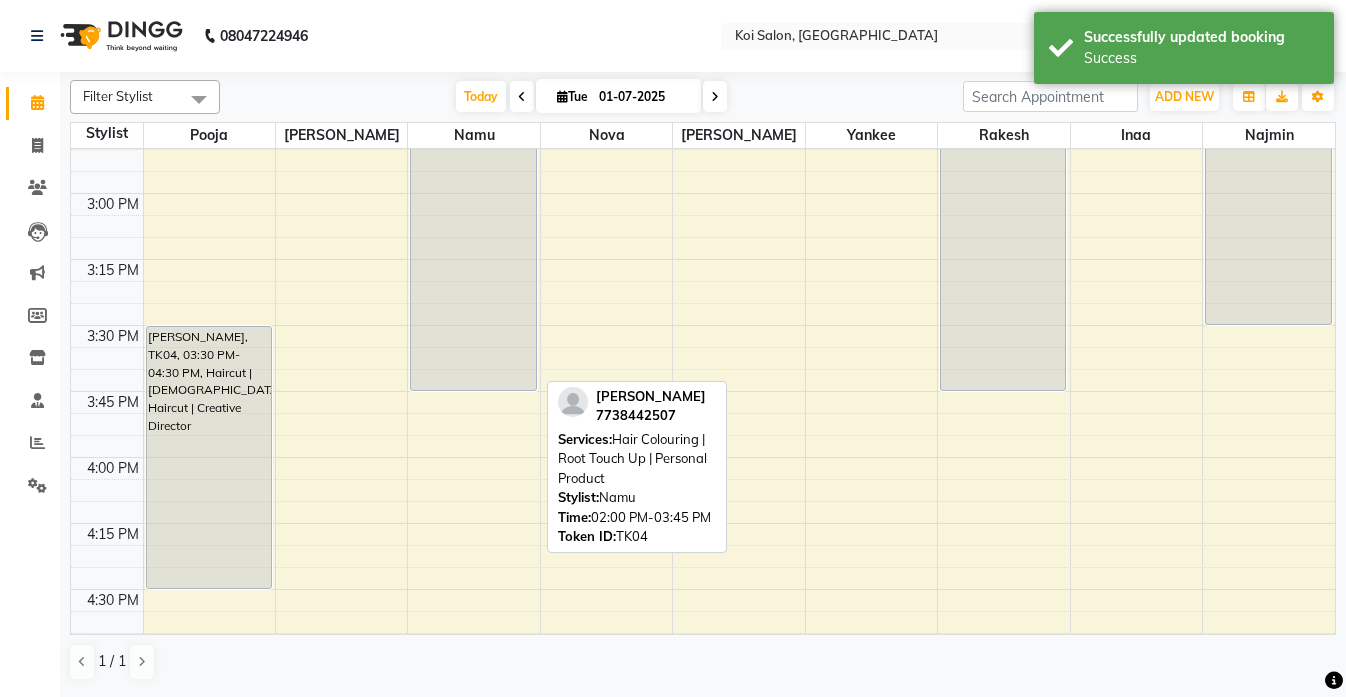 click on "[PERSON_NAME], TK04, 02:00 PM-03:45 PM, Hair Colouring | Root Touch Up | Personal Product    [PERSON_NAME], TK04, 02:00 PM-03:45 PM, Hair Colouring | Root Touch Up | Personal Product" at bounding box center (473, 193) 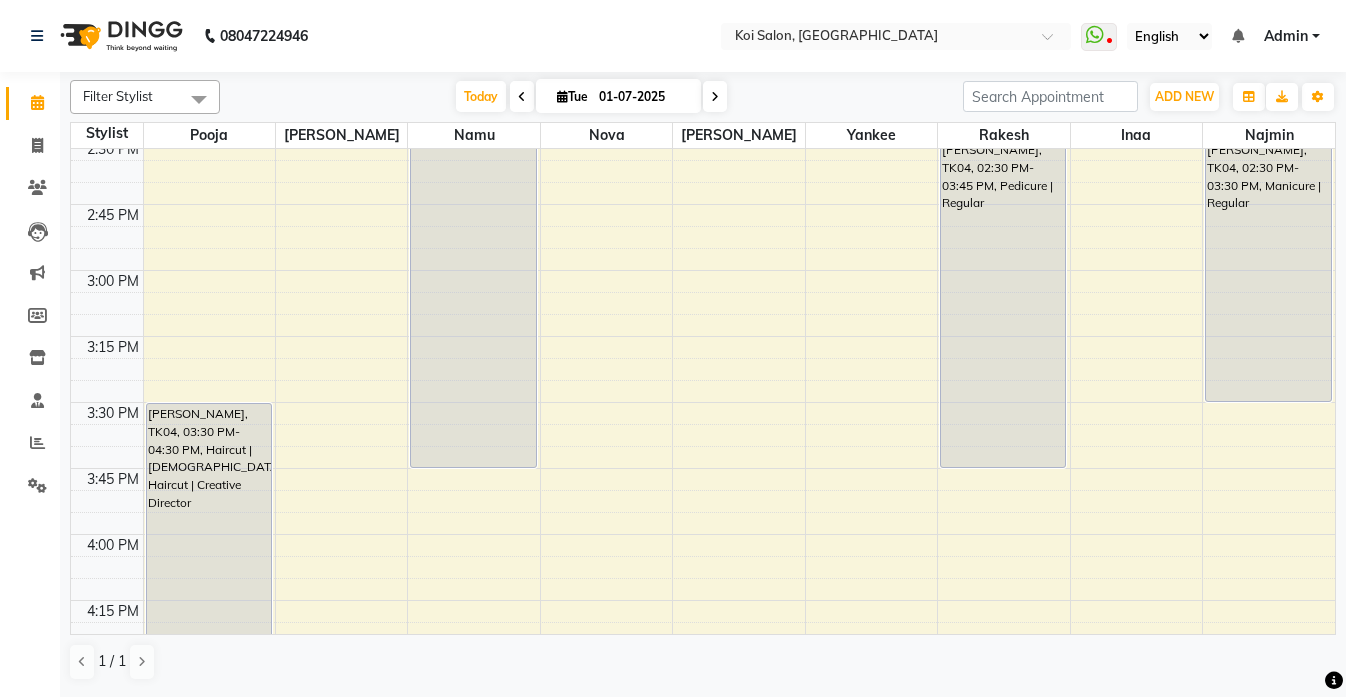 scroll, scrollTop: 1439, scrollLeft: 0, axis: vertical 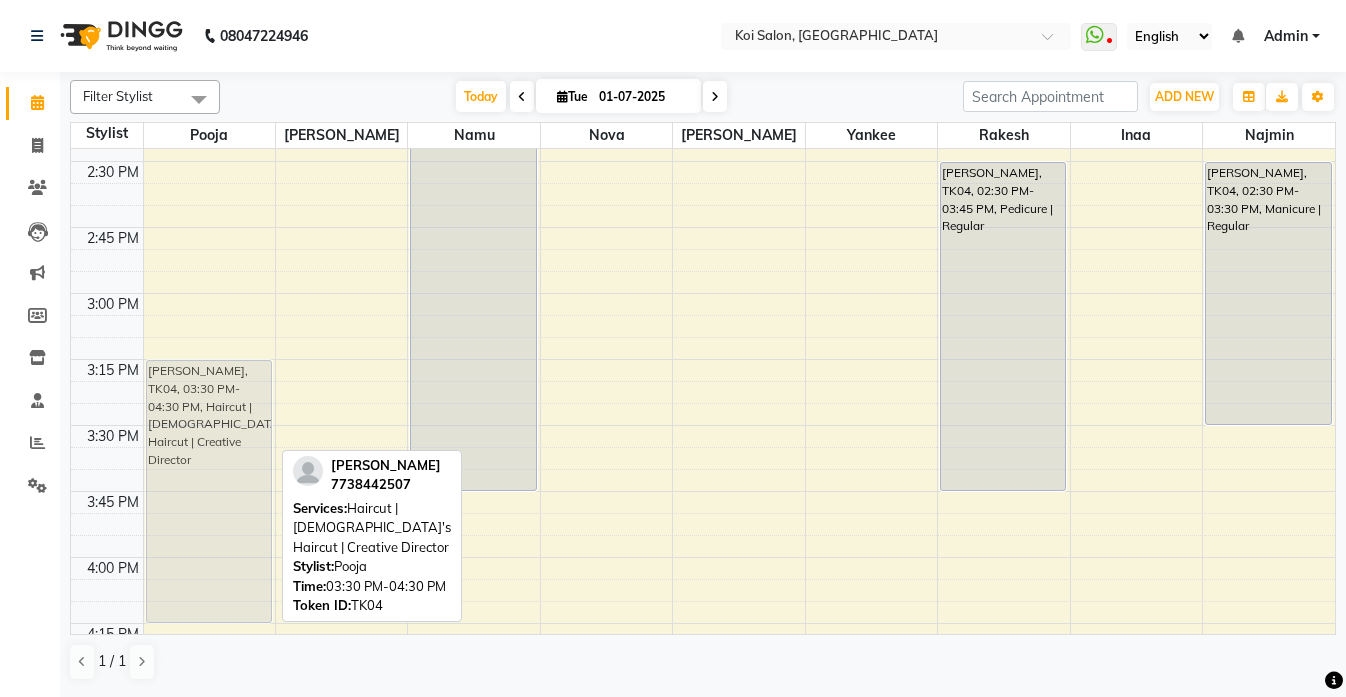 drag, startPoint x: 239, startPoint y: 465, endPoint x: 252, endPoint y: 402, distance: 64.327286 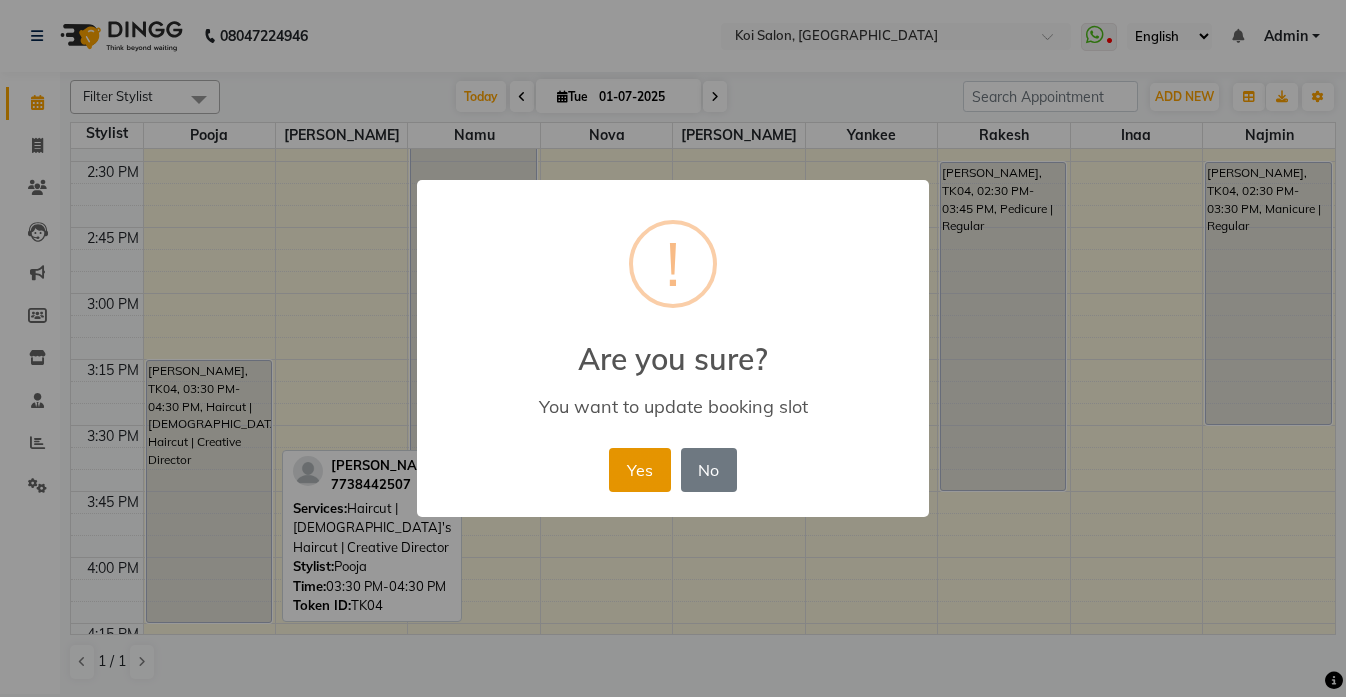 click on "Yes" at bounding box center (639, 470) 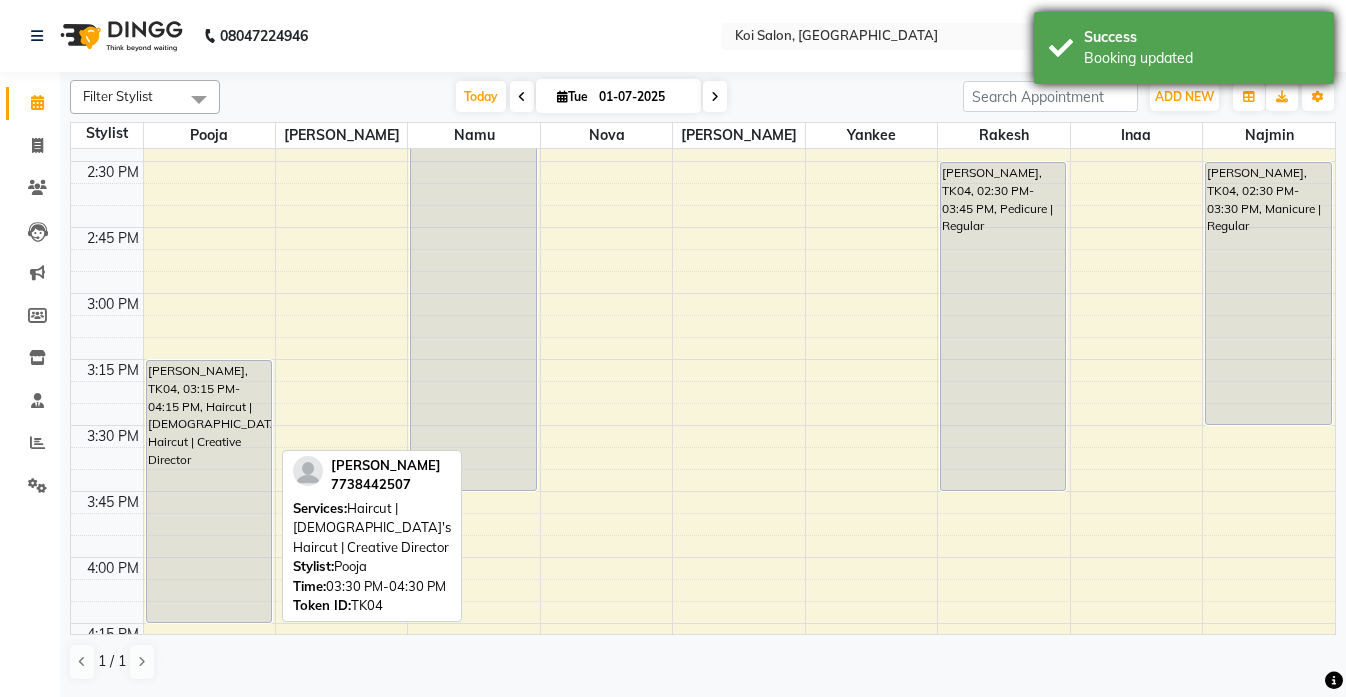 click on "Booking updated" at bounding box center (1201, 58) 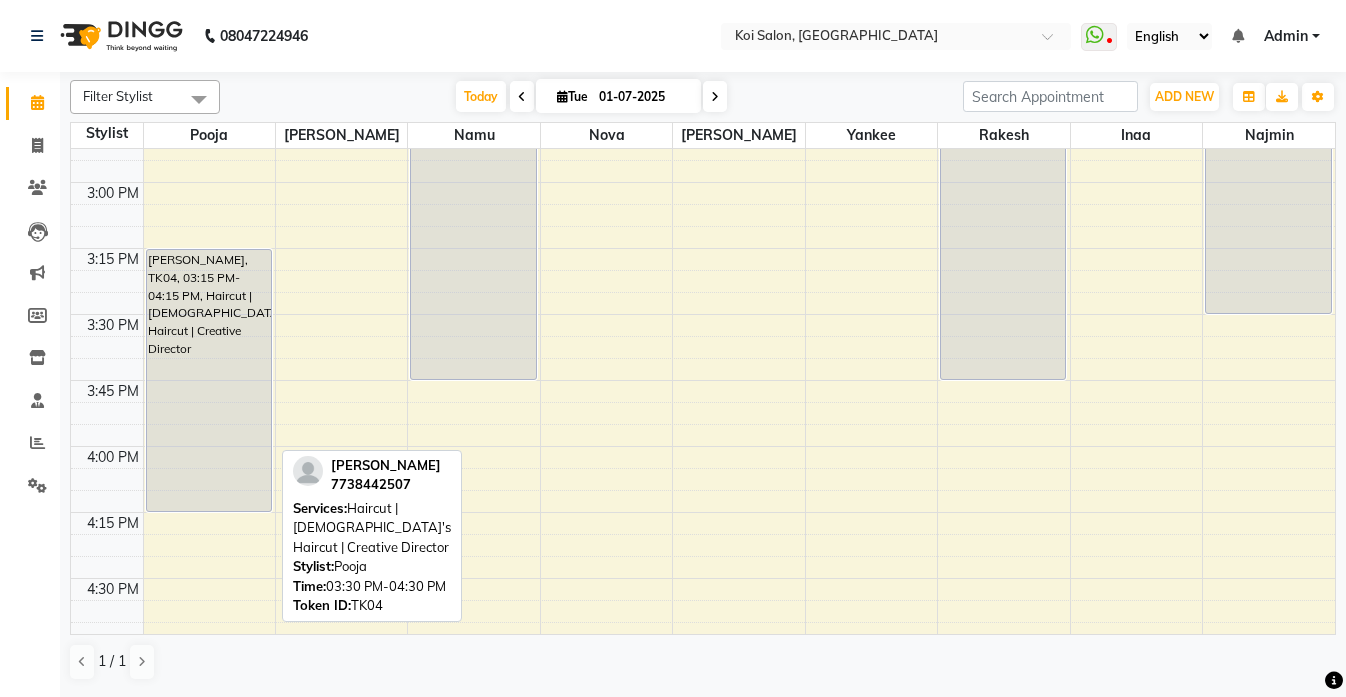 scroll, scrollTop: 1552, scrollLeft: 0, axis: vertical 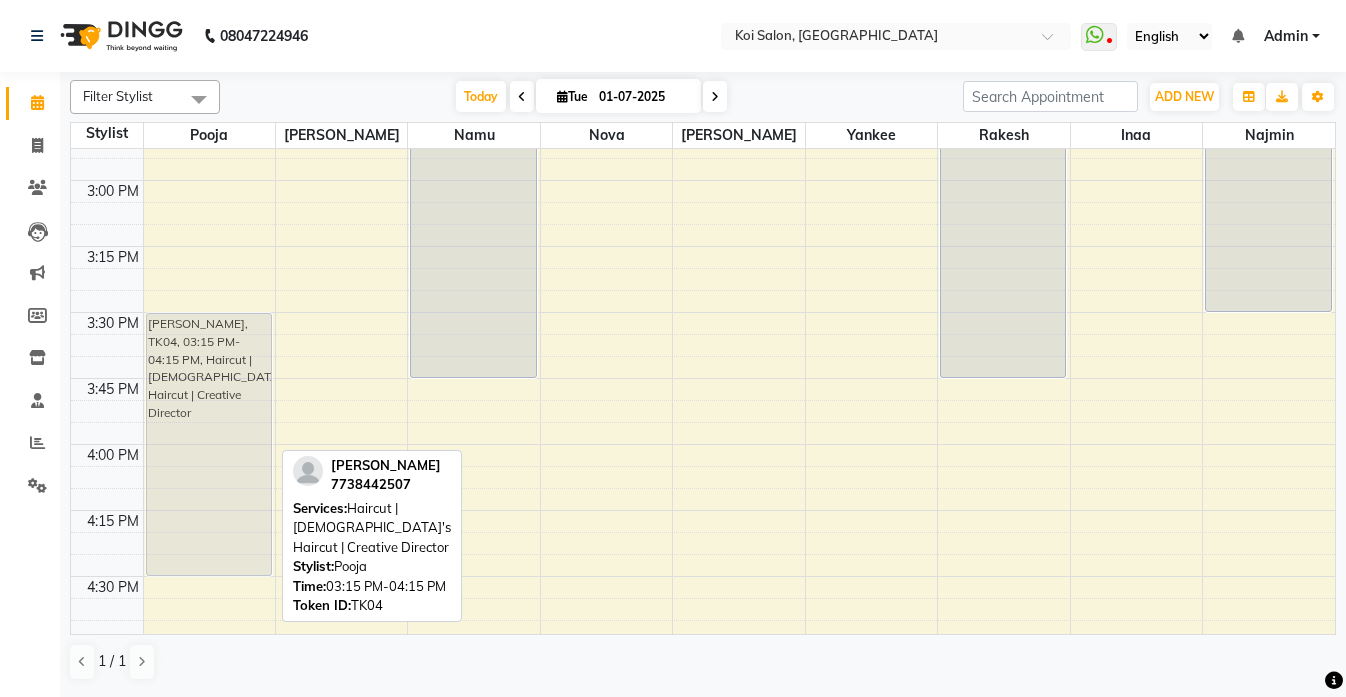 drag, startPoint x: 246, startPoint y: 346, endPoint x: 234, endPoint y: 412, distance: 67.08204 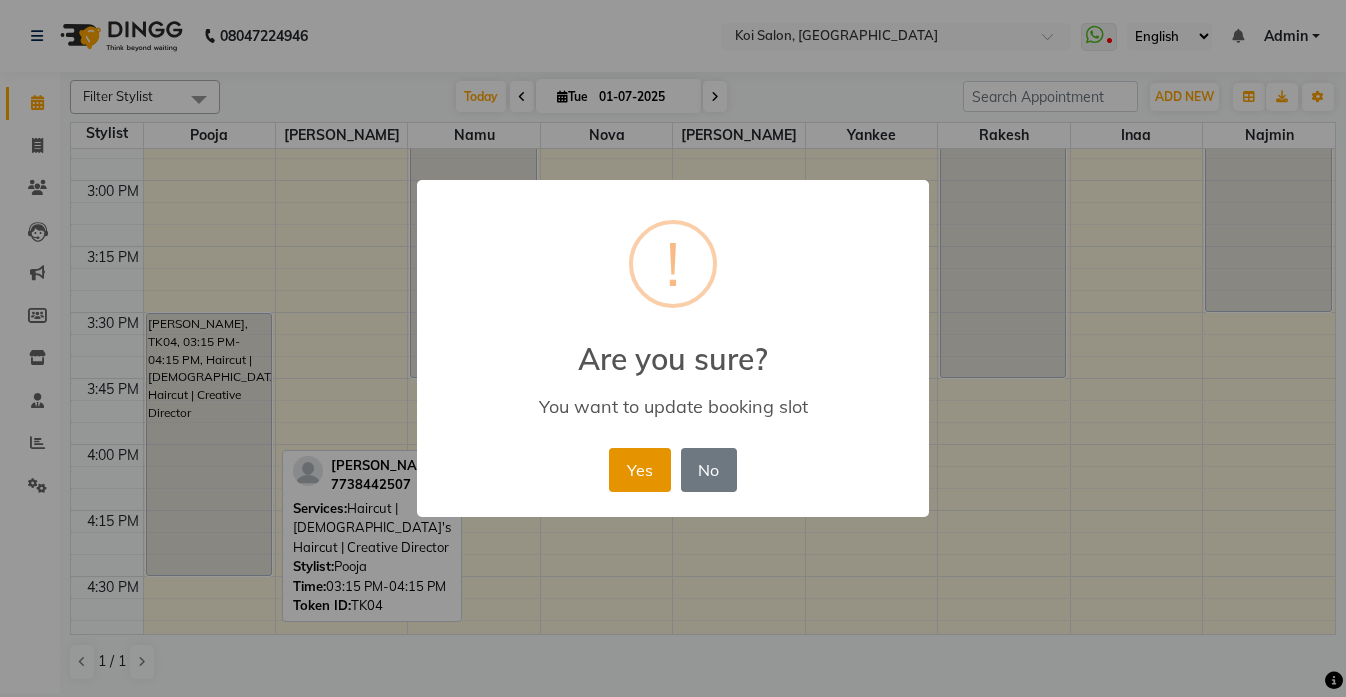click on "Yes" at bounding box center [639, 470] 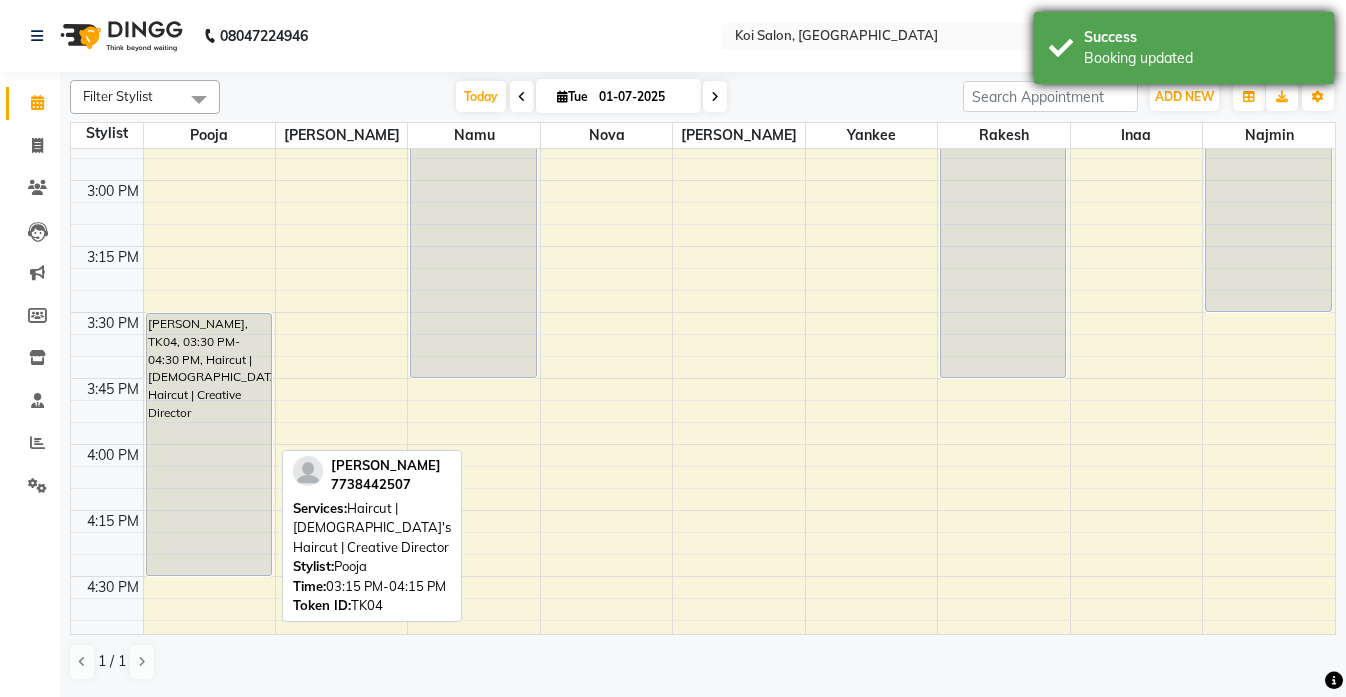 click on "Booking updated" at bounding box center [1201, 58] 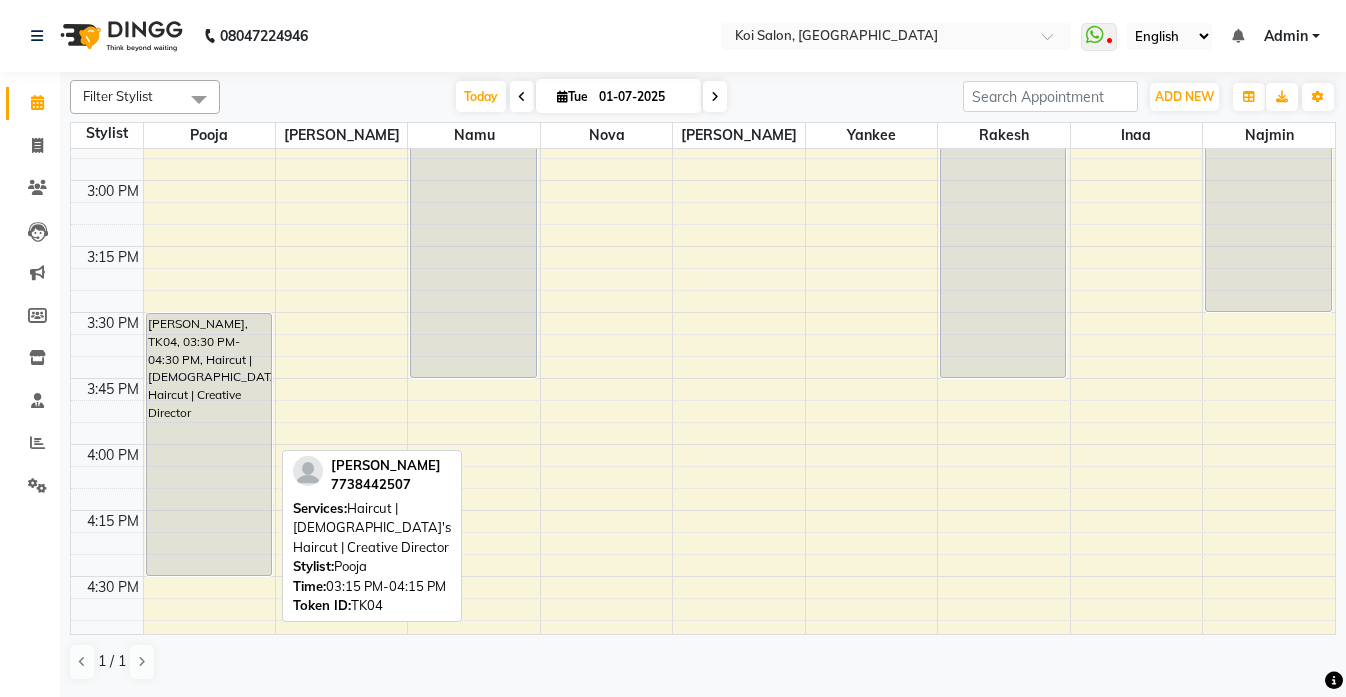 click at bounding box center [715, 97] 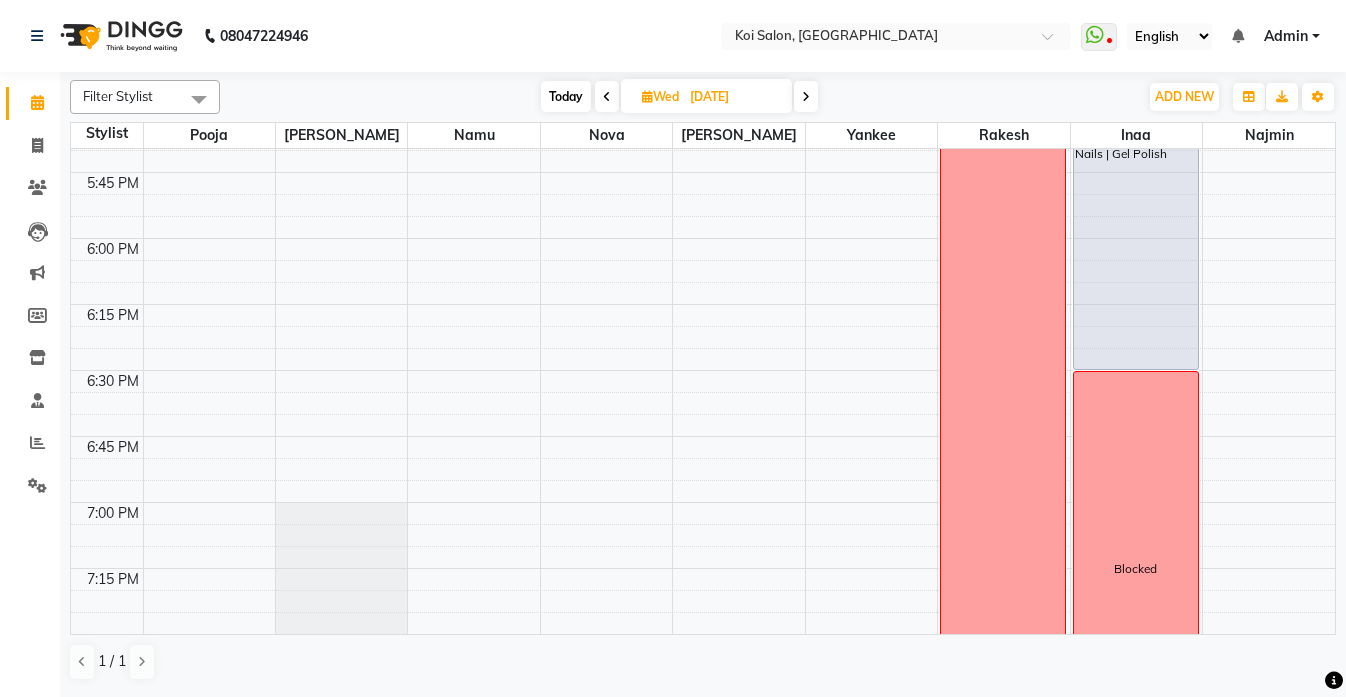 scroll, scrollTop: 2283, scrollLeft: 0, axis: vertical 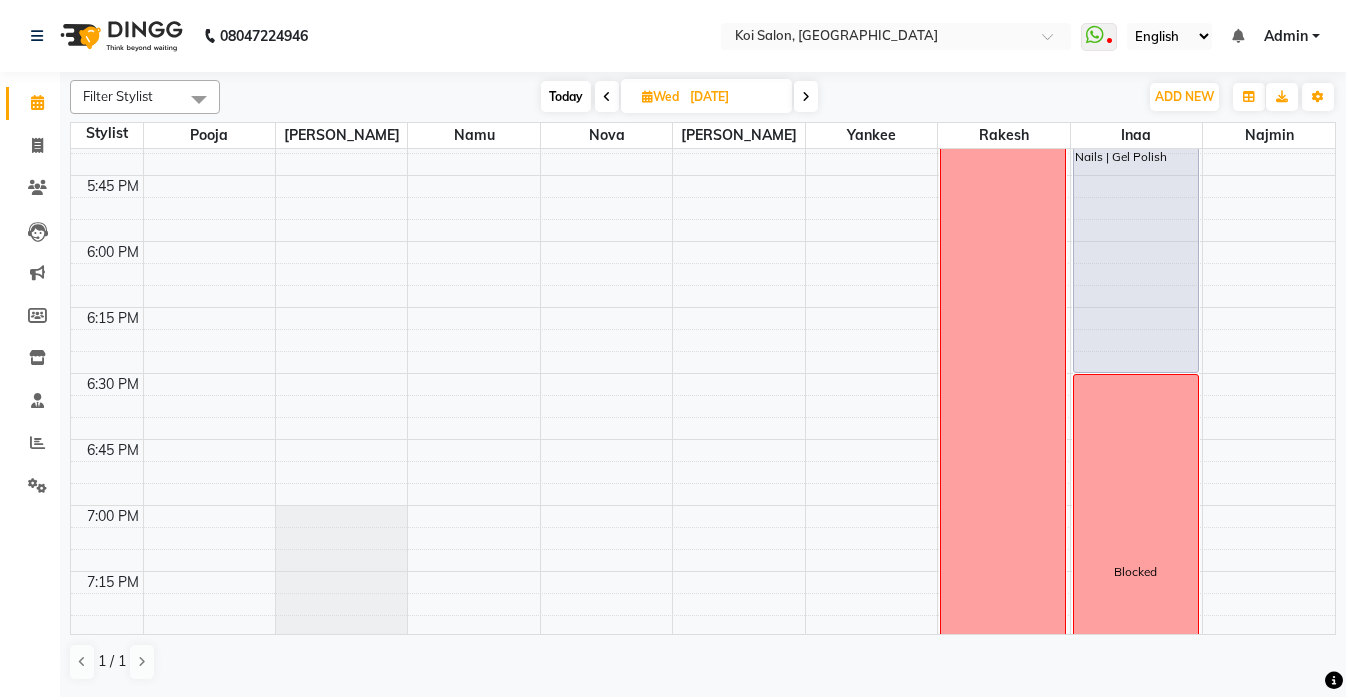 click on "Today" at bounding box center [566, 96] 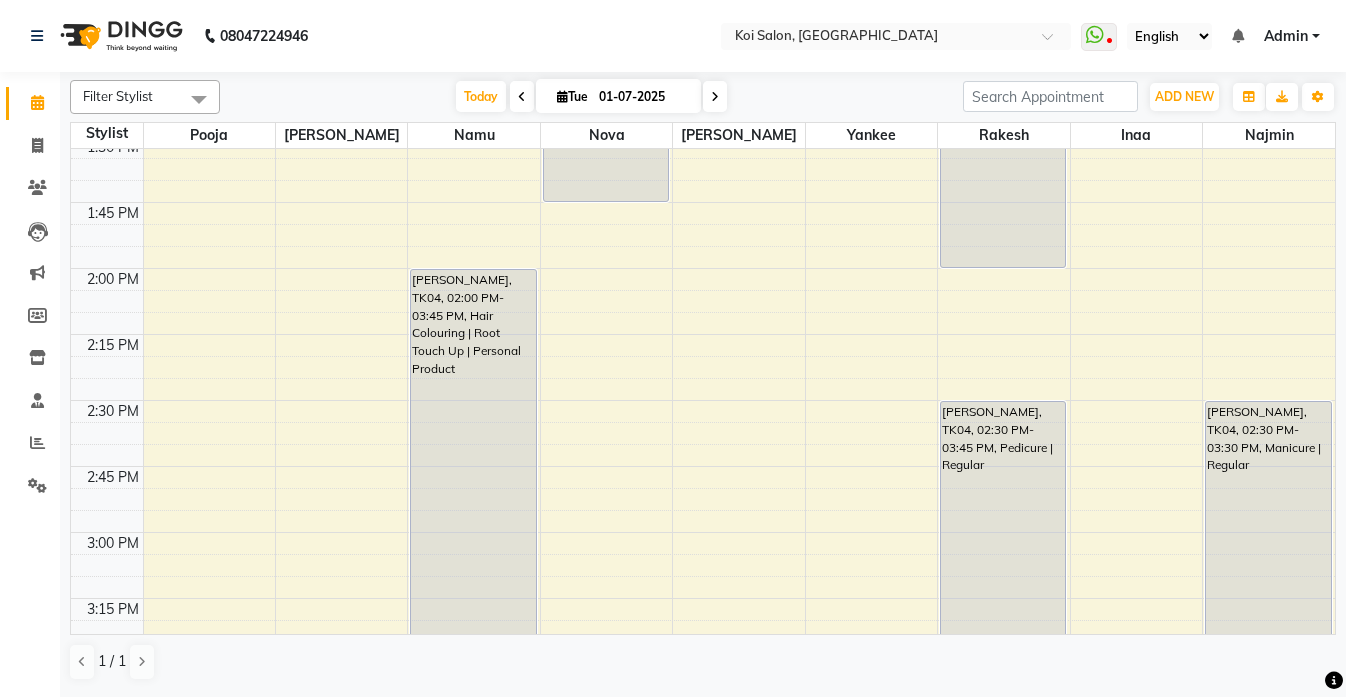 scroll, scrollTop: 1080, scrollLeft: 0, axis: vertical 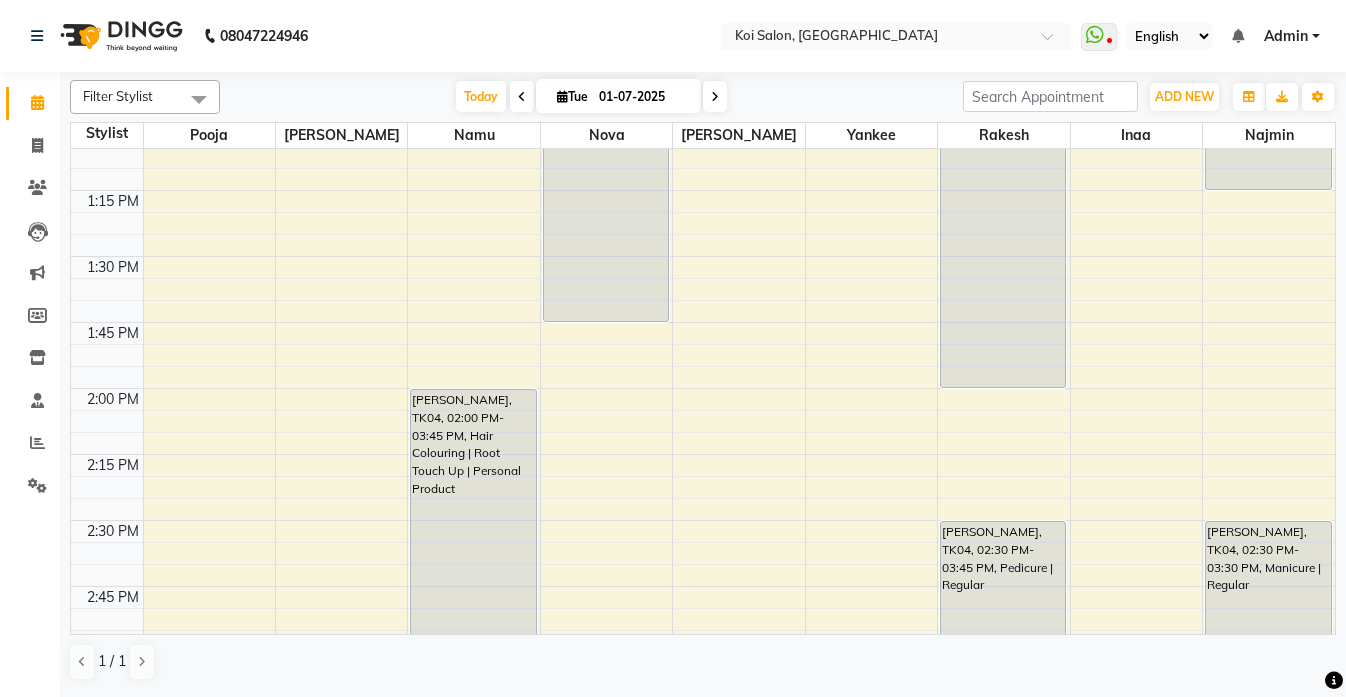 click on "01-07-2025" at bounding box center [643, 97] 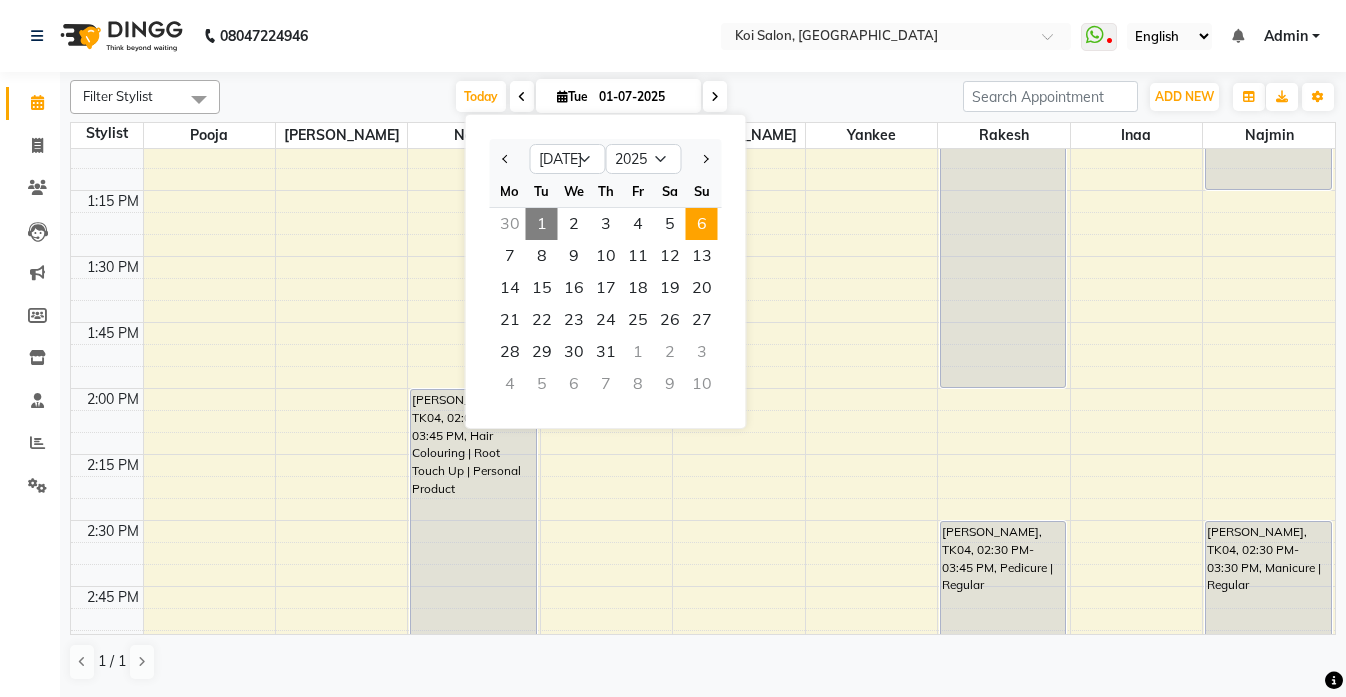 click on "6" at bounding box center [702, 224] 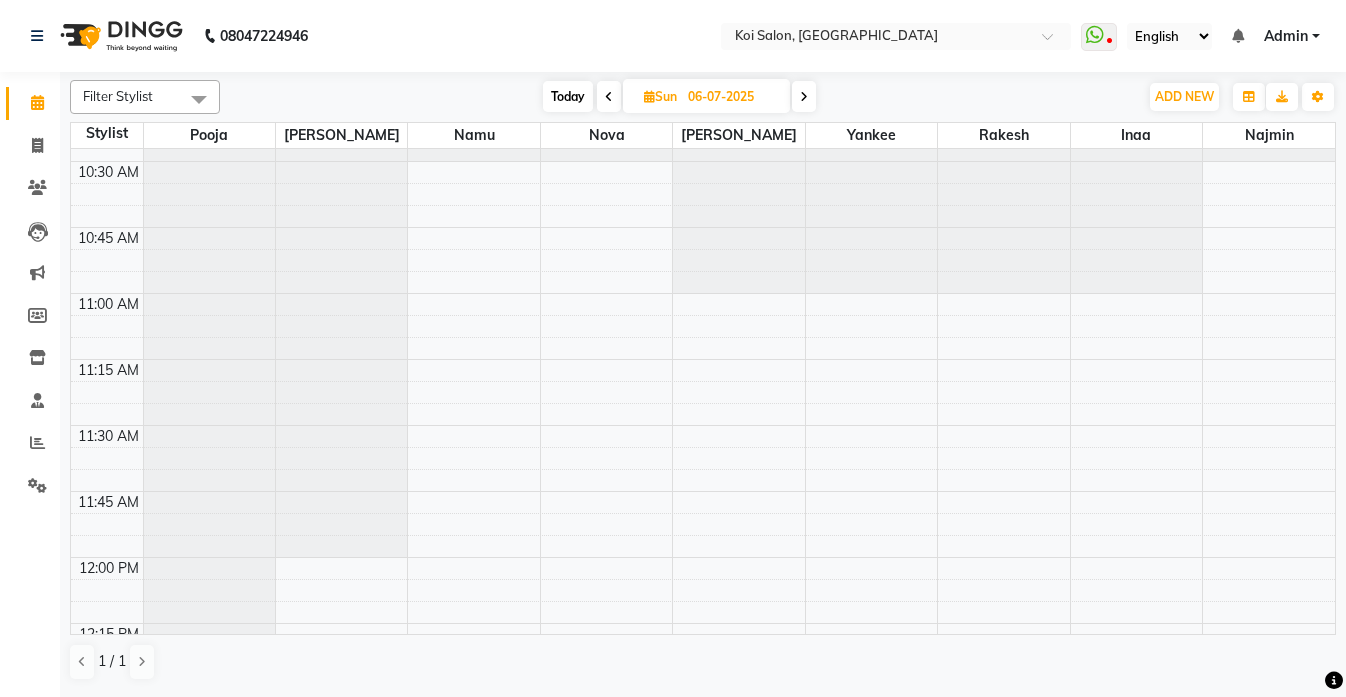 click on "Today" at bounding box center [568, 96] 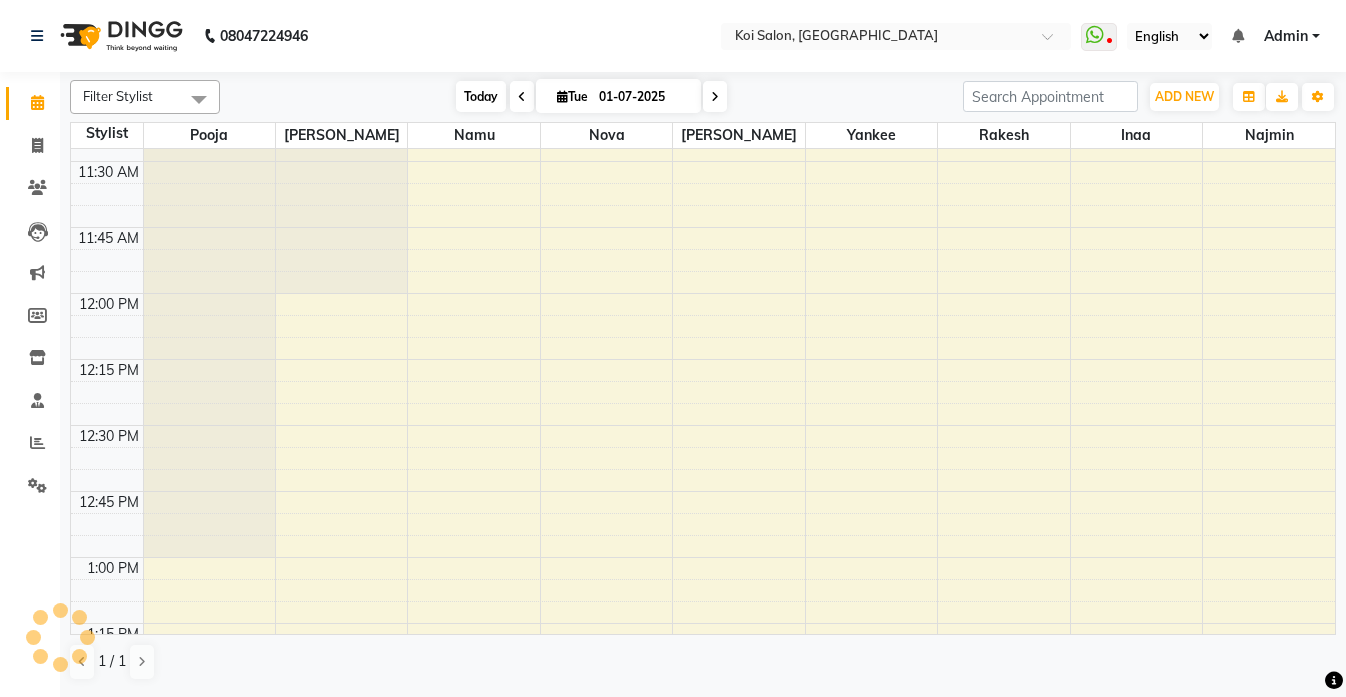 scroll, scrollTop: 265, scrollLeft: 0, axis: vertical 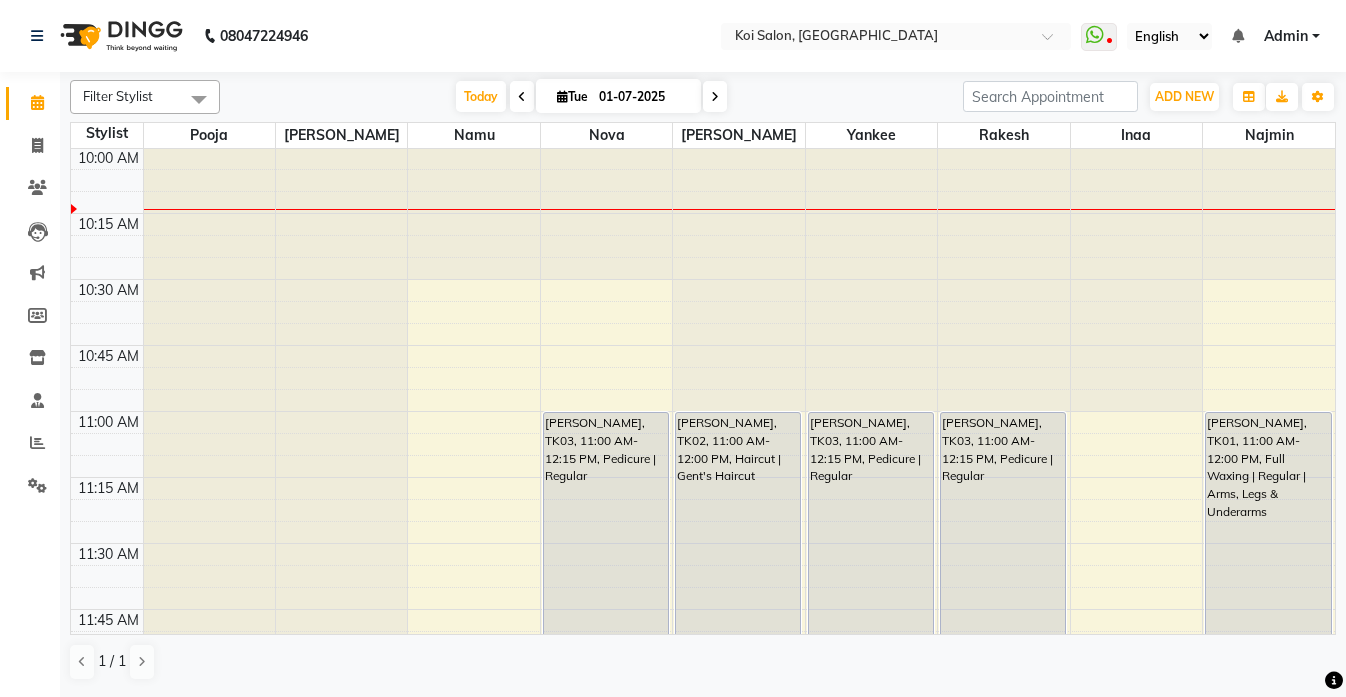 click on "01-07-2025" at bounding box center (643, 97) 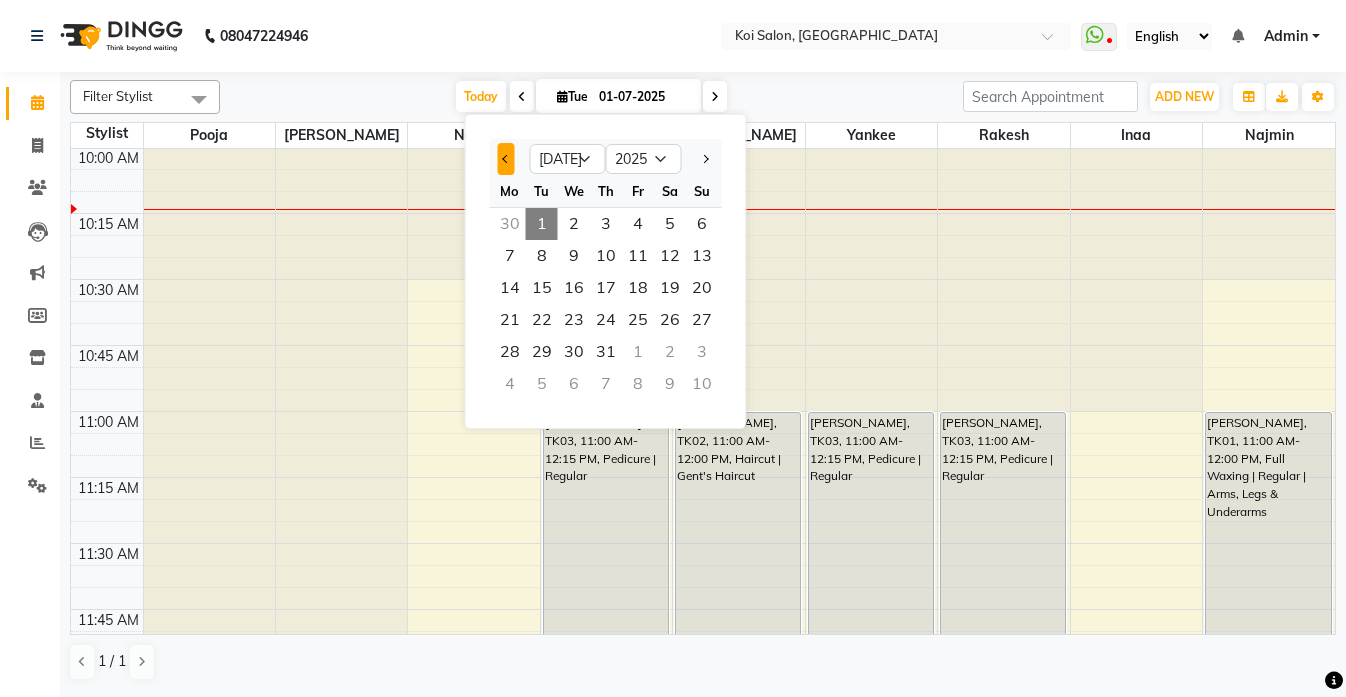 click at bounding box center [506, 159] 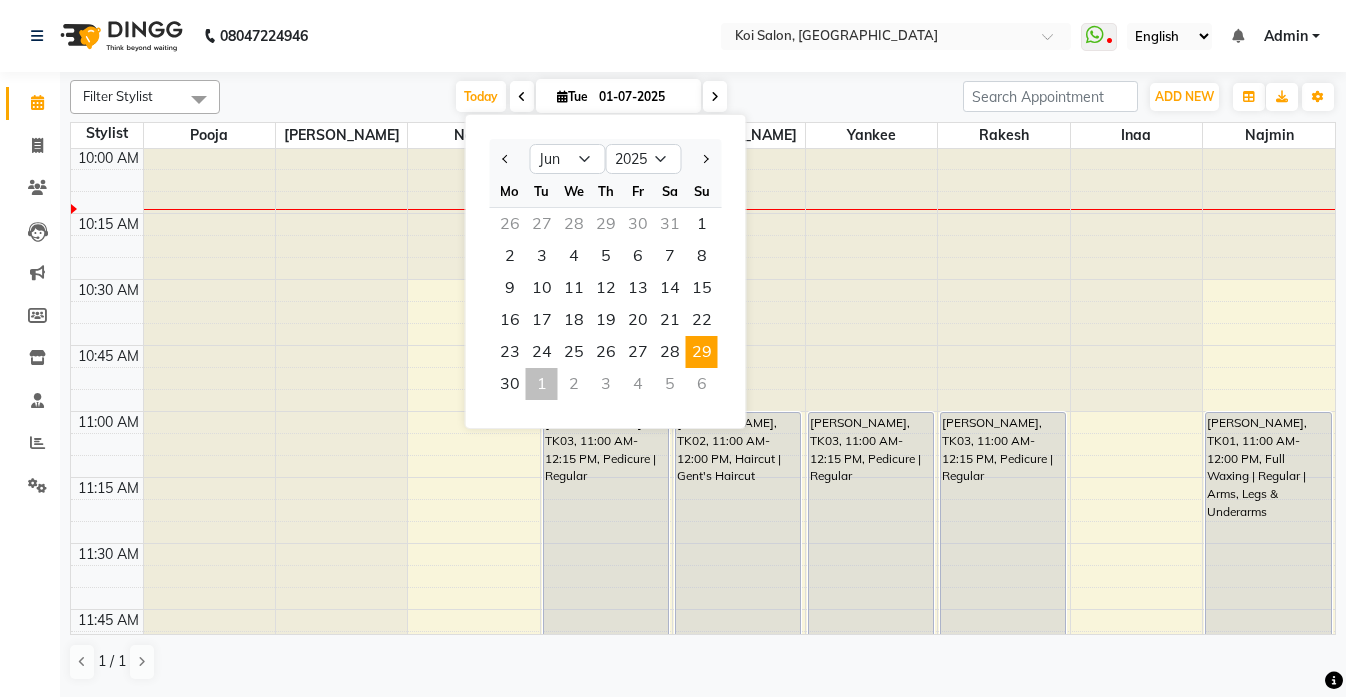 click on "29" at bounding box center (702, 352) 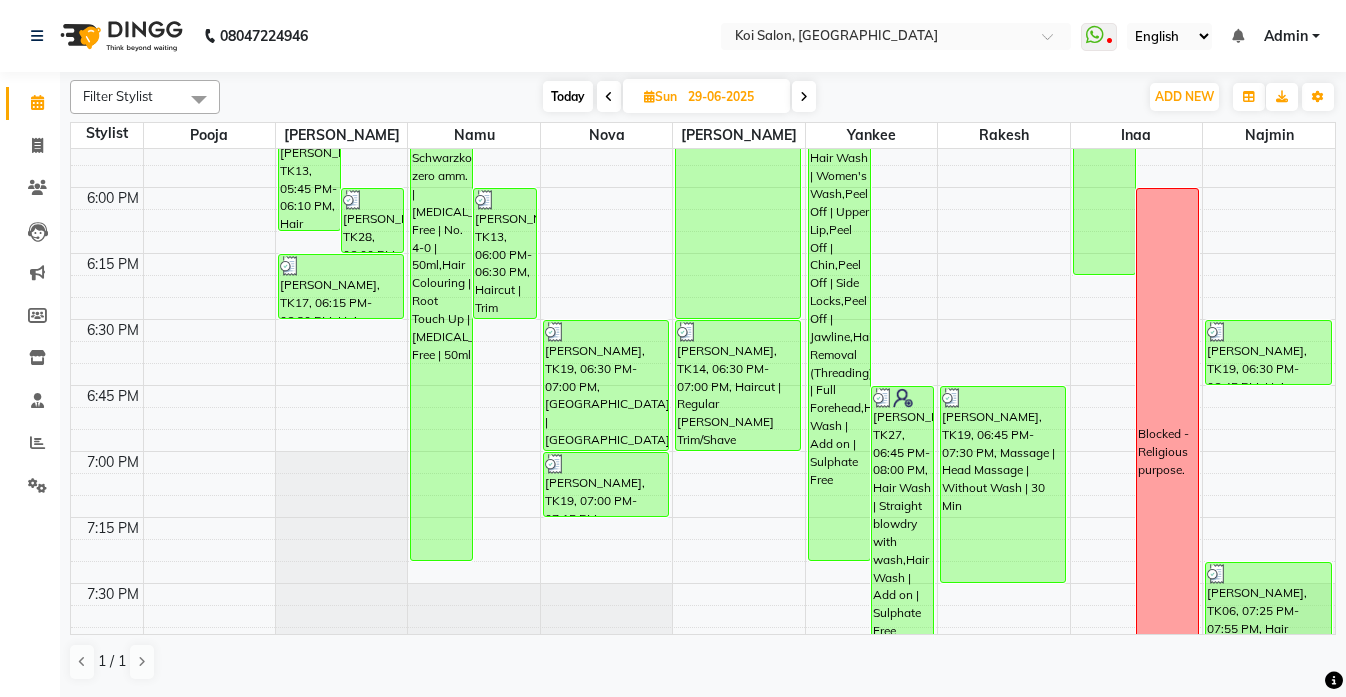scroll, scrollTop: 2528, scrollLeft: 0, axis: vertical 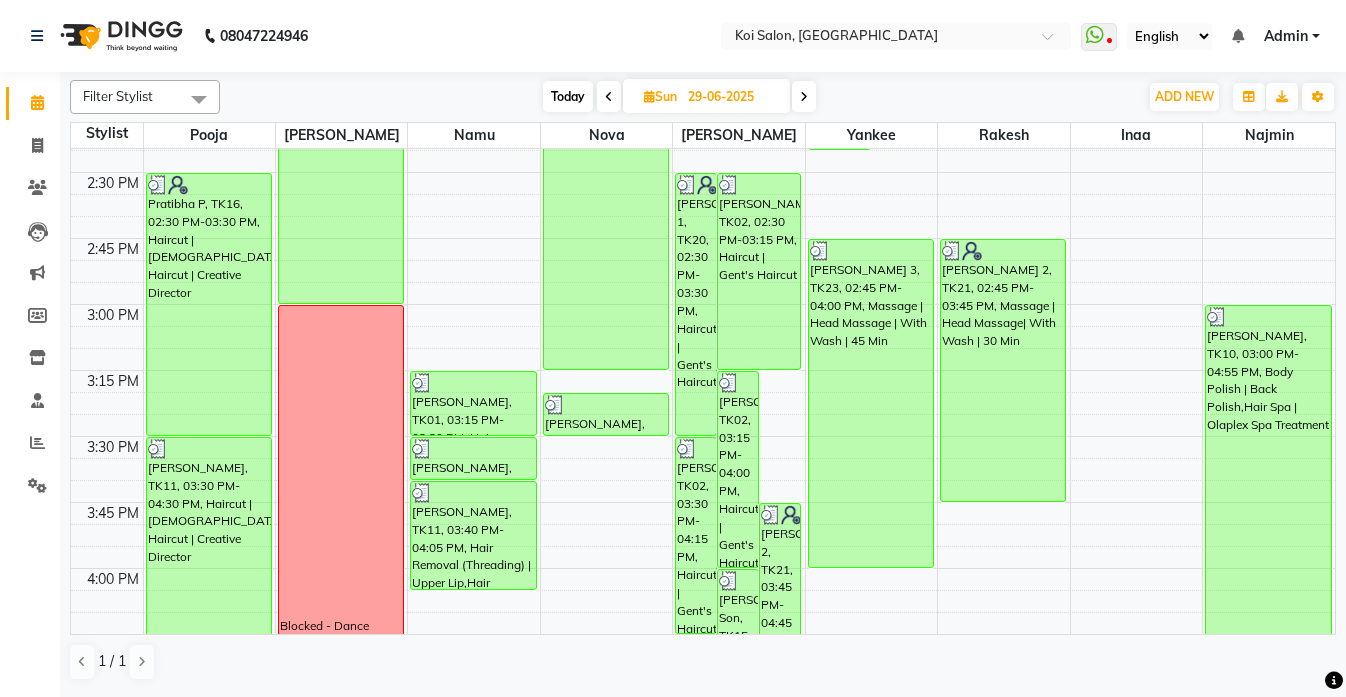 click on "Today" at bounding box center [568, 96] 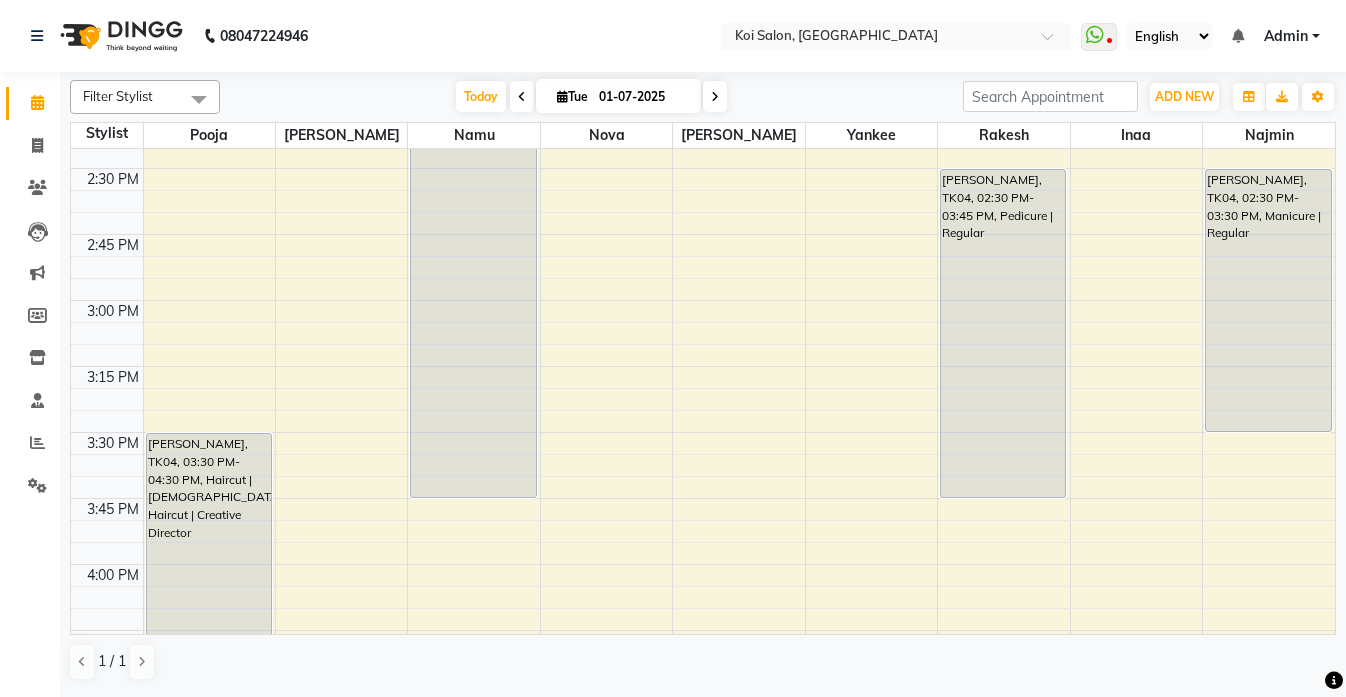 scroll, scrollTop: 1585, scrollLeft: 0, axis: vertical 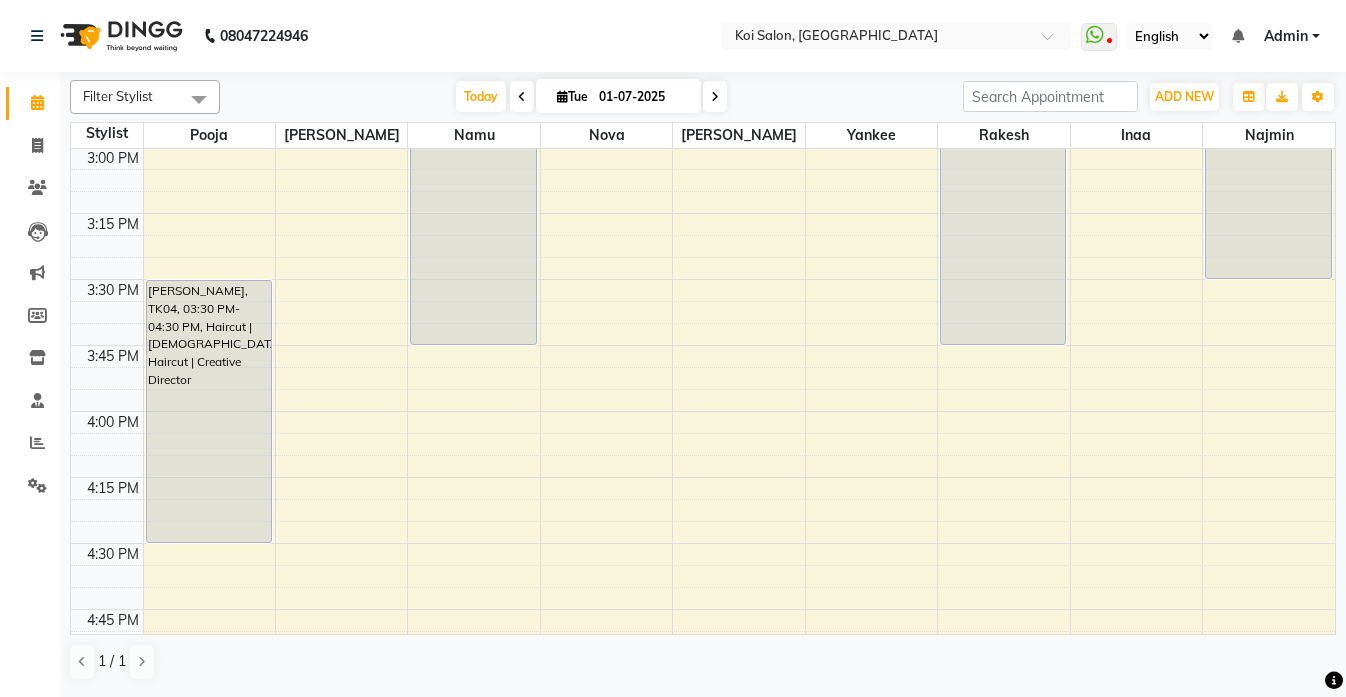 click on "9:00 AM 9:15 AM 9:30 AM 9:45 AM 10:00 AM 10:15 AM 10:30 AM 10:45 AM 11:00 AM 11:15 AM 11:30 AM 11:45 AM 12:00 PM 12:15 PM 12:30 PM 12:45 PM 1:00 PM 1:15 PM 1:30 PM 1:45 PM 2:00 PM 2:15 PM 2:30 PM 2:45 PM 3:00 PM 3:15 PM 3:30 PM 3:45 PM 4:00 PM 4:15 PM 4:30 PM 4:45 PM 5:00 PM 5:15 PM 5:30 PM 5:45 PM 6:00 PM 6:15 PM 6:30 PM 6:45 PM 7:00 PM 7:15 PM 7:30 PM 7:45 PM 8:00 PM 8:15 PM 8:30 PM 8:45 PM    [PERSON_NAME], TK04, 03:30 PM-04:30 PM, Haircut | [DEMOGRAPHIC_DATA]'s Haircut | Creative Director  gym     [PERSON_NAME], TK04, 02:00 PM-03:45 PM, Hair Colouring | Root Touch Up | Personal Product    [PERSON_NAME], TK03, 11:00 AM-12:15 PM, Pedicure | Regular    [PERSON_NAME], TK01, 12:45 PM-01:45 PM, Manicure | Regular    [PERSON_NAME], TK02, 11:00 AM-12:00 PM, Haircut | Gent's Haircut    [PERSON_NAME], TK03, 11:00 AM-12:15 PM, Pedicure | Regular    [PERSON_NAME], TK03, 11:00 AM-12:15 PM, Pedicure | Regular    [PERSON_NAME], TK01, 12:45 PM-02:00 PM, Pedicure | Regular" at bounding box center [703, 147] 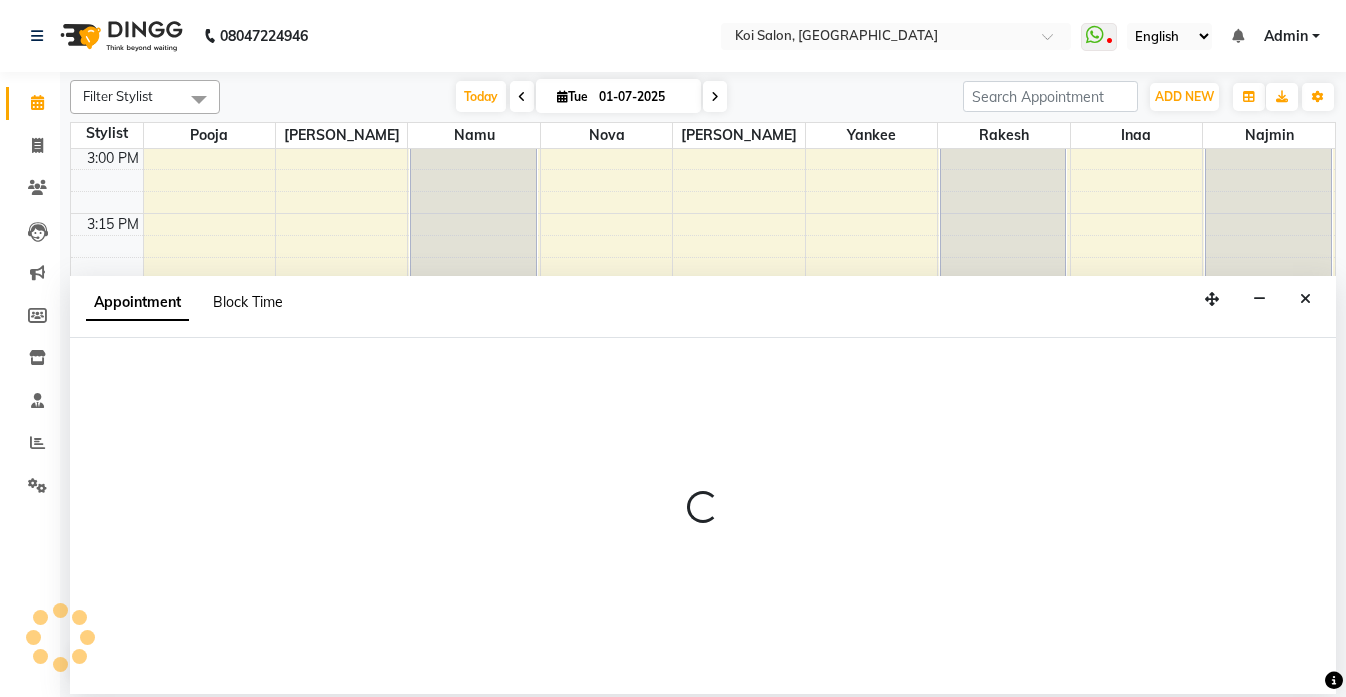 select on "16514" 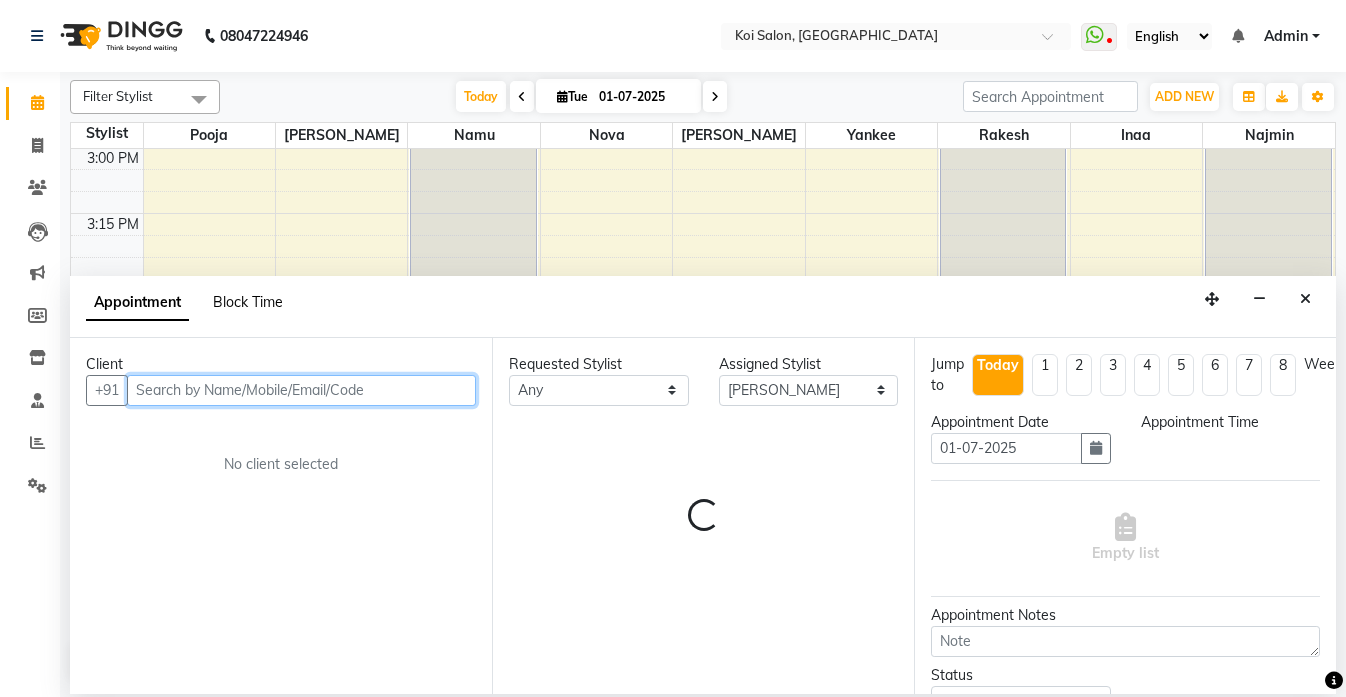 click on "Block Time" at bounding box center [248, 302] 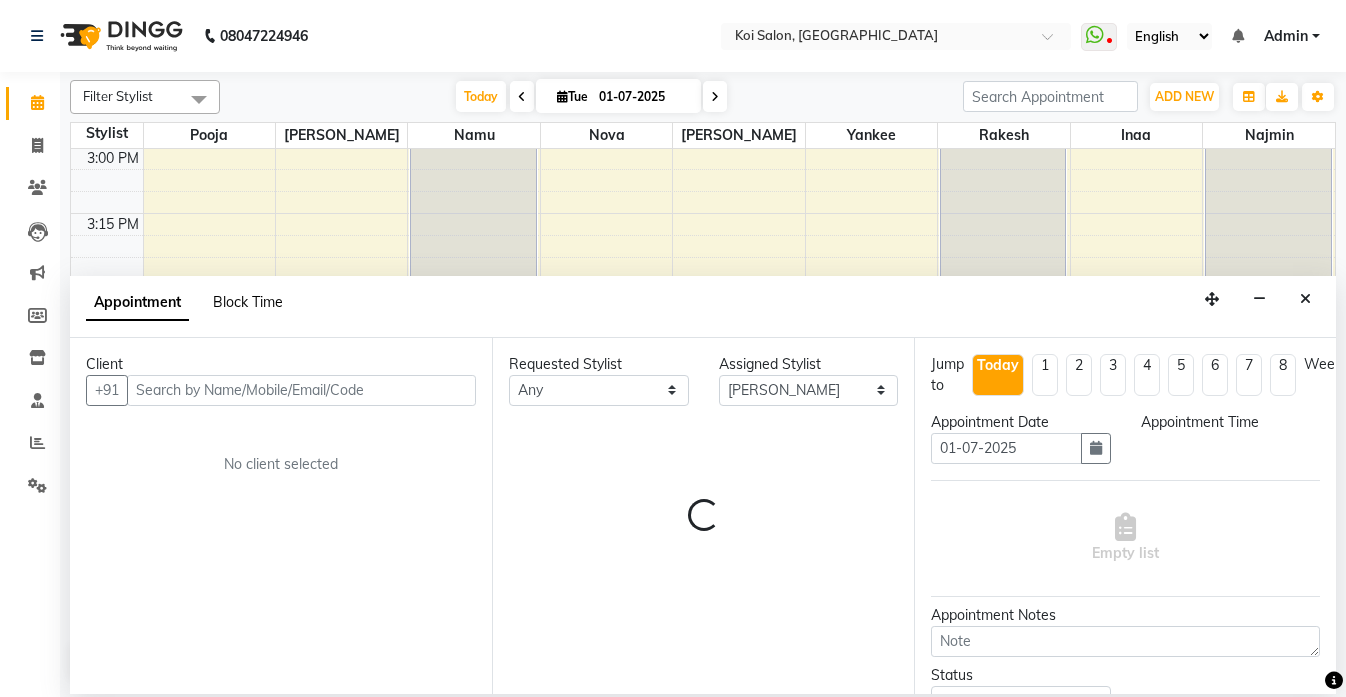 select on "16514" 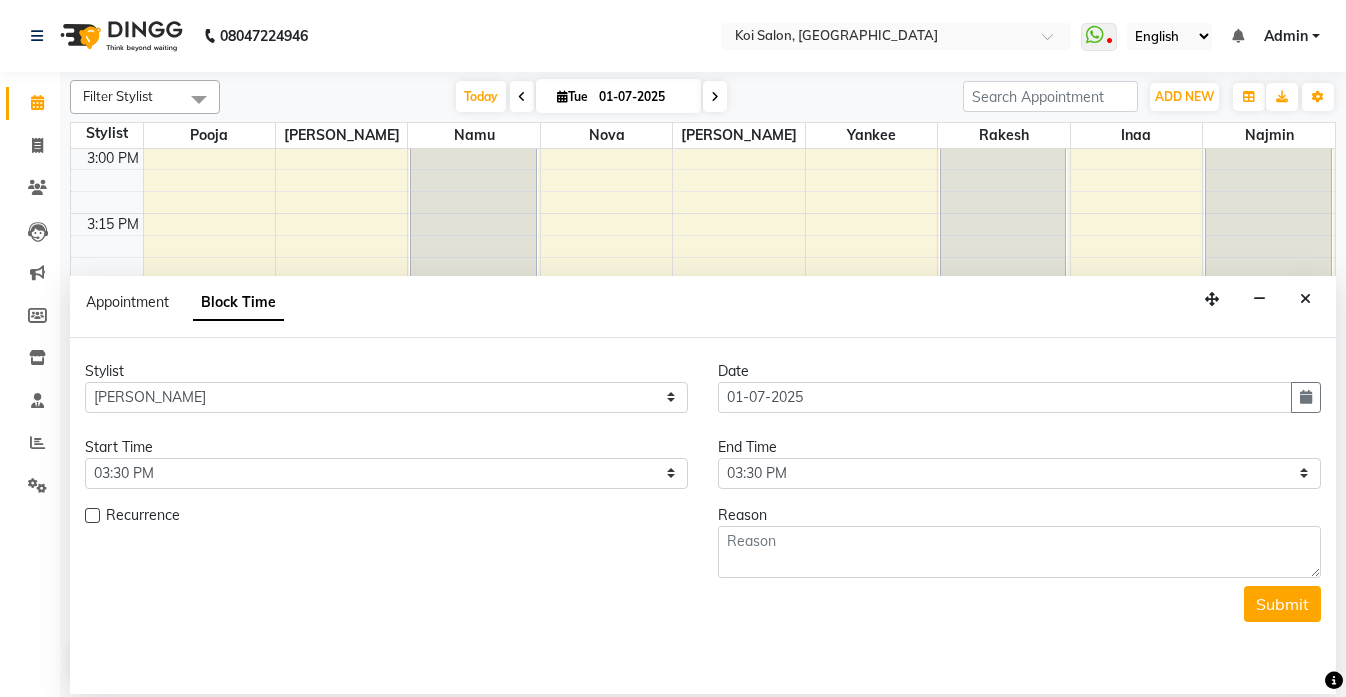scroll, scrollTop: 265, scrollLeft: 0, axis: vertical 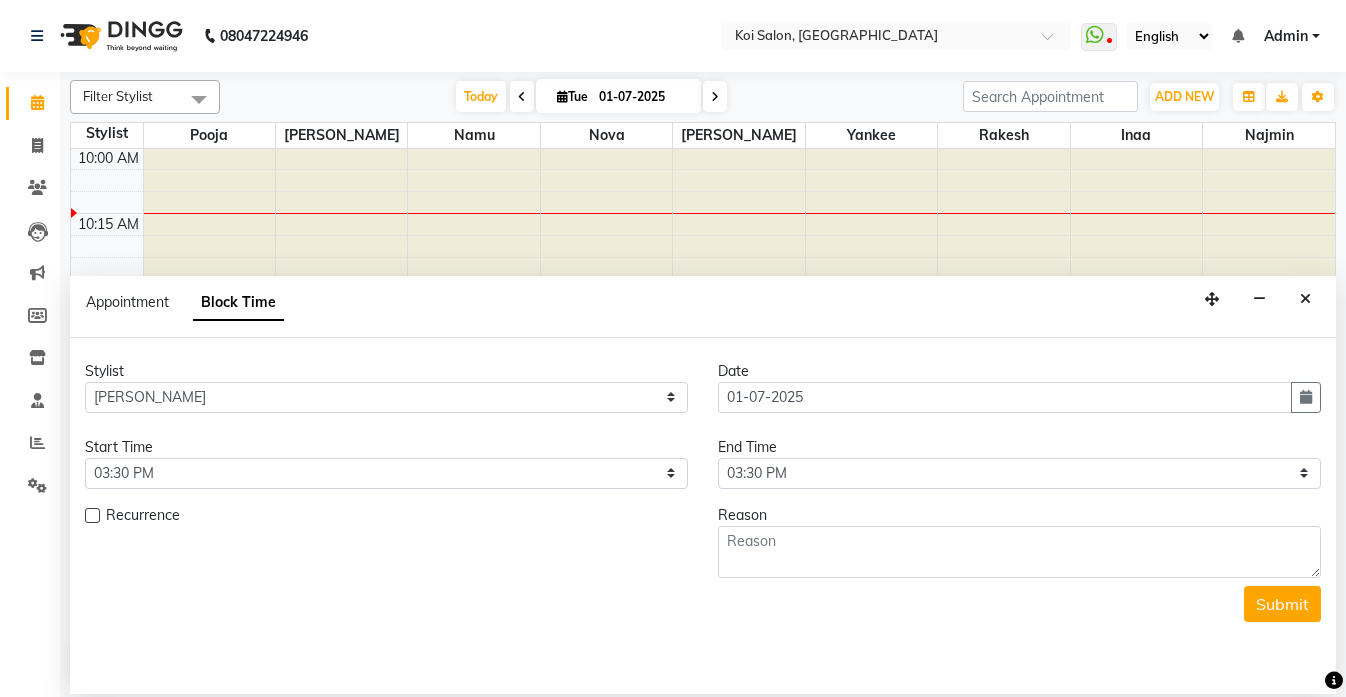 click on "Stylist Select [PERSON_NAME] Namu Nova Pooja [PERSON_NAME]" at bounding box center (386, 395) 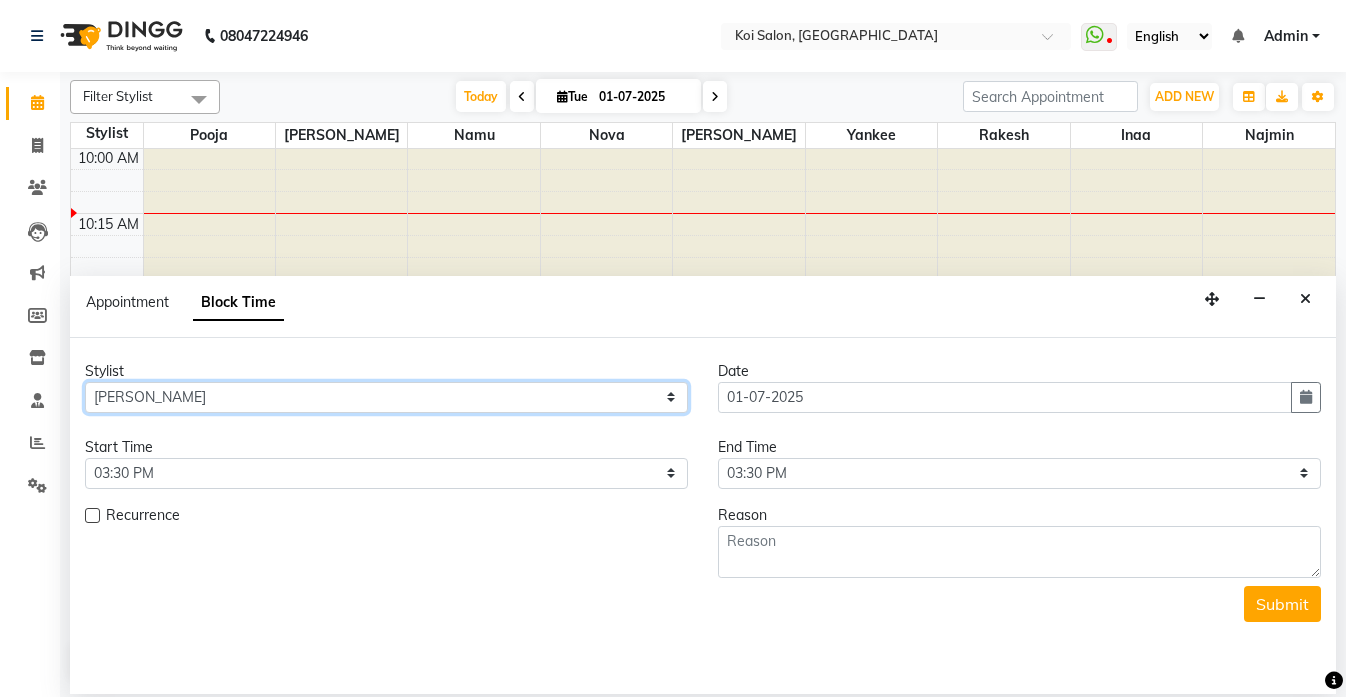 click on "Select [PERSON_NAME] Namu Nova Pooja [PERSON_NAME]" at bounding box center (386, 397) 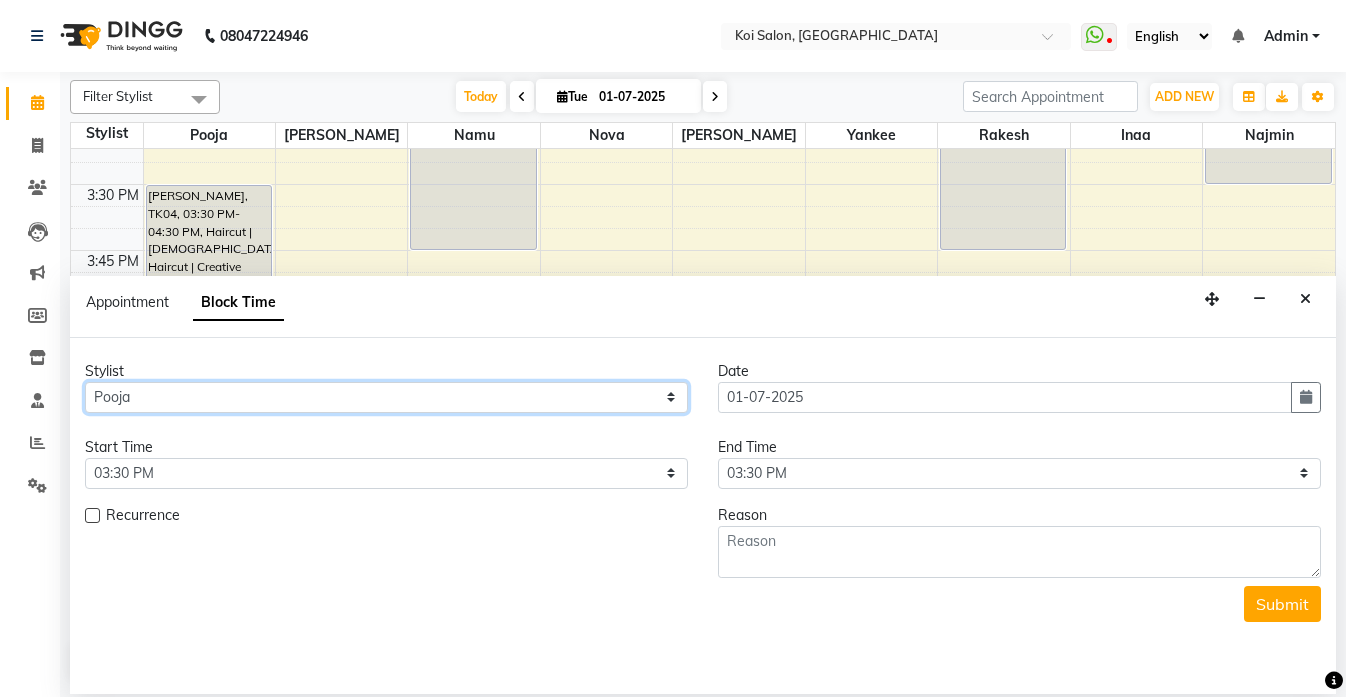scroll, scrollTop: 1678, scrollLeft: 0, axis: vertical 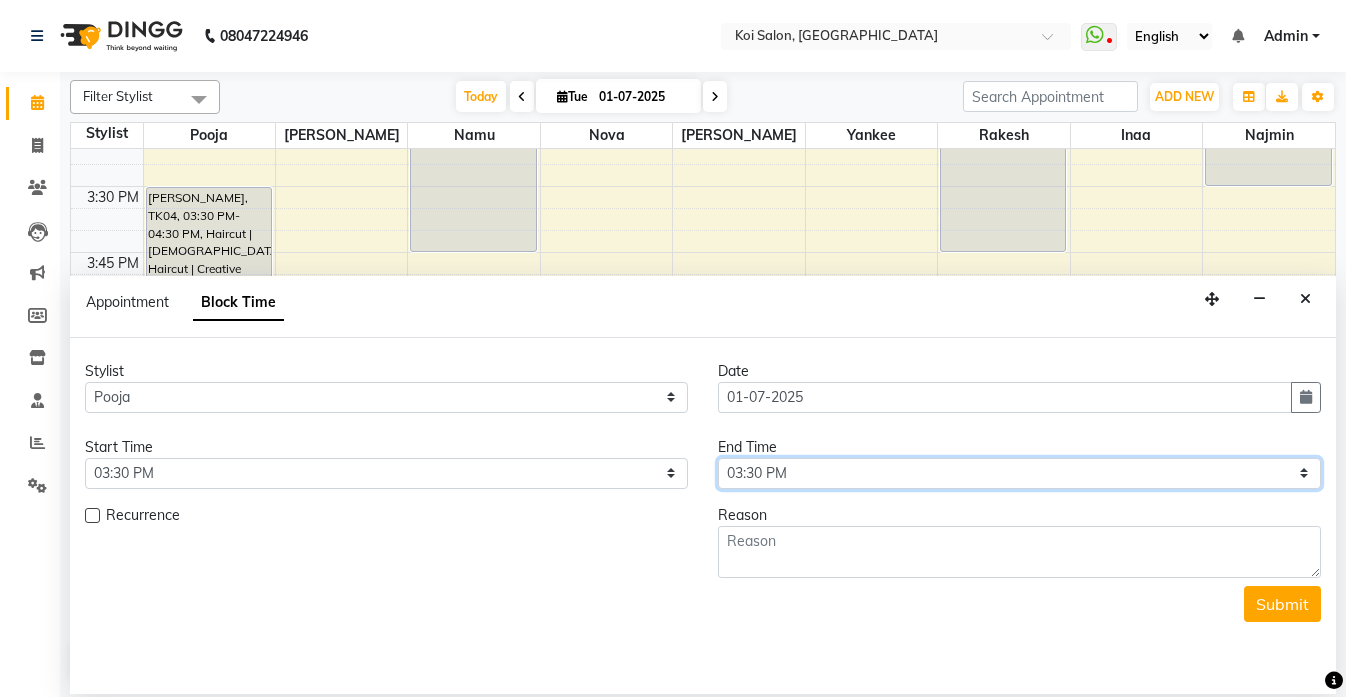 click on "Select 10:00 AM 10:15 AM 10:30 AM 10:45 AM 11:00 AM 11:15 AM 11:30 AM 11:45 AM 12:00 PM 12:15 PM 12:30 PM 12:45 PM 01:00 PM 01:15 PM 01:30 PM 01:45 PM 02:00 PM 02:15 PM 02:30 PM 02:45 PM 03:00 PM 03:15 PM 03:30 PM 03:45 PM 04:00 PM 04:15 PM 04:30 PM 04:45 PM 05:00 PM 05:15 PM 05:30 PM 05:45 PM 06:00 PM 06:15 PM 06:30 PM 06:45 PM 07:00 PM 07:15 PM 07:30 PM 07:45 PM 08:00 PM" at bounding box center (1019, 473) 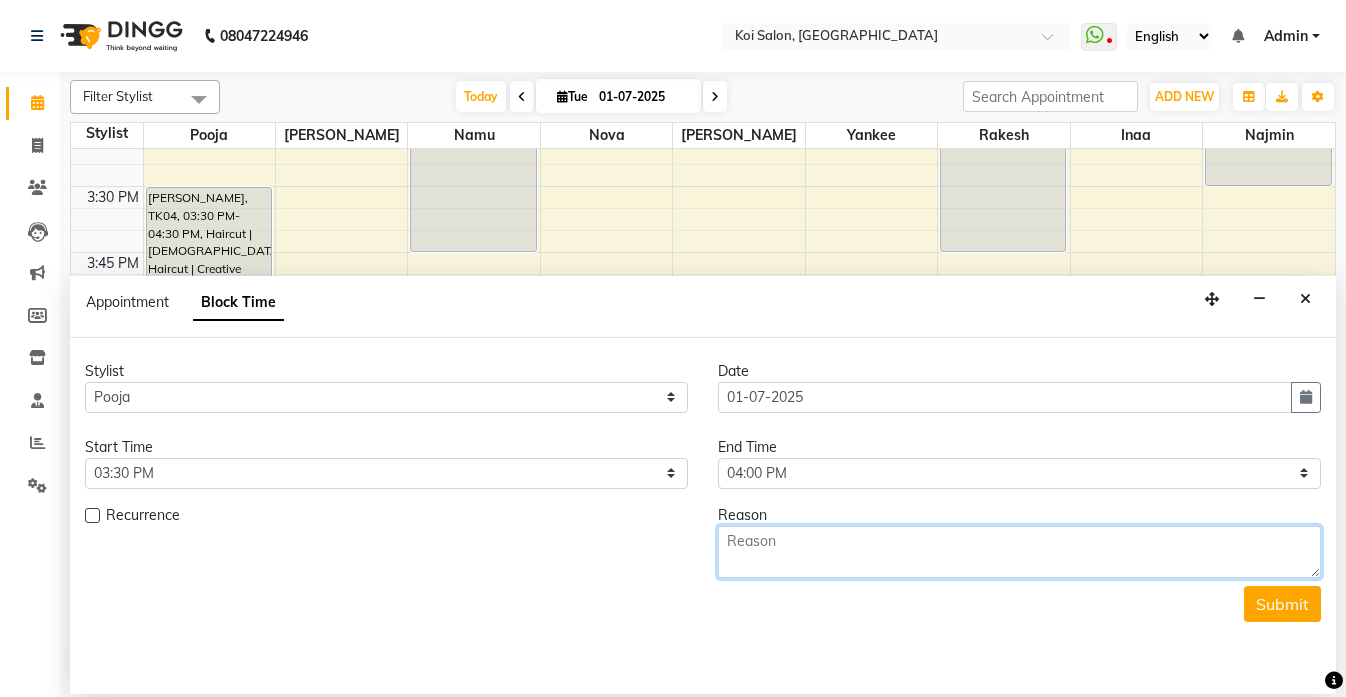 click at bounding box center [1019, 552] 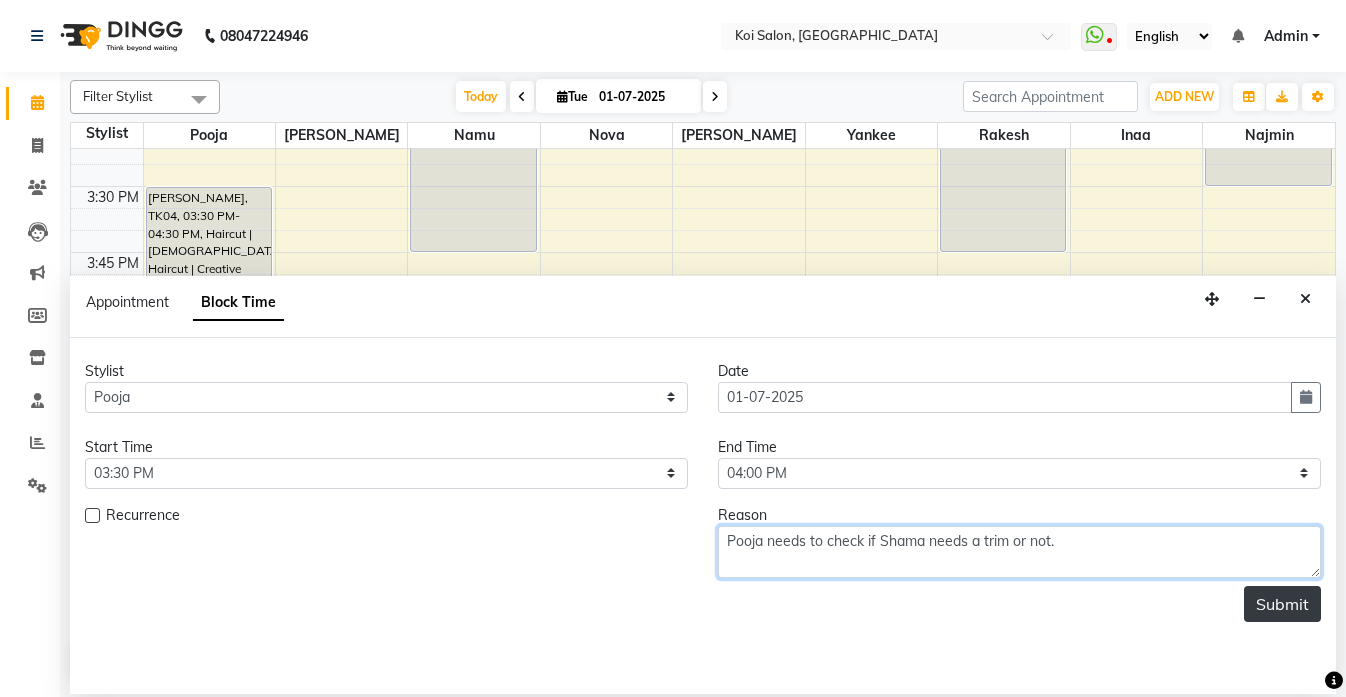 type on "Pooja needs to check if Shama needs a trim or not." 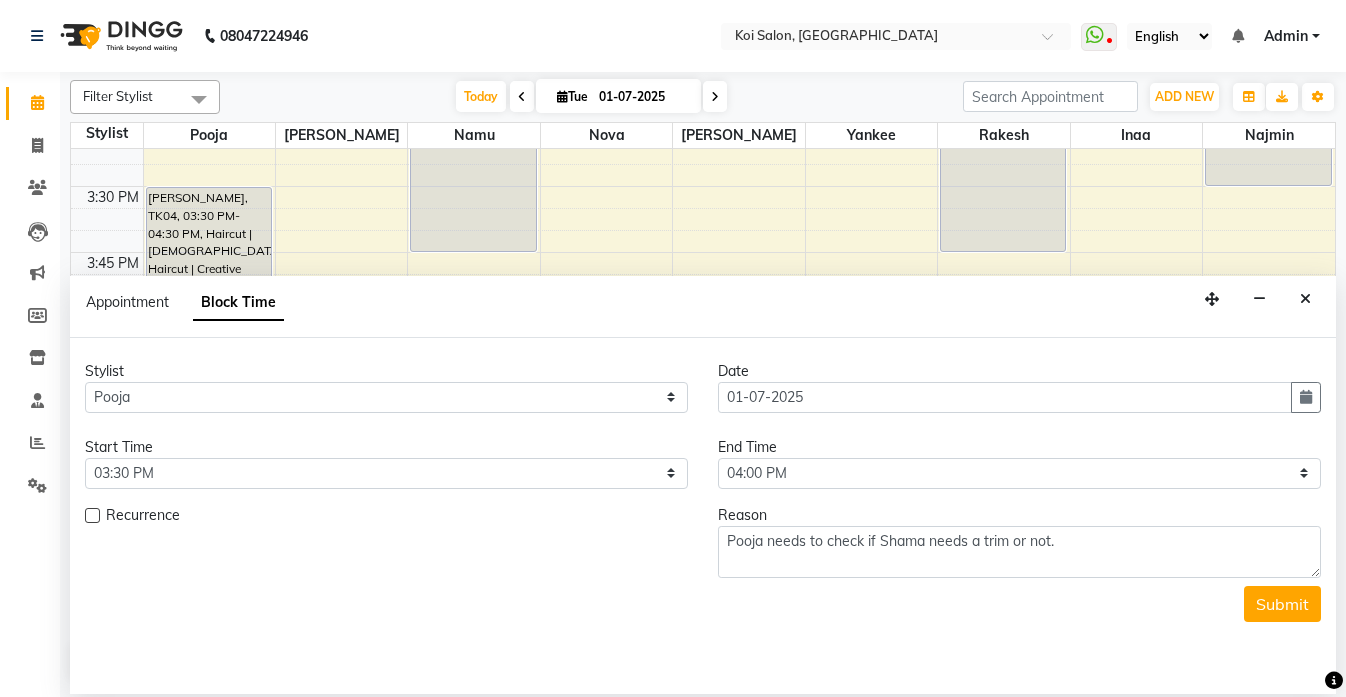 click on "Submit" at bounding box center [1282, 604] 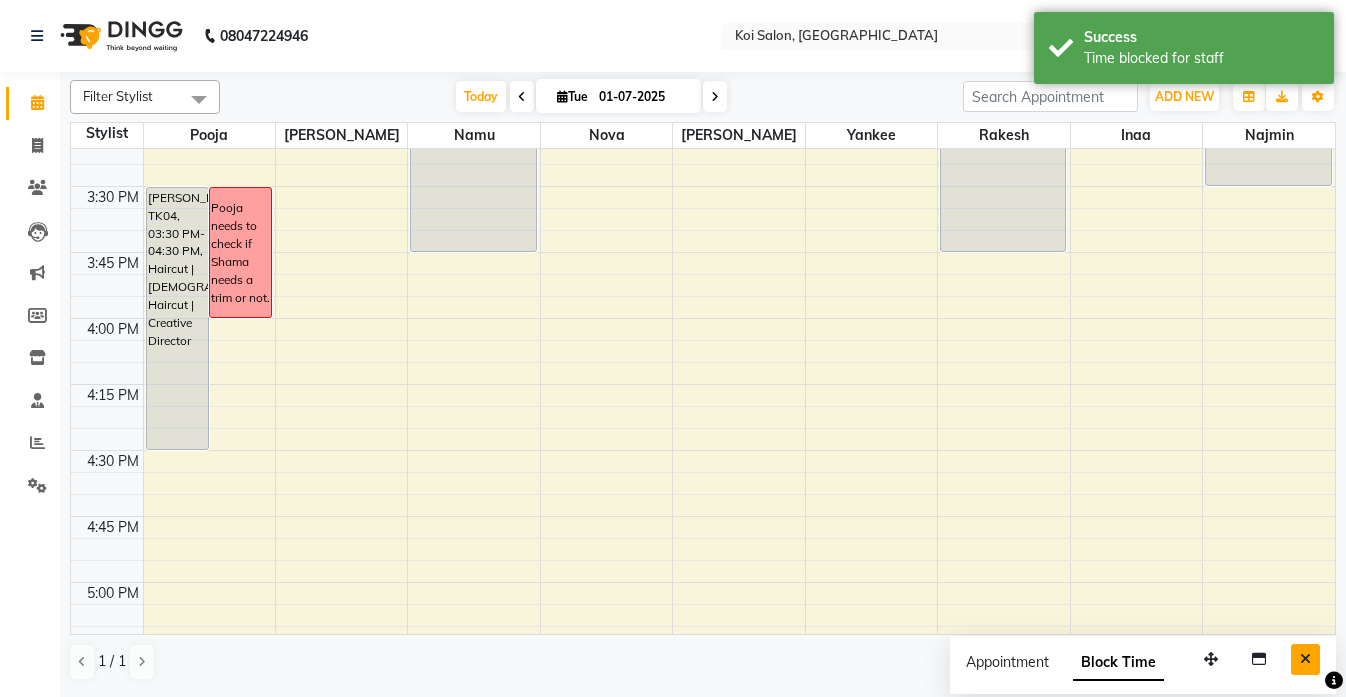 click at bounding box center (1305, 659) 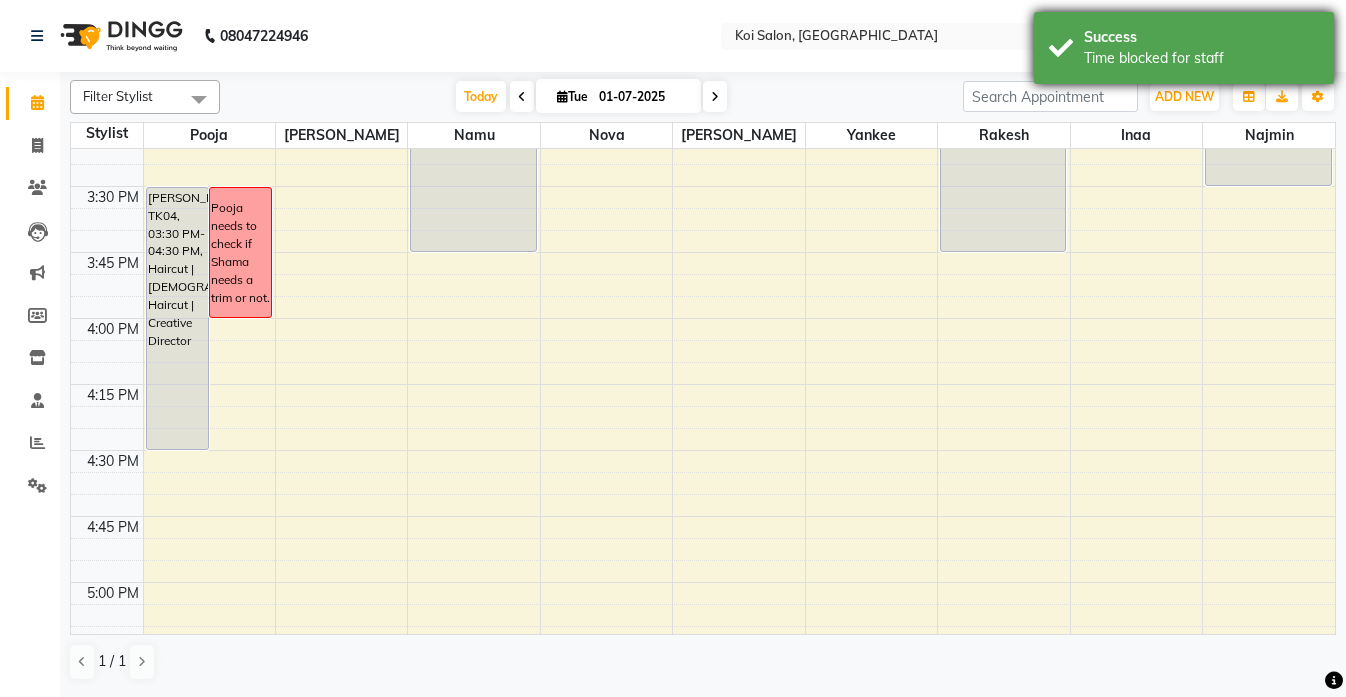 click on "Success" at bounding box center (1201, 37) 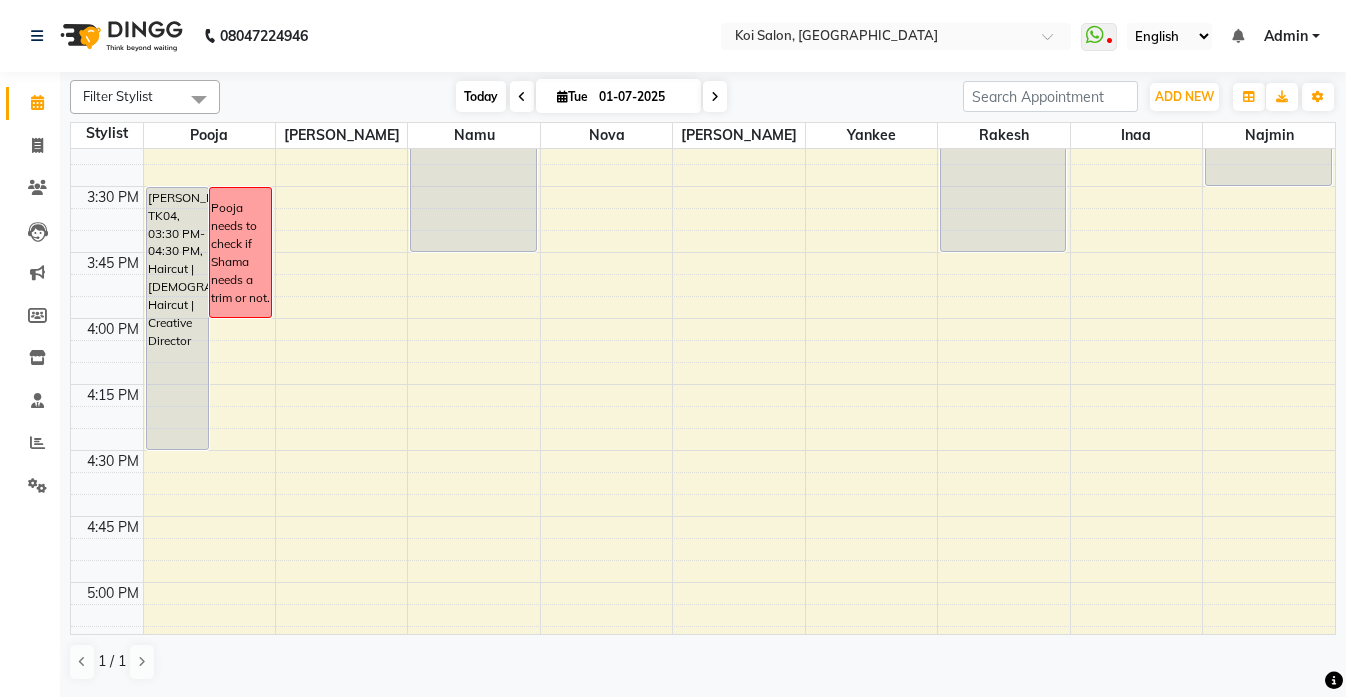 click on "Today" at bounding box center [481, 96] 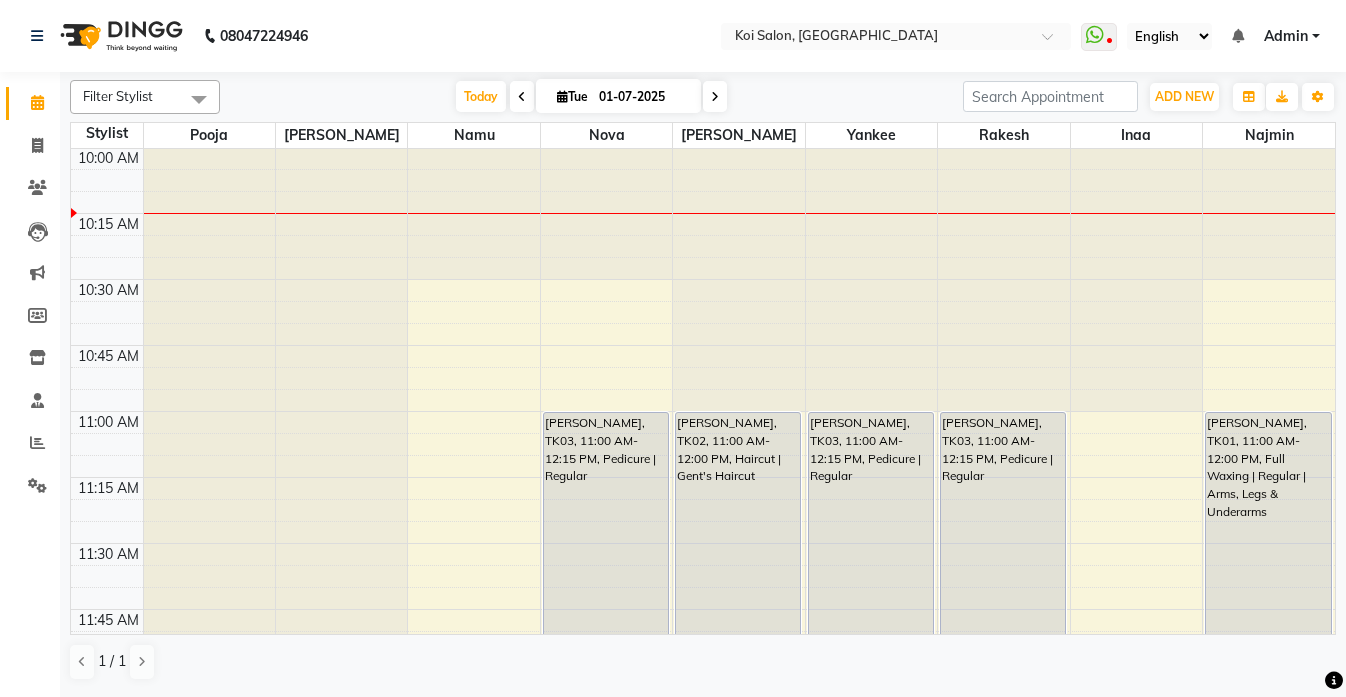 scroll, scrollTop: 0, scrollLeft: 0, axis: both 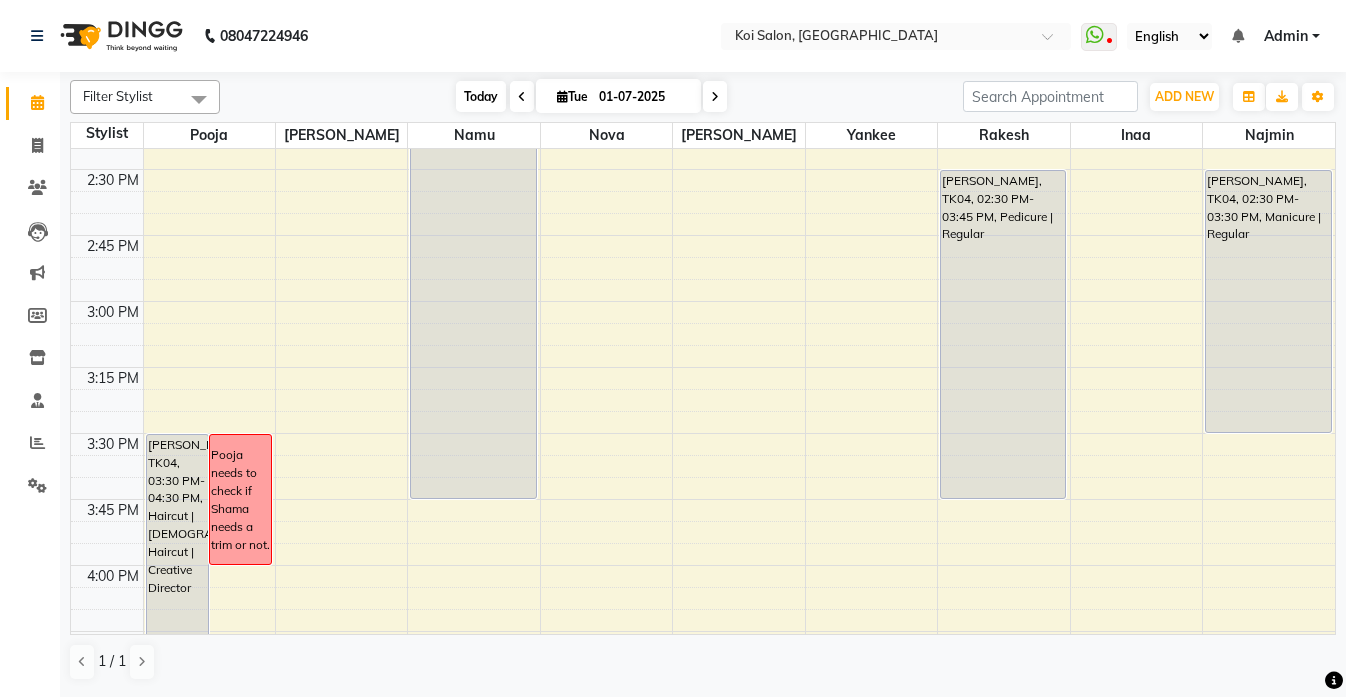 click on "Today" at bounding box center (481, 96) 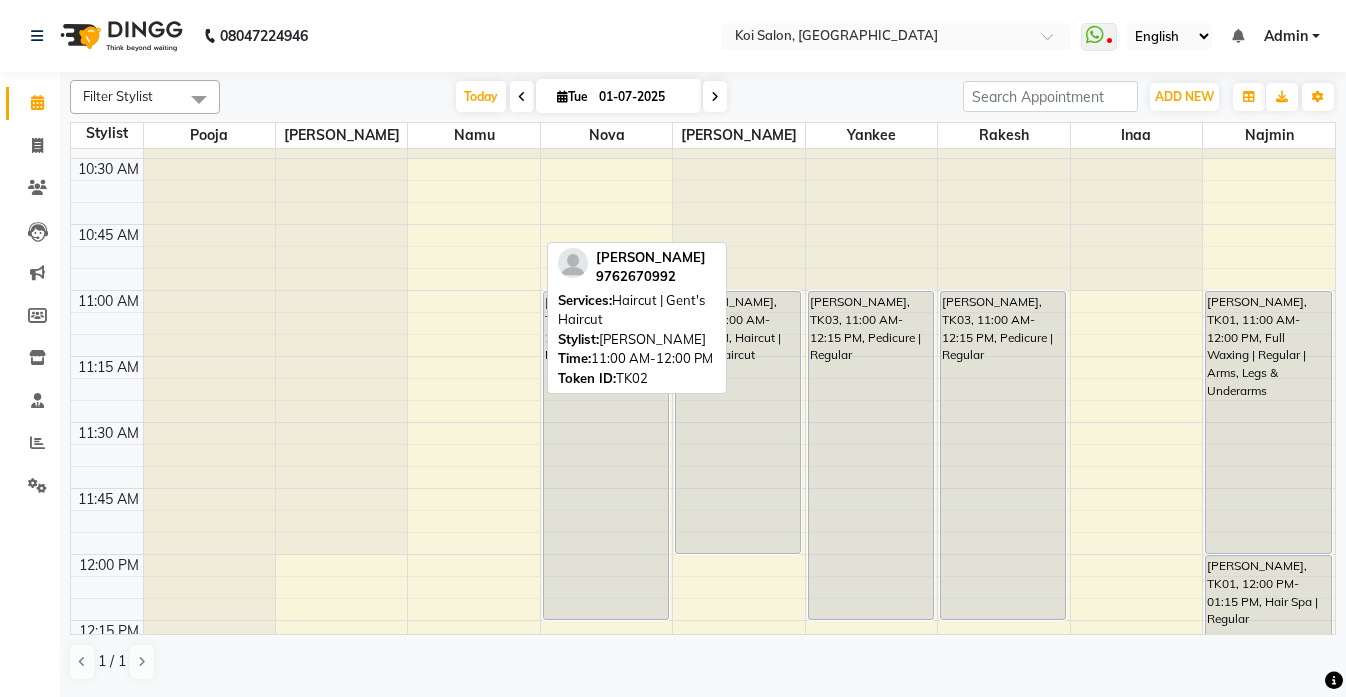 scroll, scrollTop: 526, scrollLeft: 0, axis: vertical 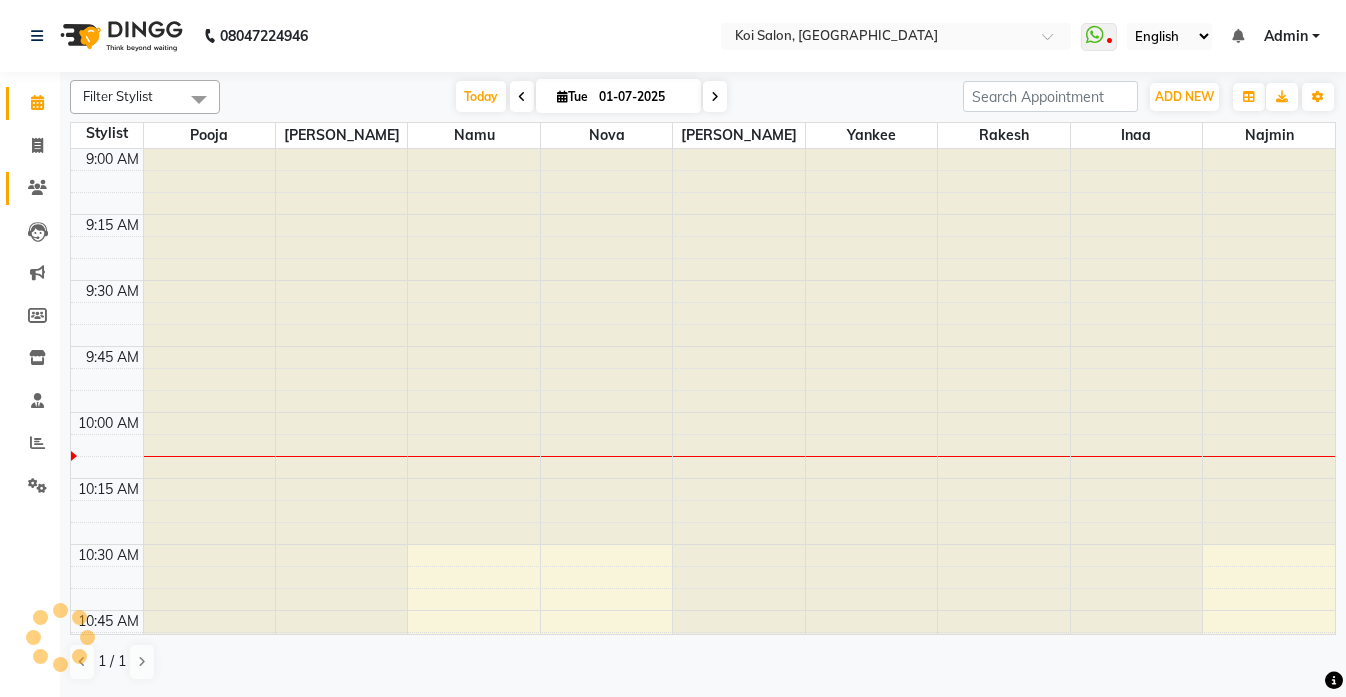 click 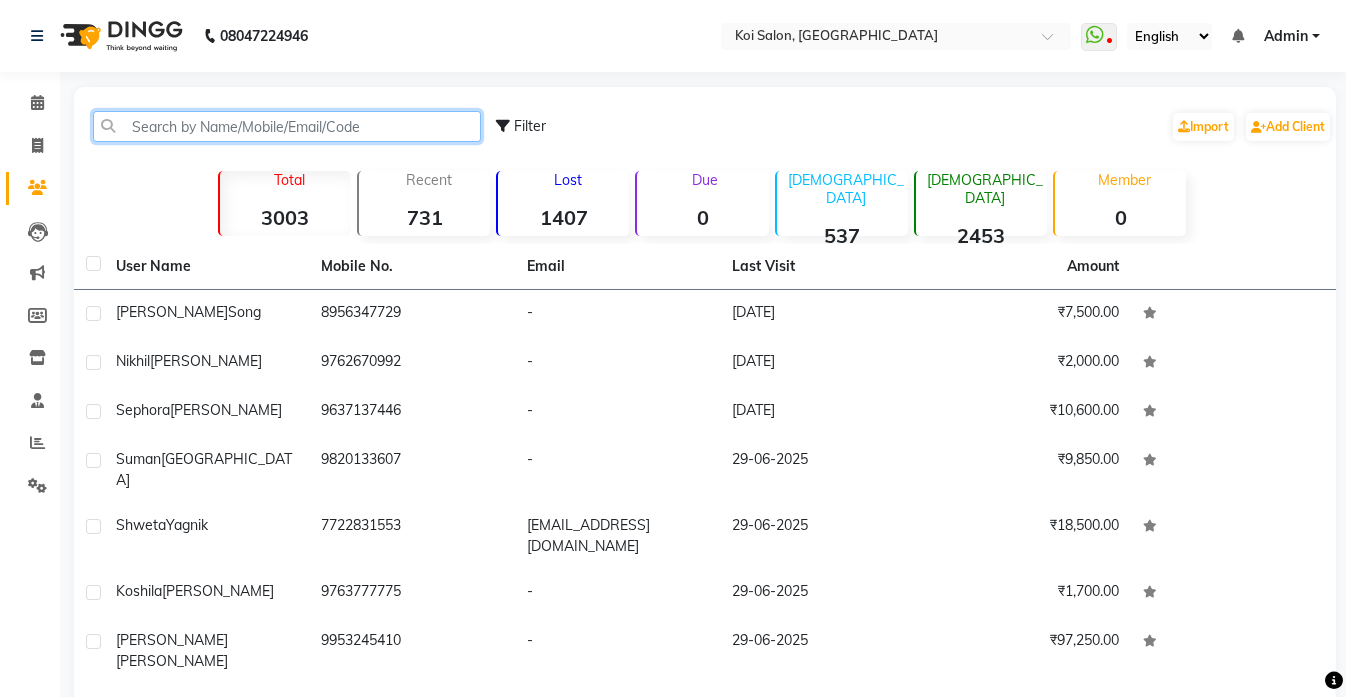 click 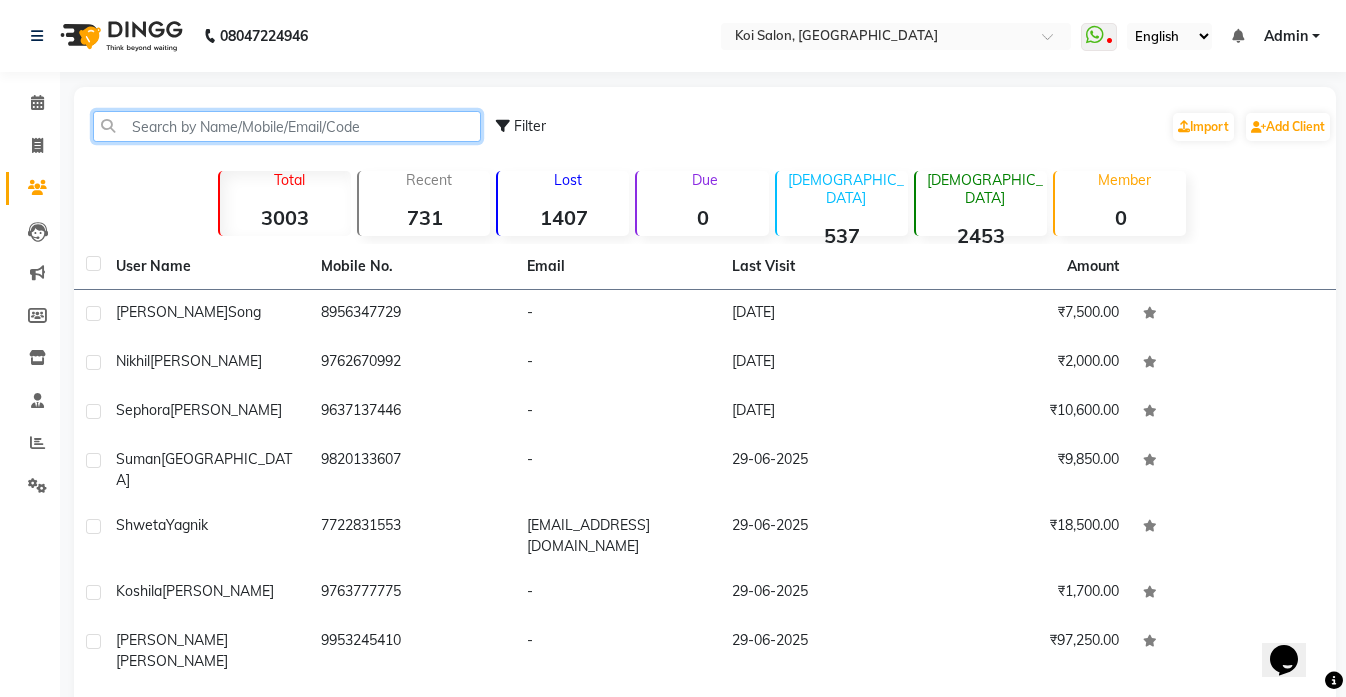 scroll, scrollTop: 0, scrollLeft: 0, axis: both 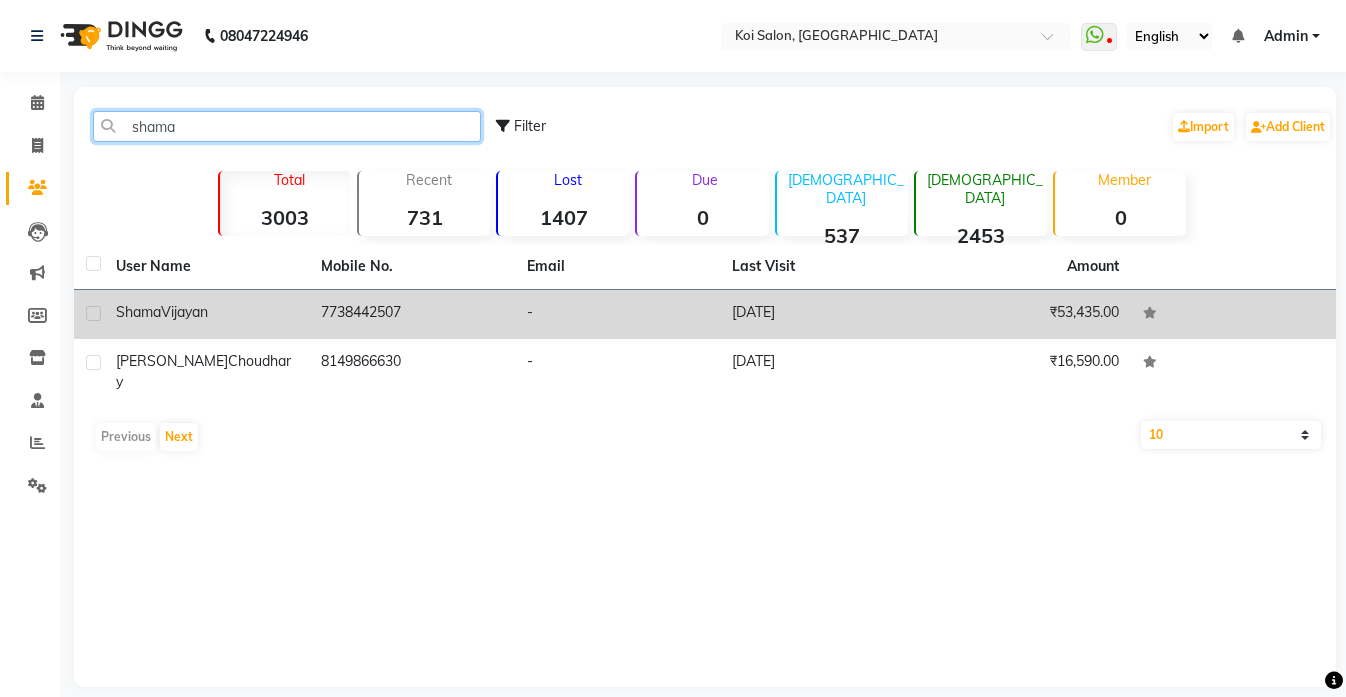 type on "shama" 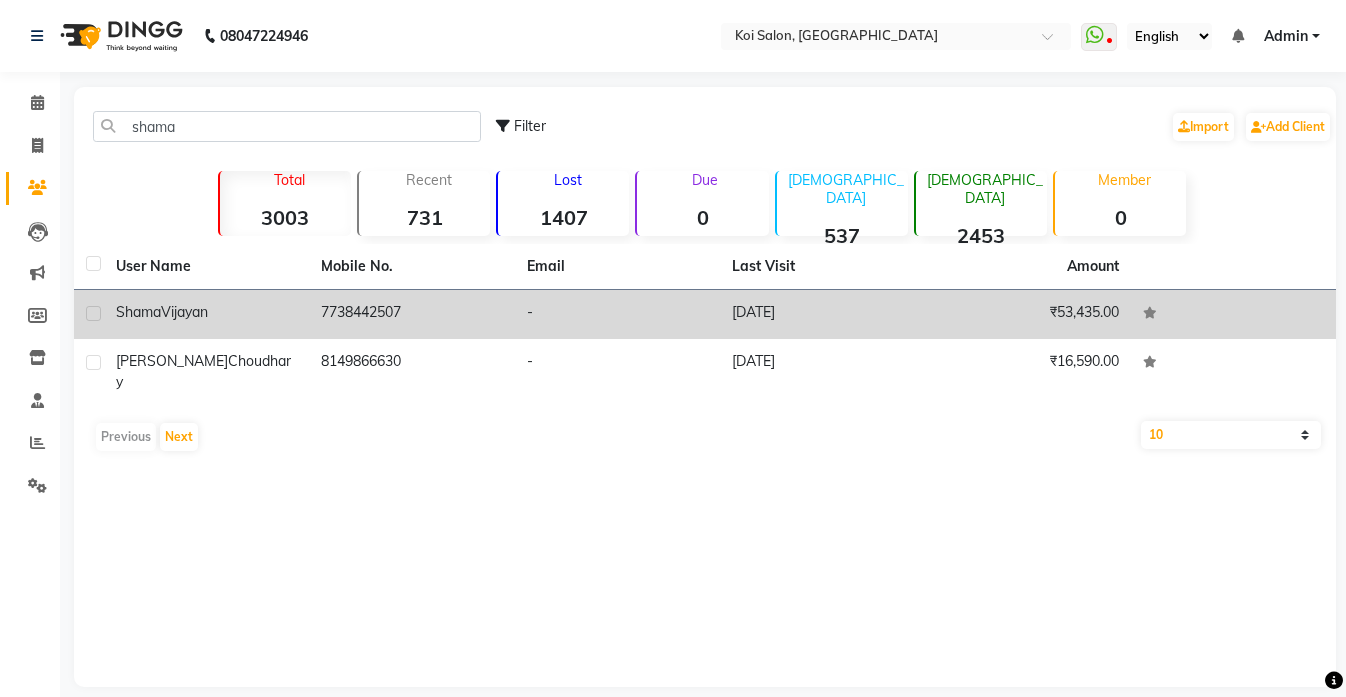 click on "Vijayan" 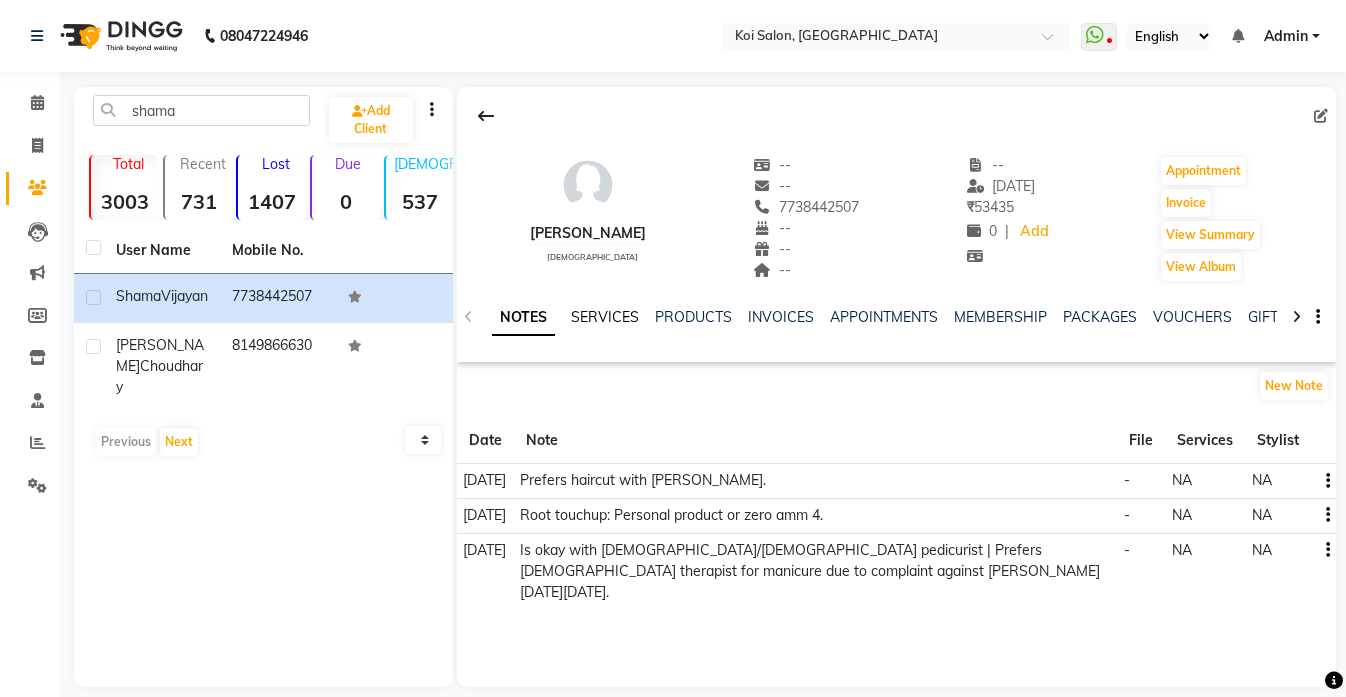 click on "SERVICES" 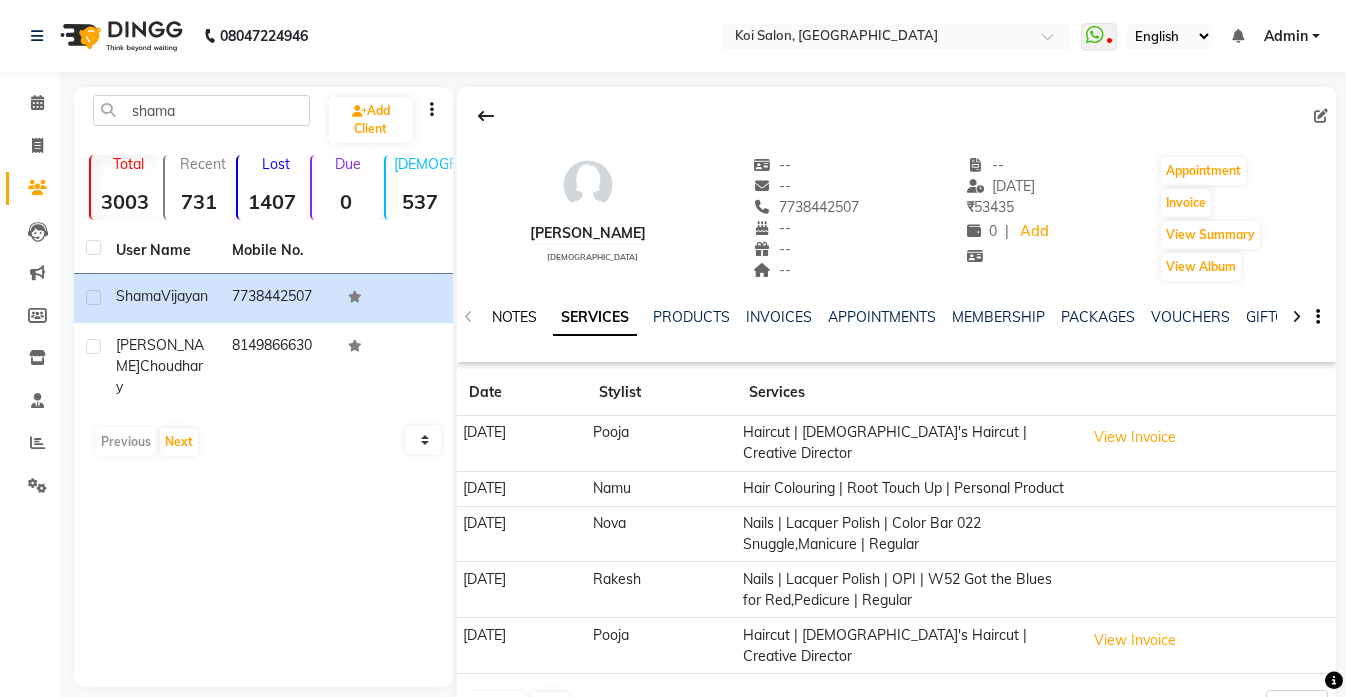 click on "NOTES" 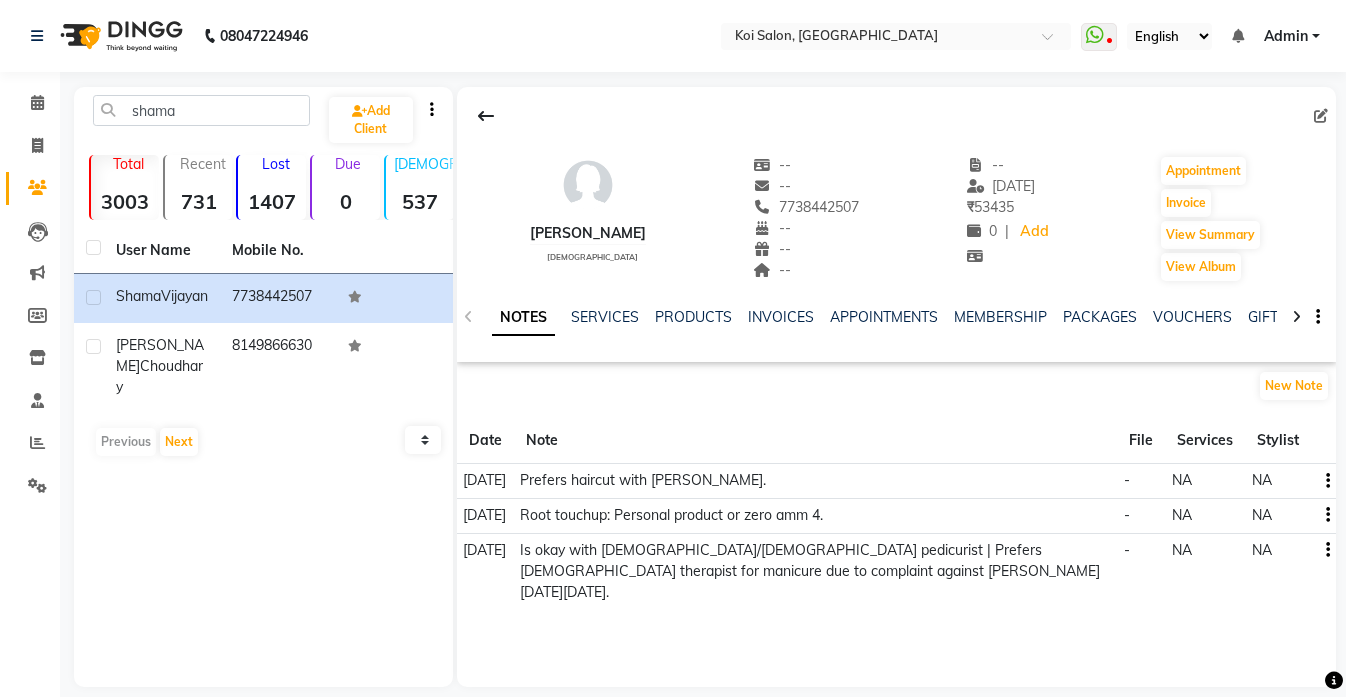 scroll, scrollTop: 20, scrollLeft: 0, axis: vertical 